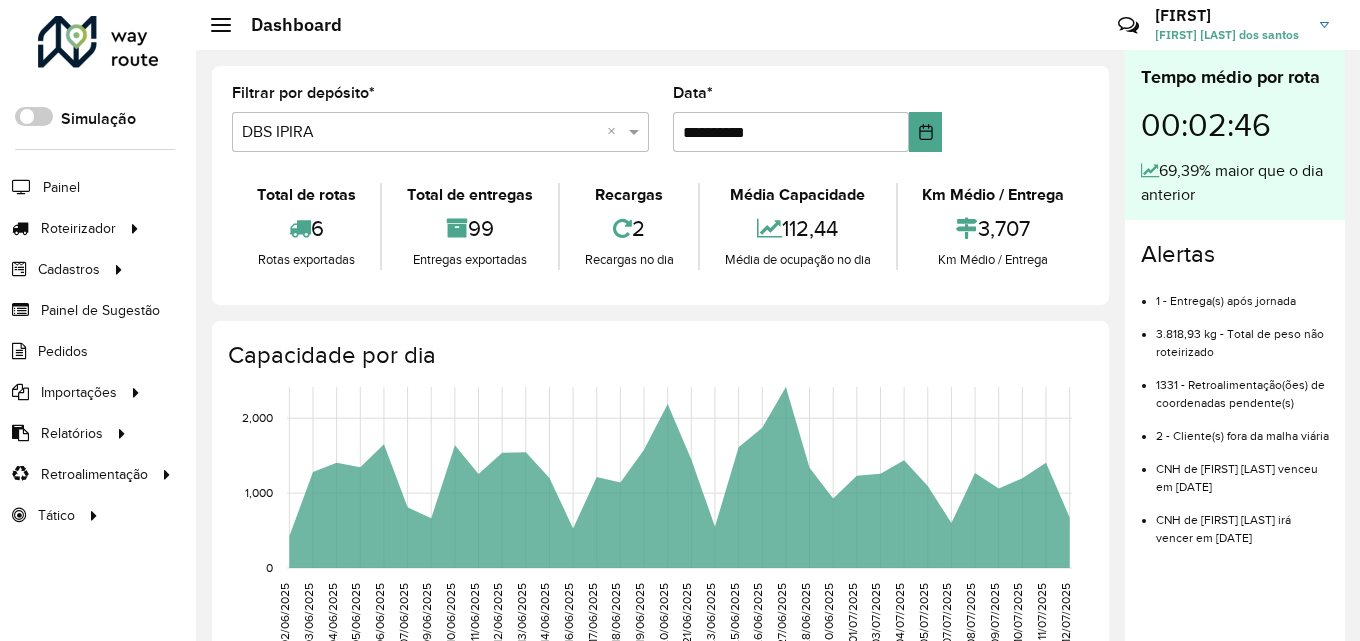 scroll, scrollTop: 0, scrollLeft: 0, axis: both 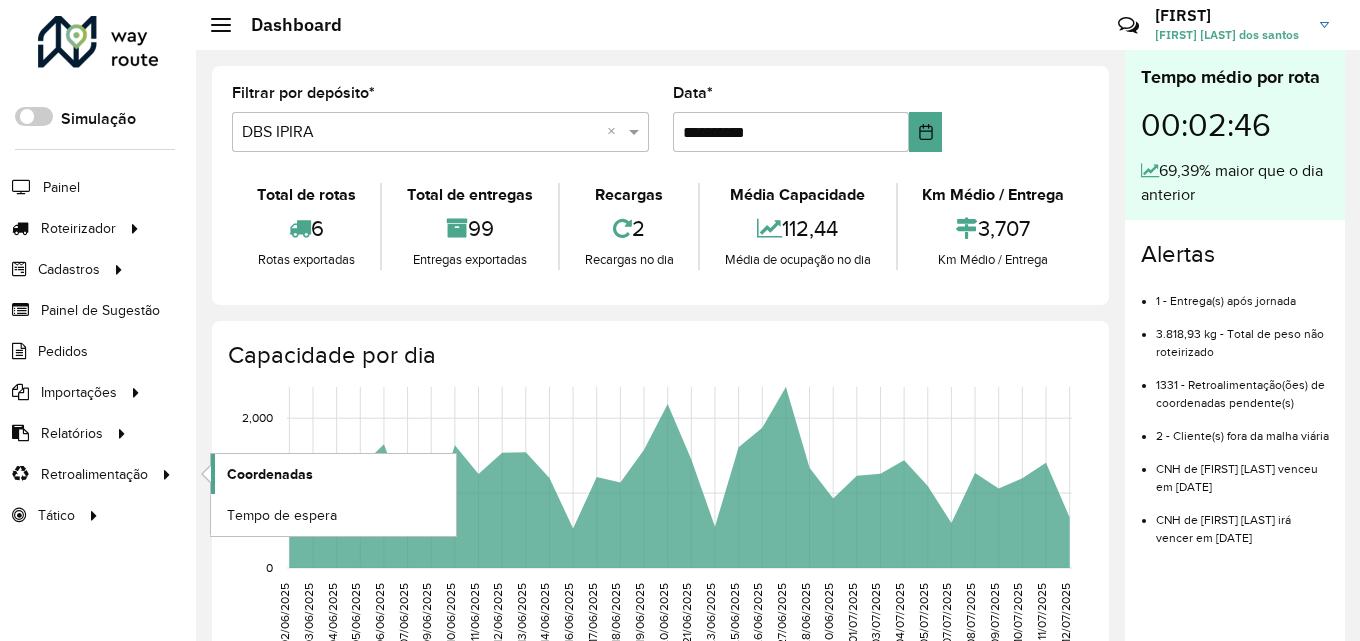 click on "Coordenadas" 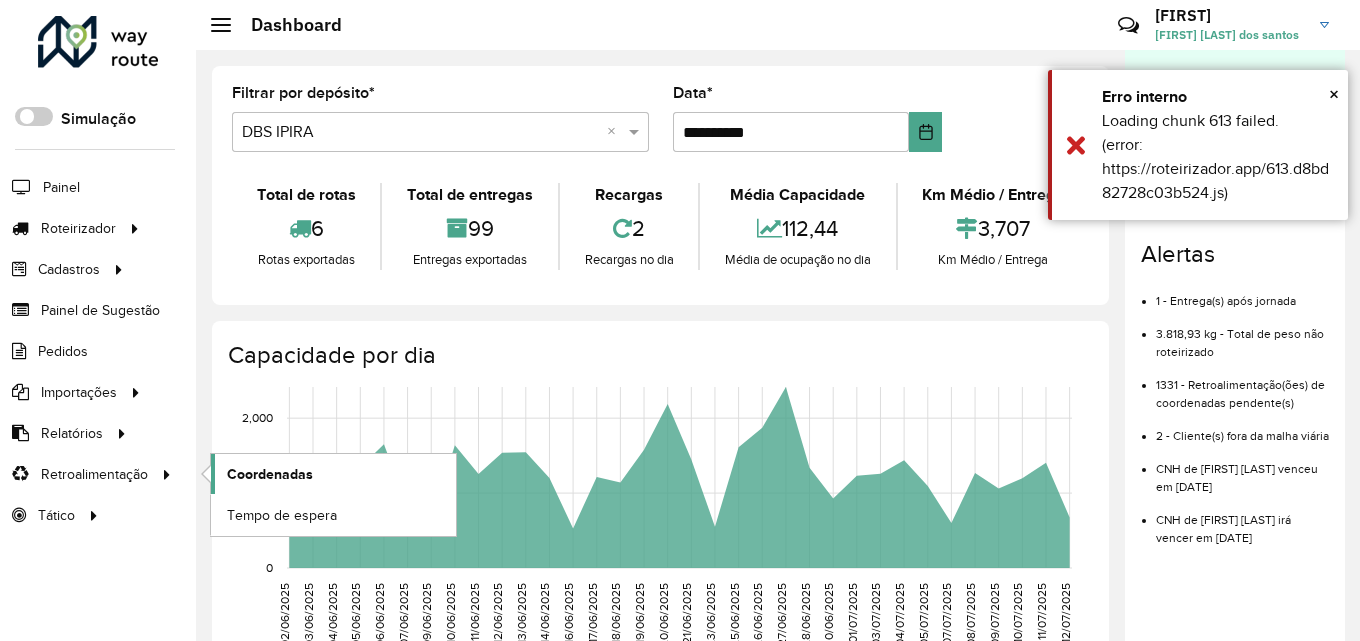 click on "Coordenadas" 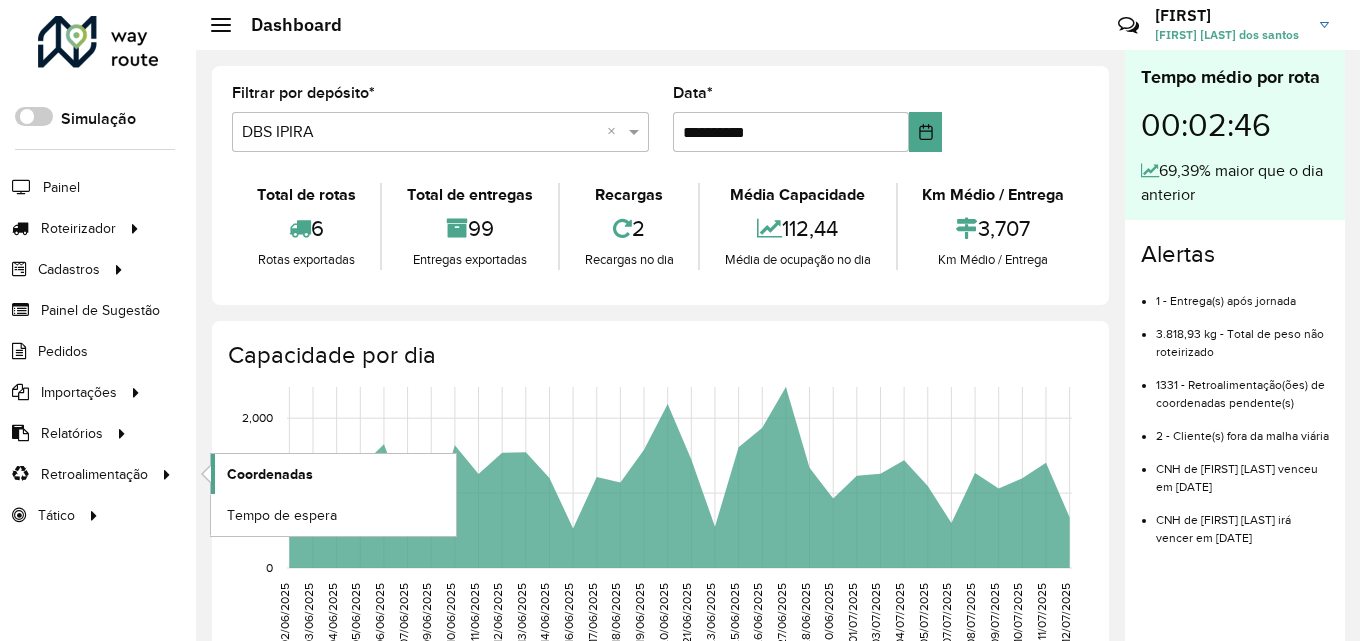 click on "Coordenadas" 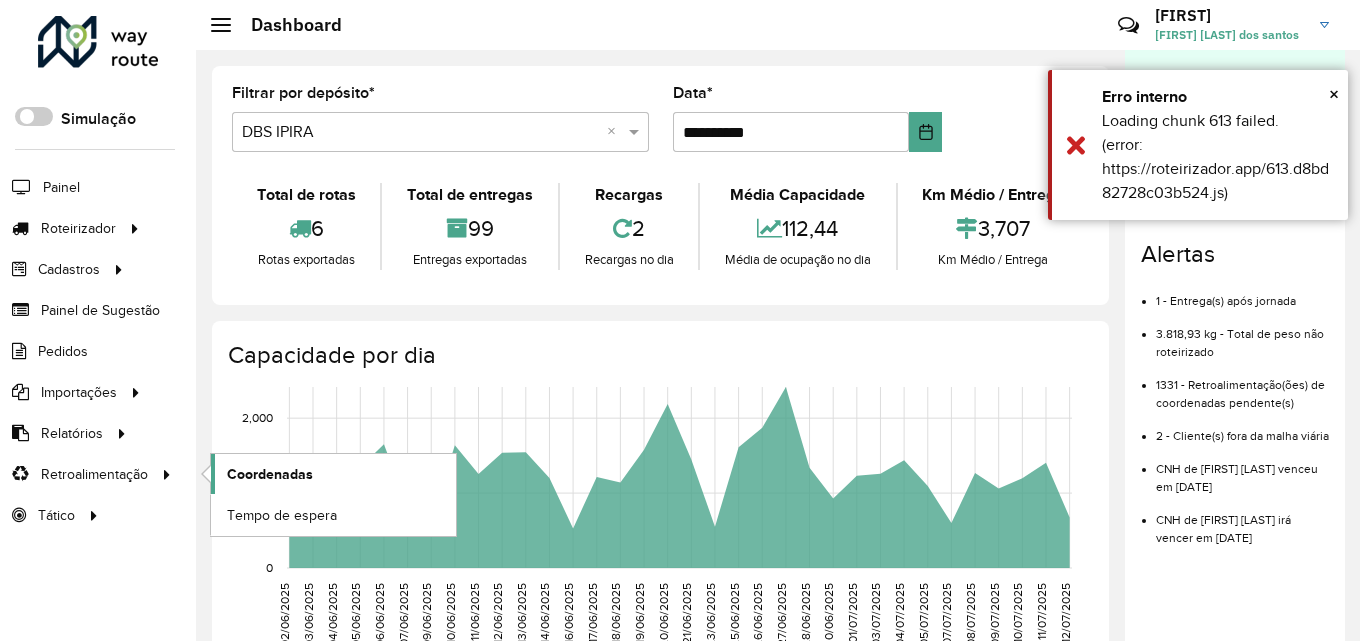 click on "Coordenadas" 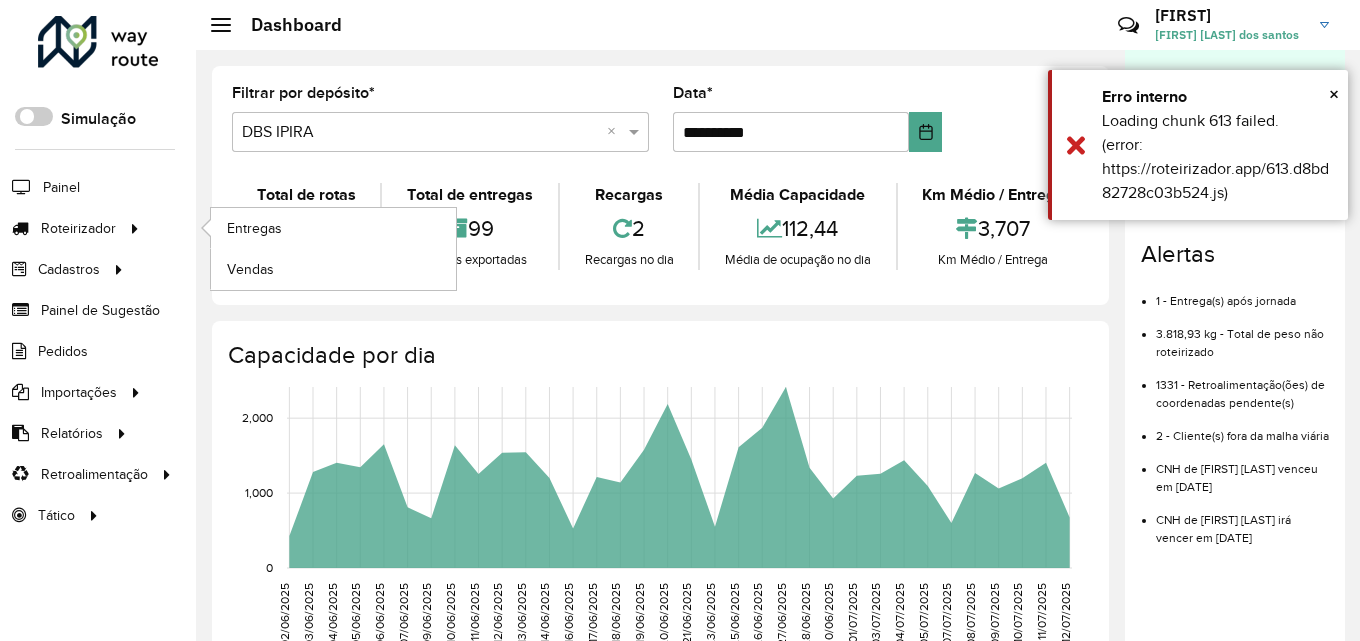 click on "Coordenadas" 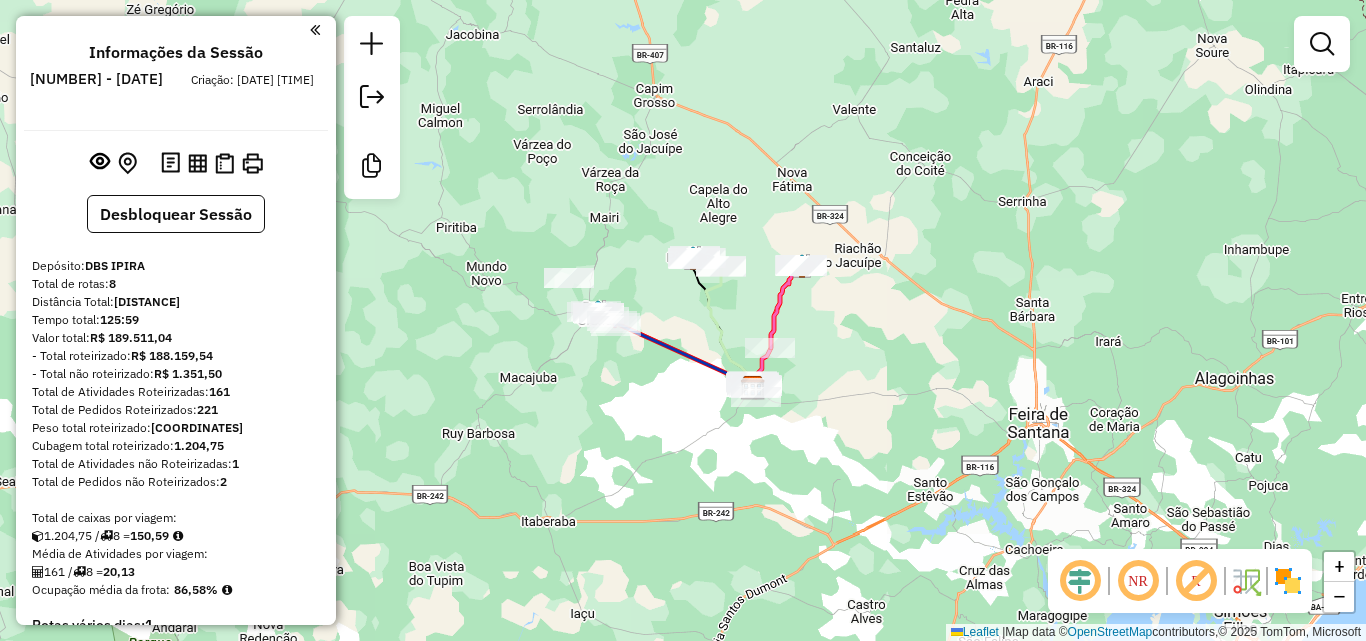 scroll, scrollTop: 0, scrollLeft: 0, axis: both 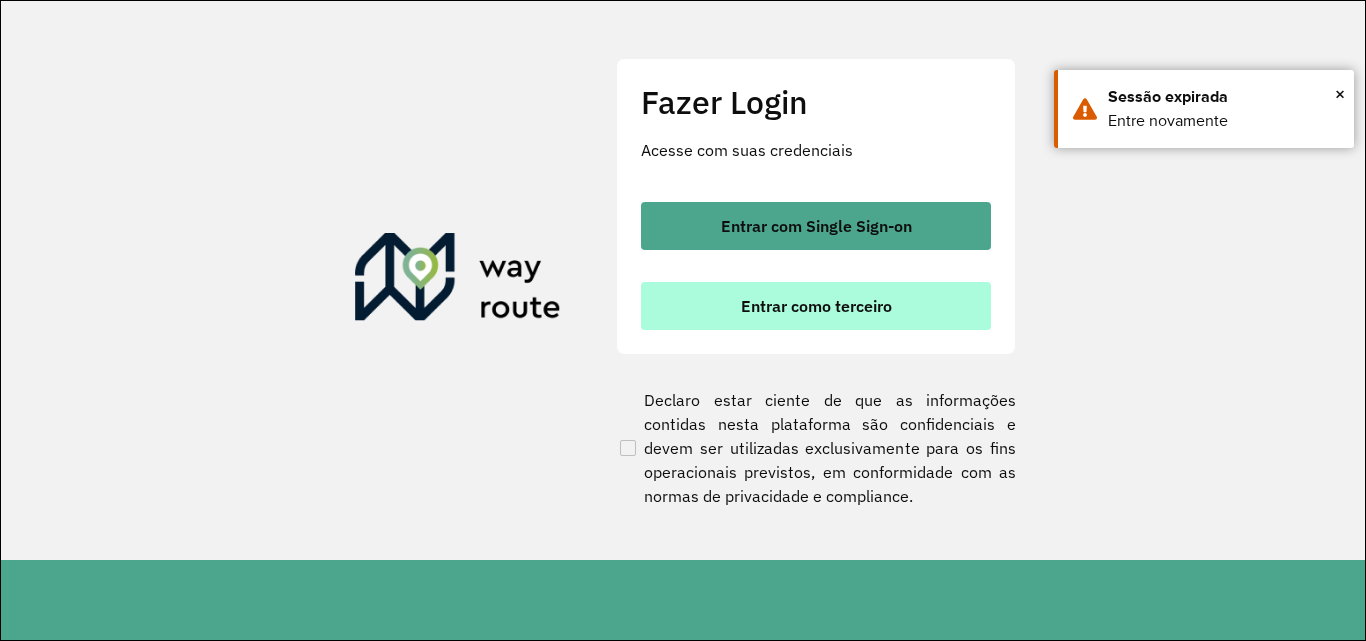 click on "Entrar como terceiro" at bounding box center [816, 306] 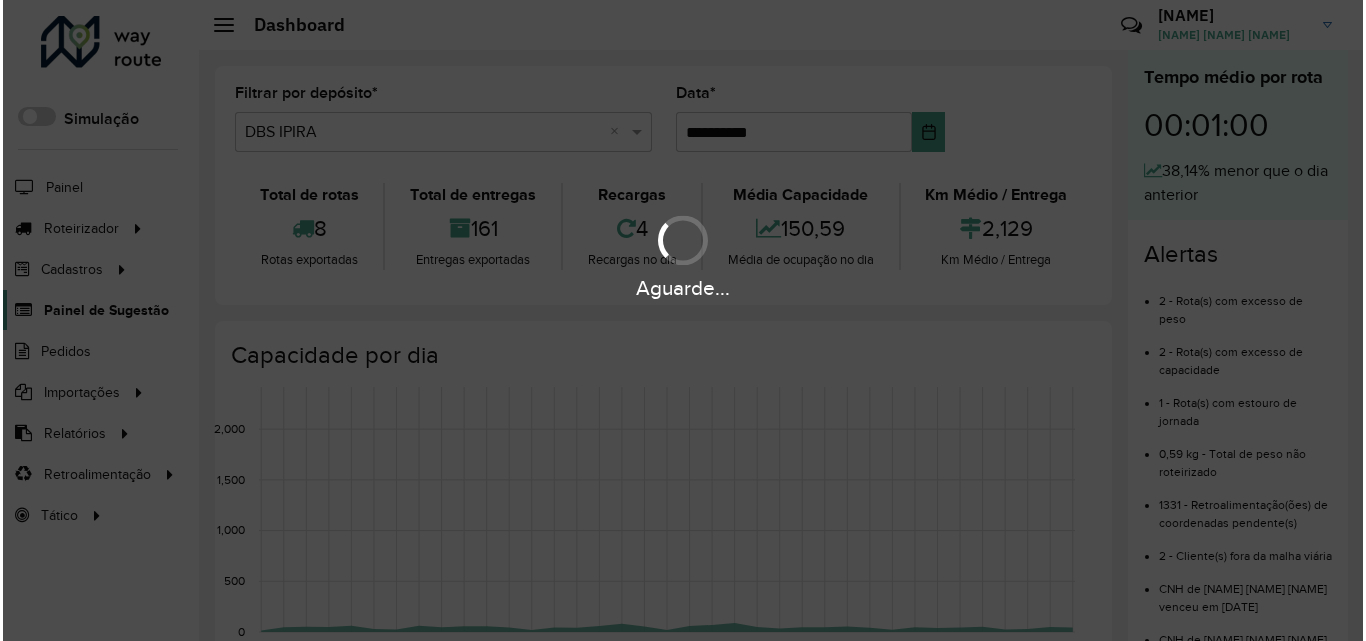 scroll, scrollTop: 0, scrollLeft: 0, axis: both 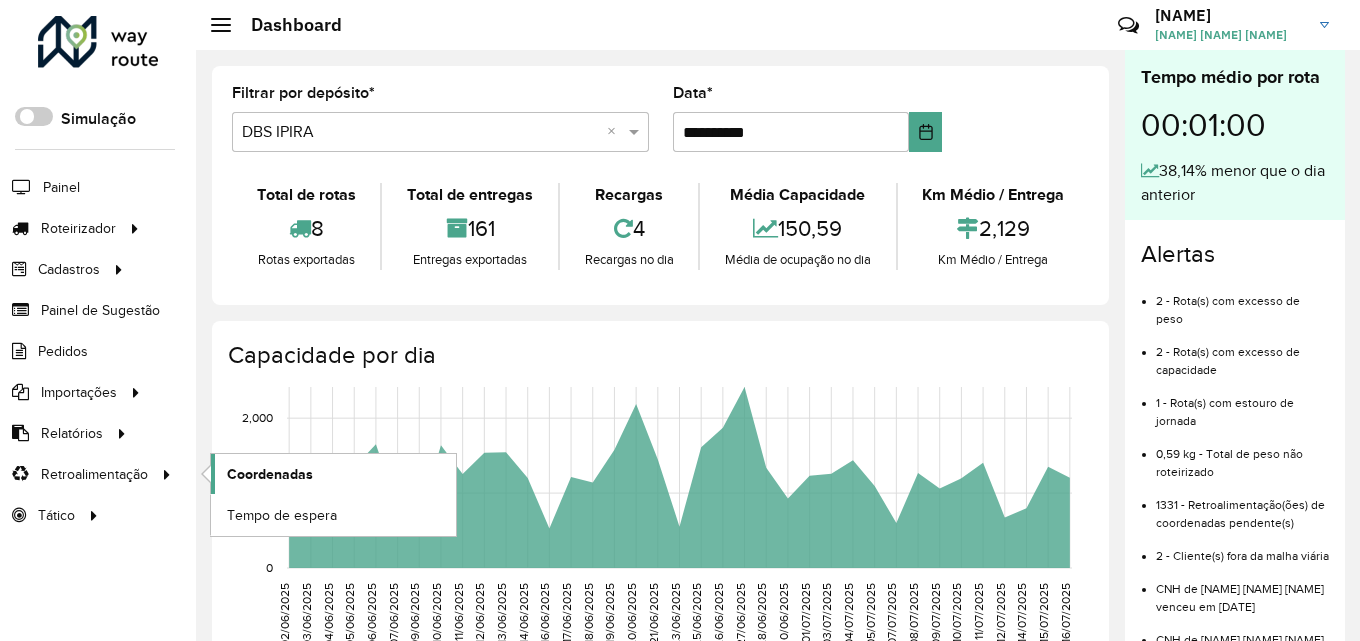 click on "Coordenadas" 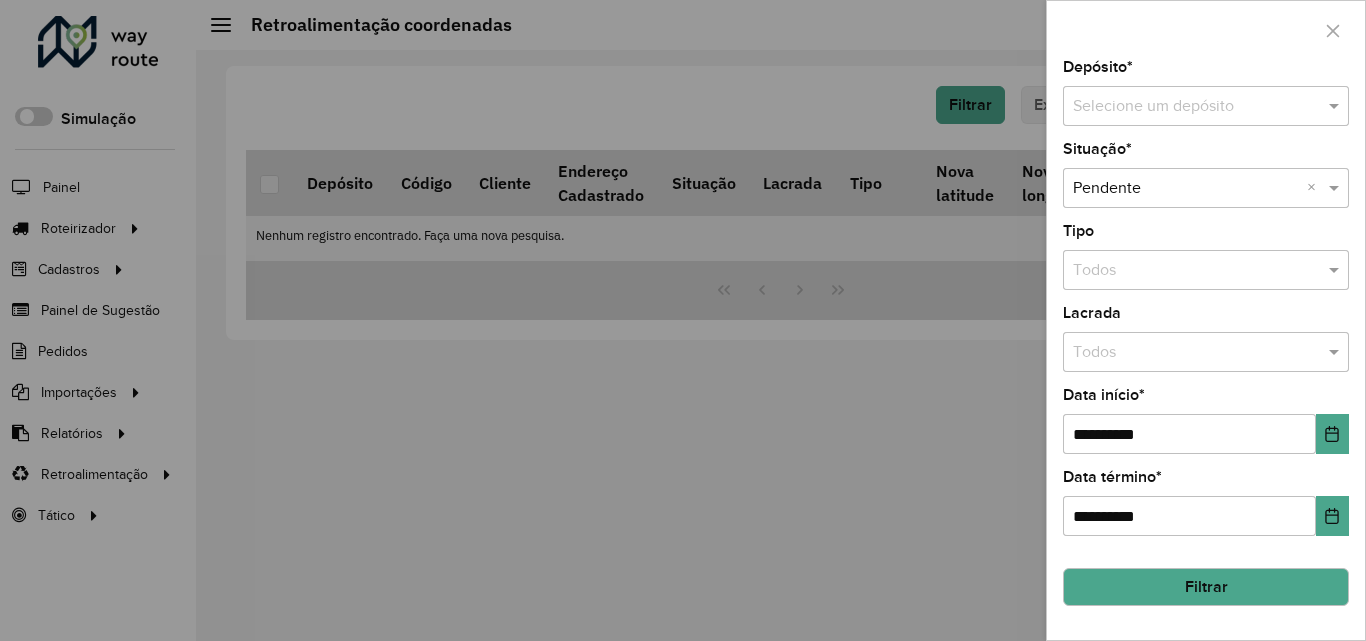 click at bounding box center (1186, 107) 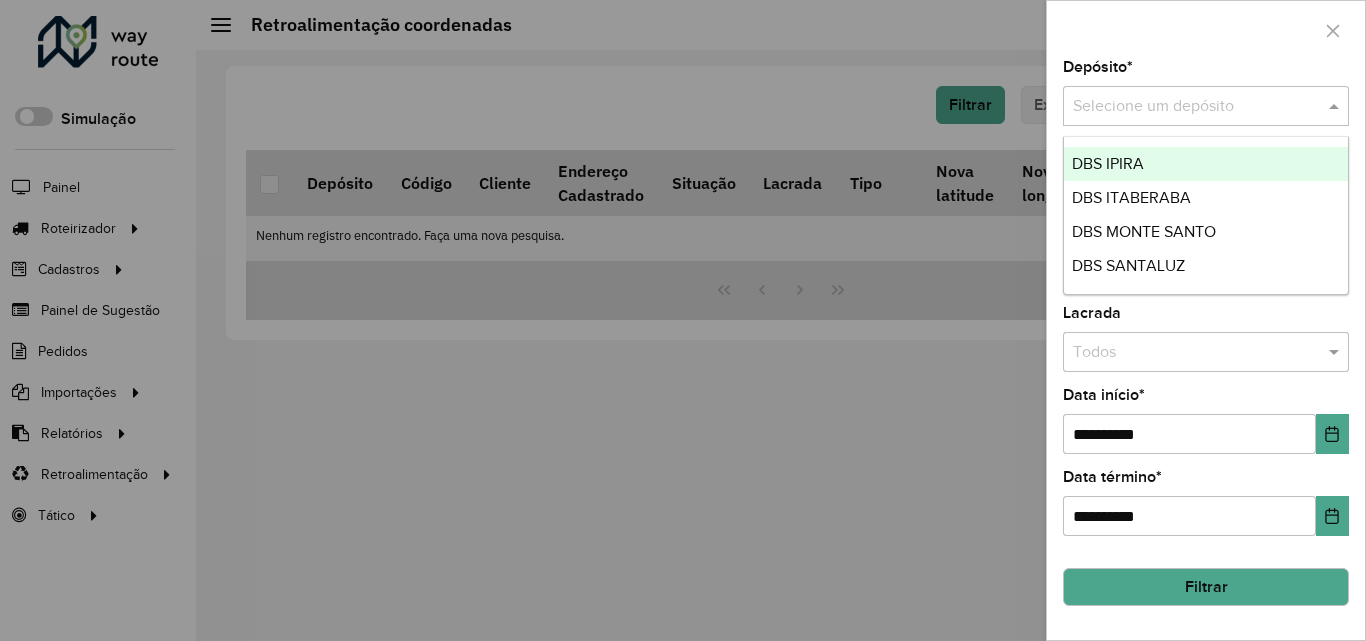 click on "DBS IPIRA" at bounding box center (1108, 163) 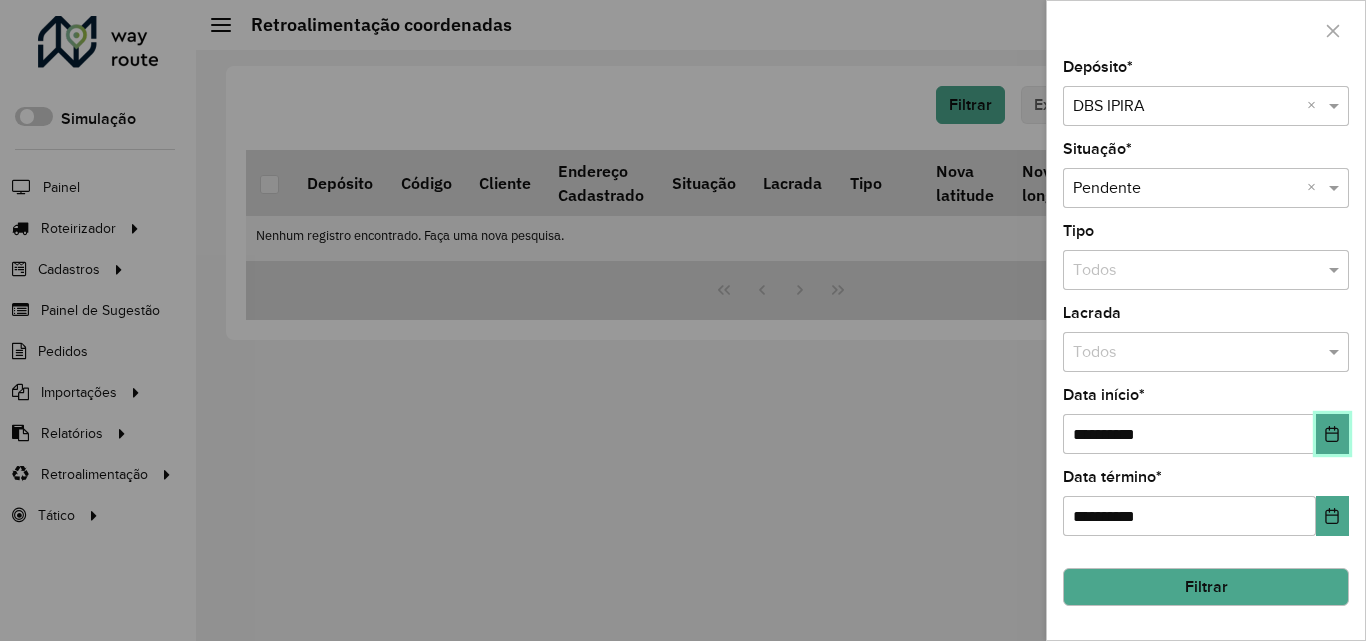 click 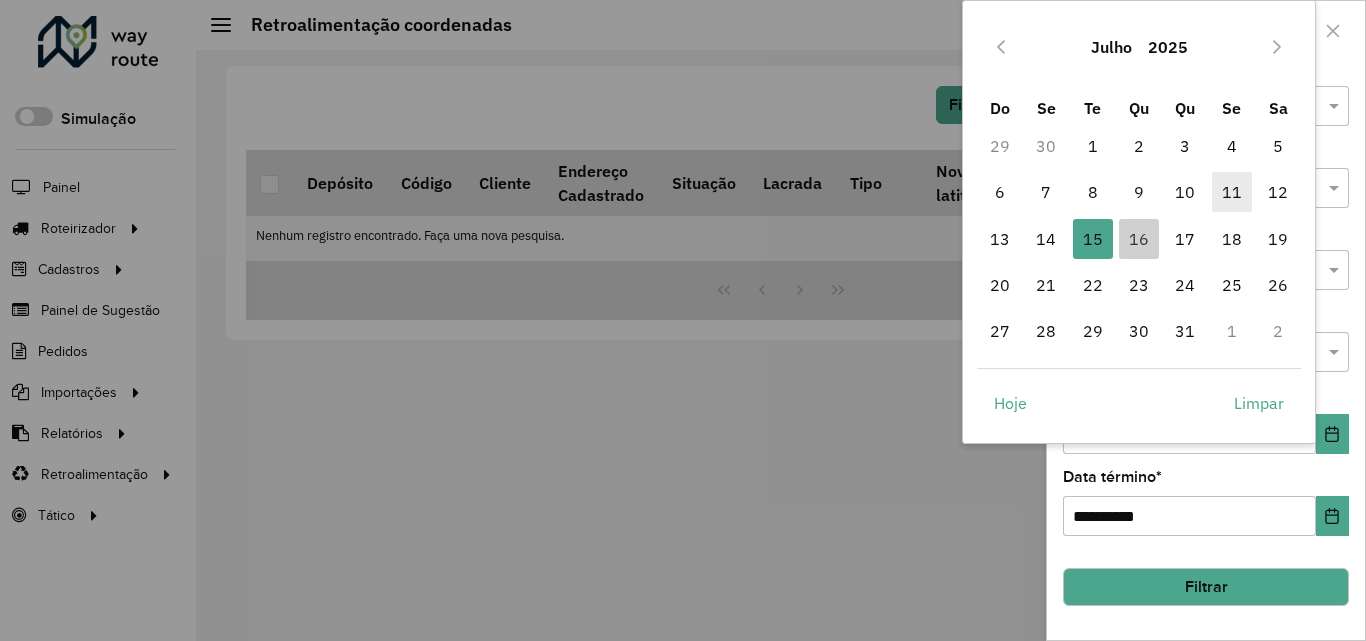 click on "11" at bounding box center (1232, 192) 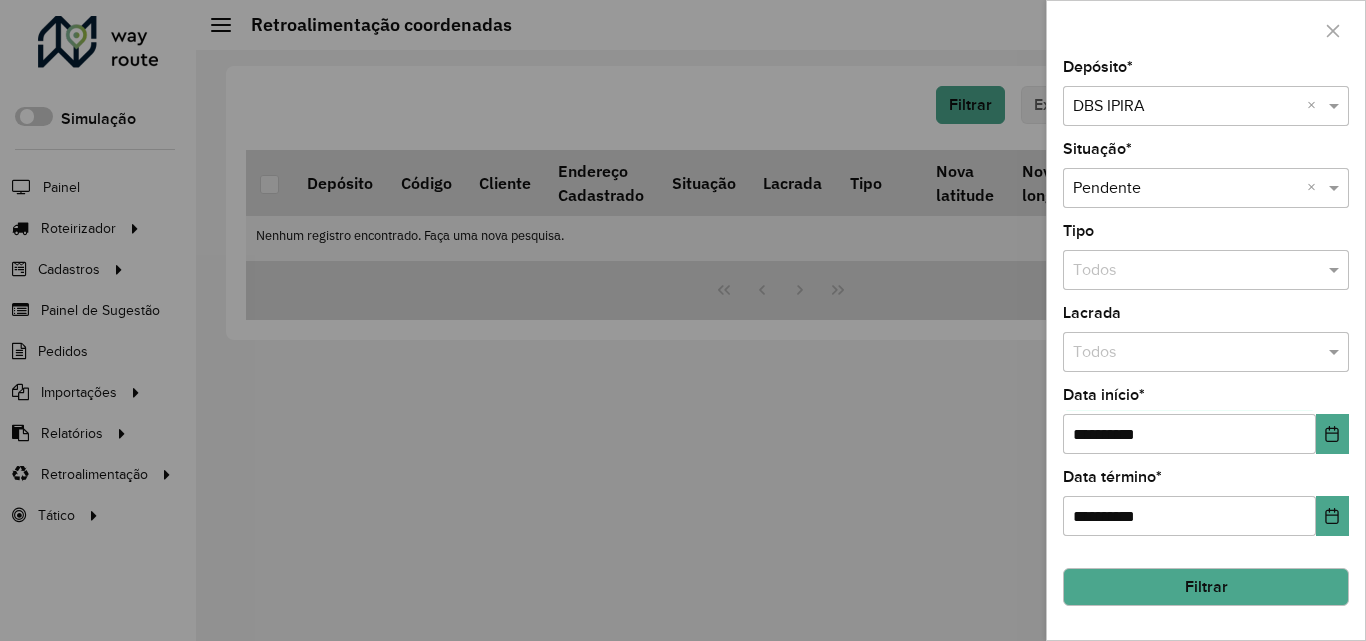 click on "Filtrar" 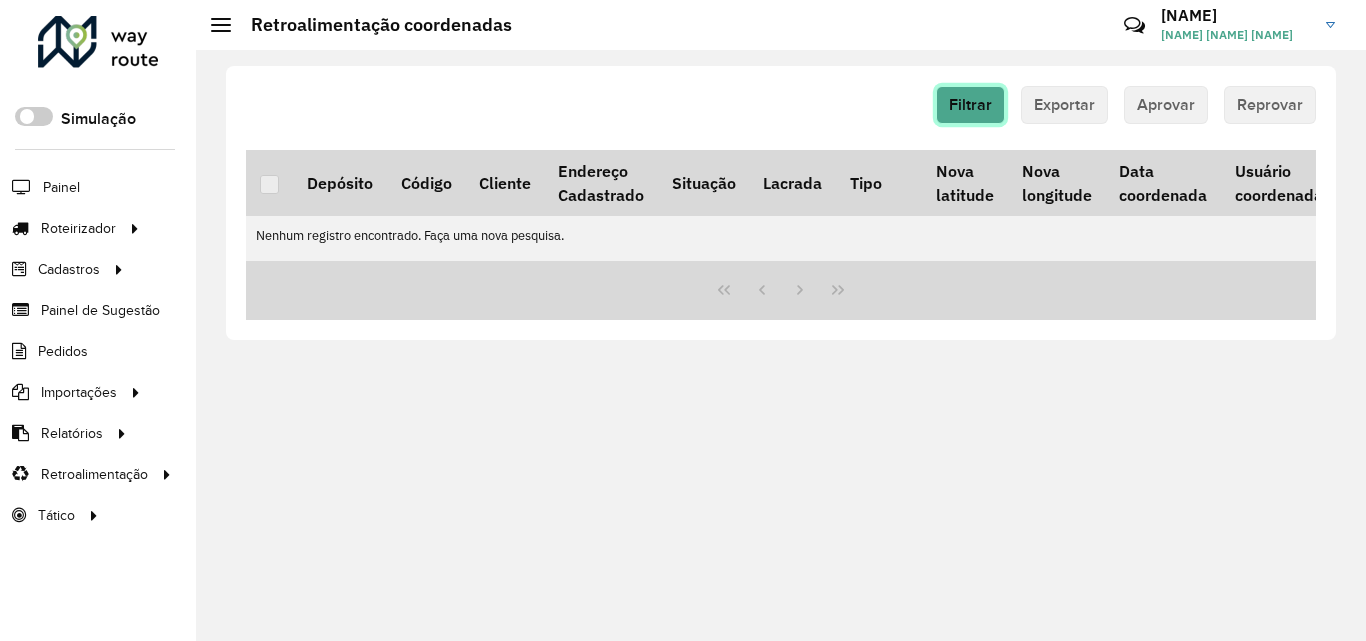 click on "Filtrar" 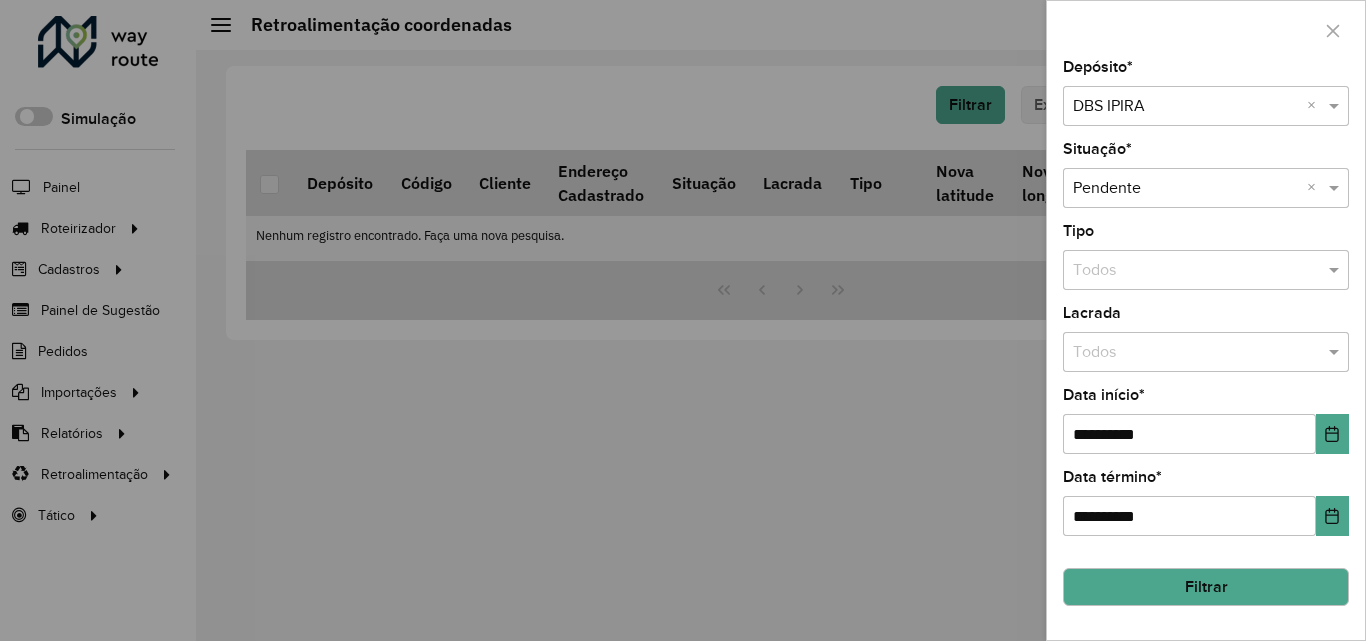 click on "Filtrar" 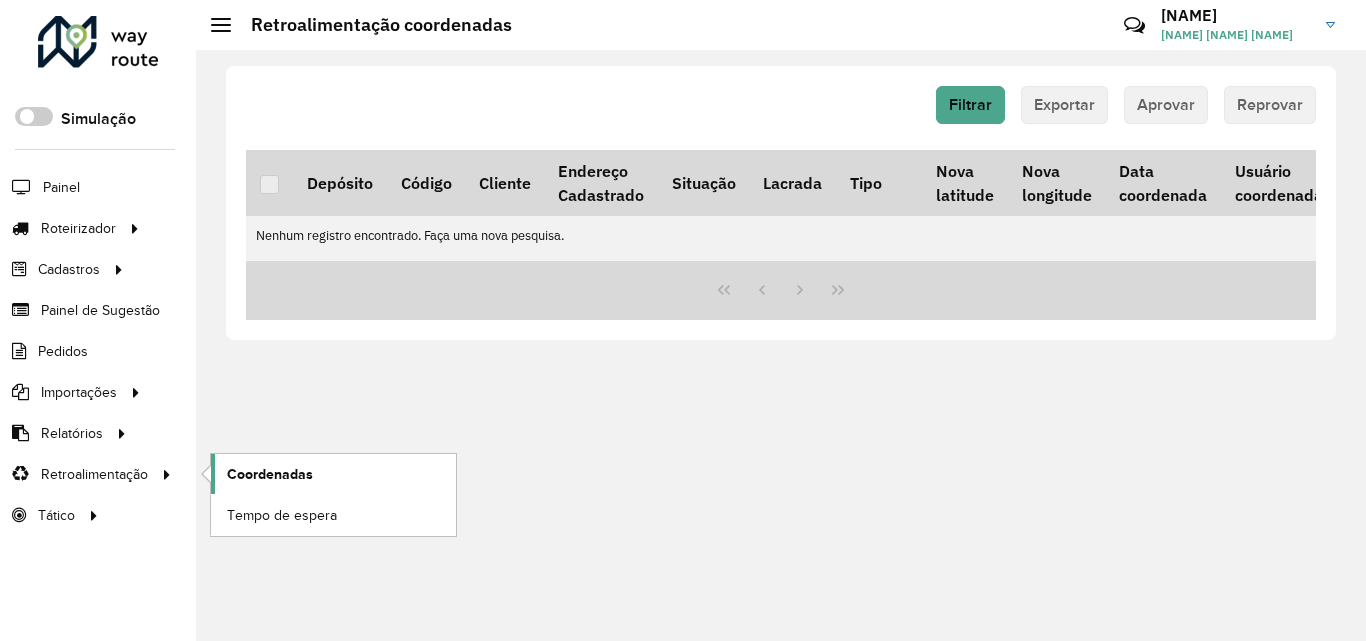 click on "Coordenadas" 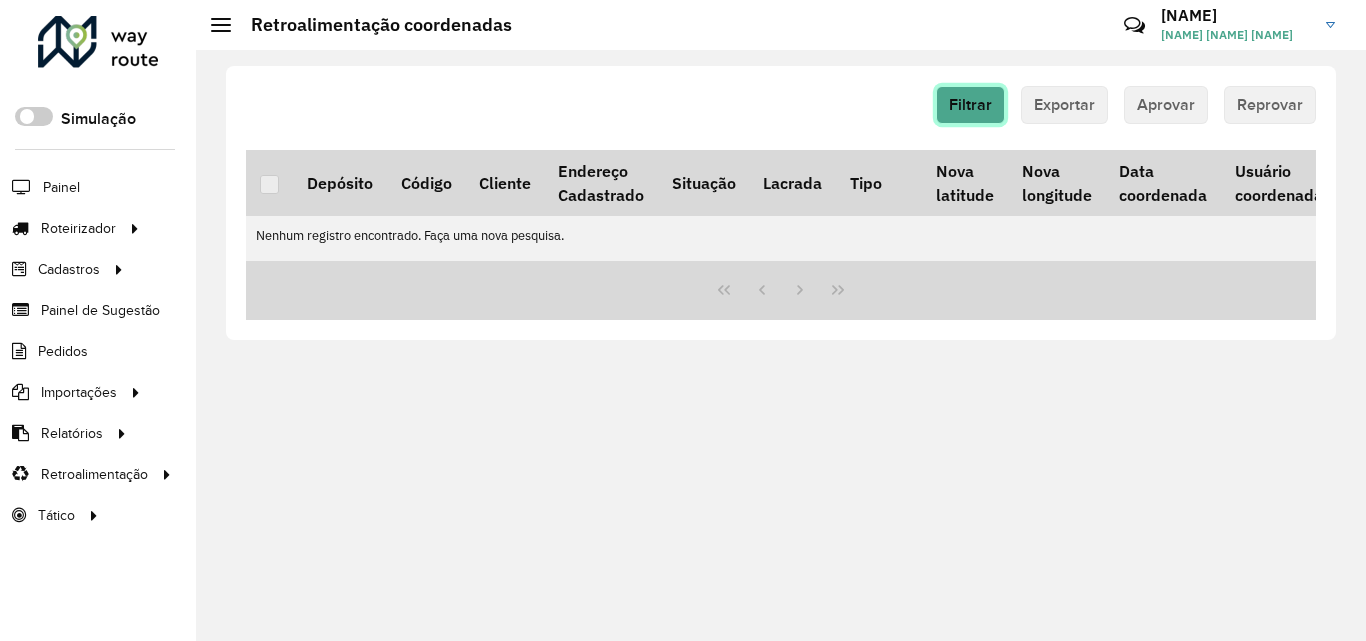 click on "Filtrar" 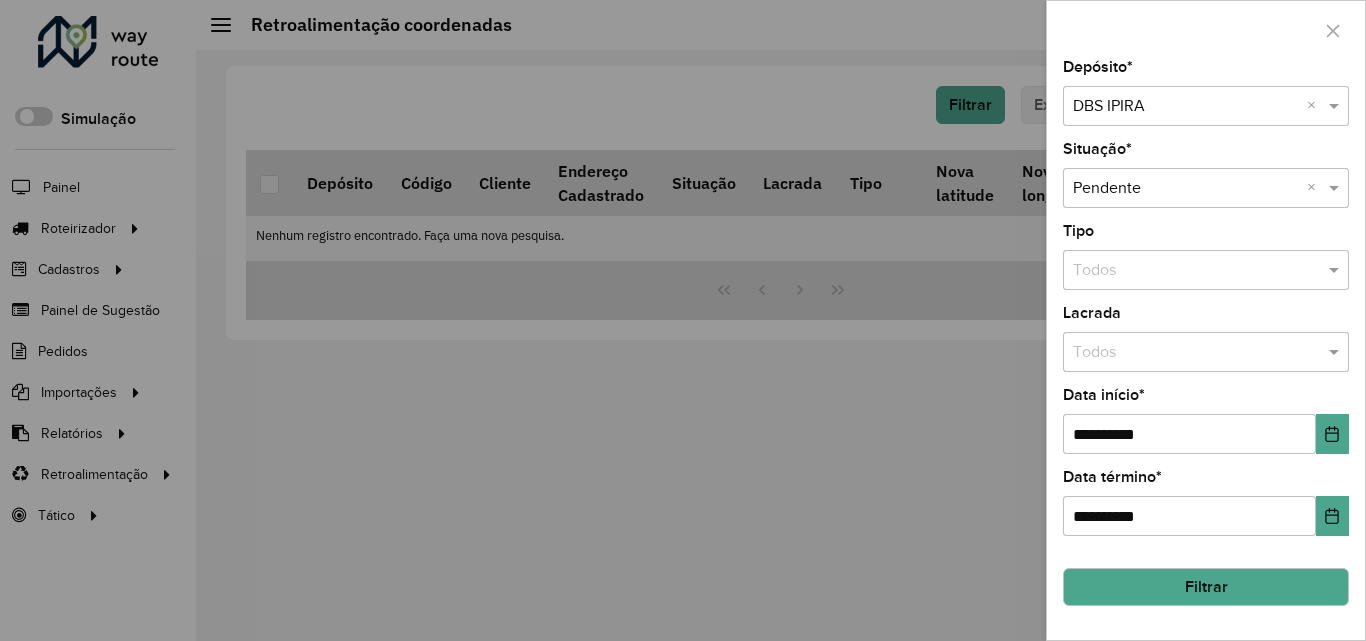 click at bounding box center (1186, 189) 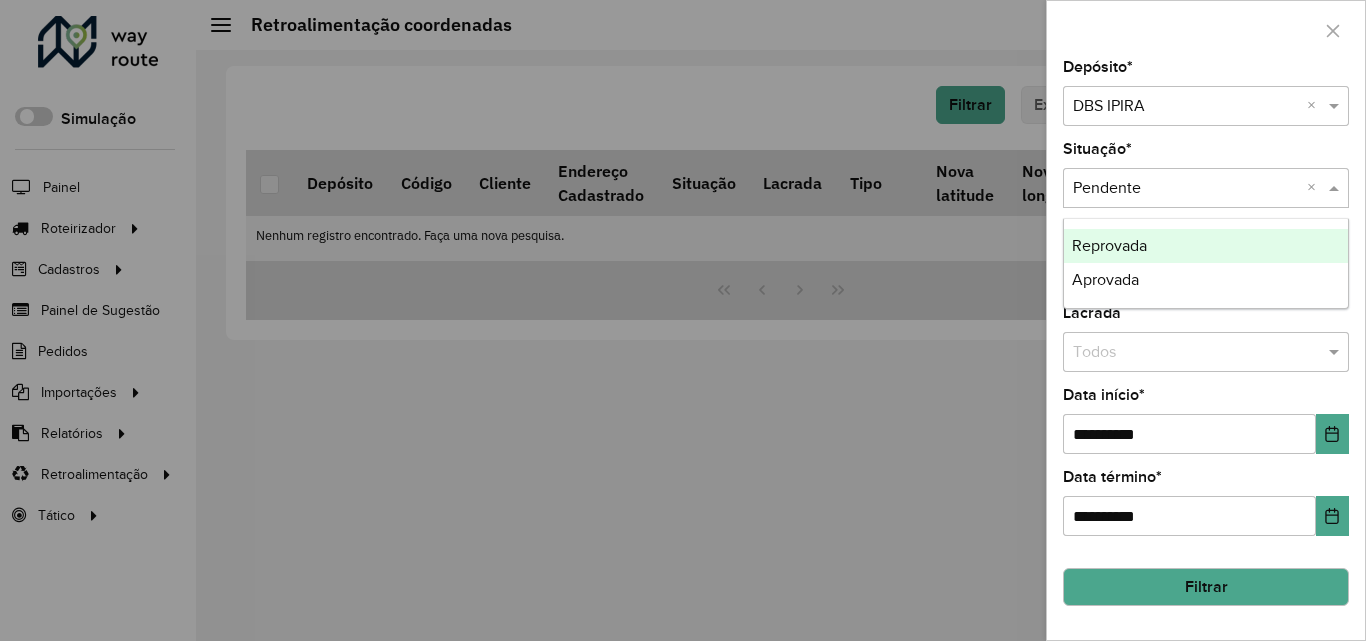 click at bounding box center (1186, 189) 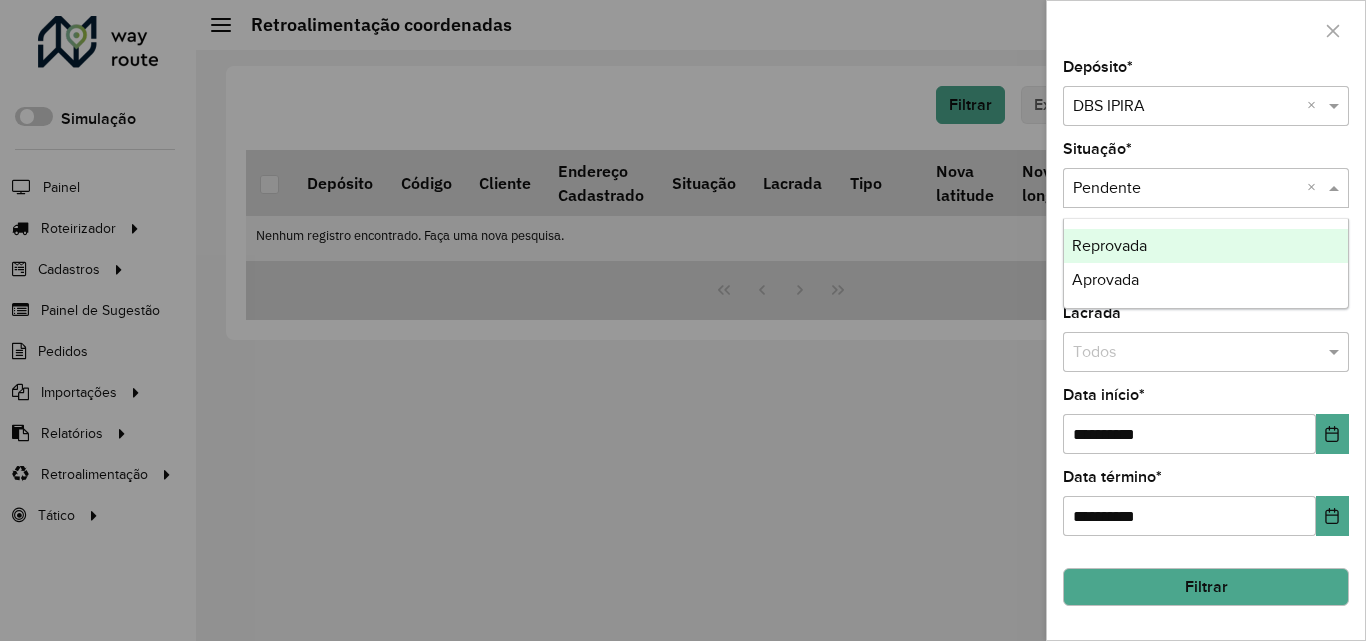 click on "Reprovada" at bounding box center [1109, 245] 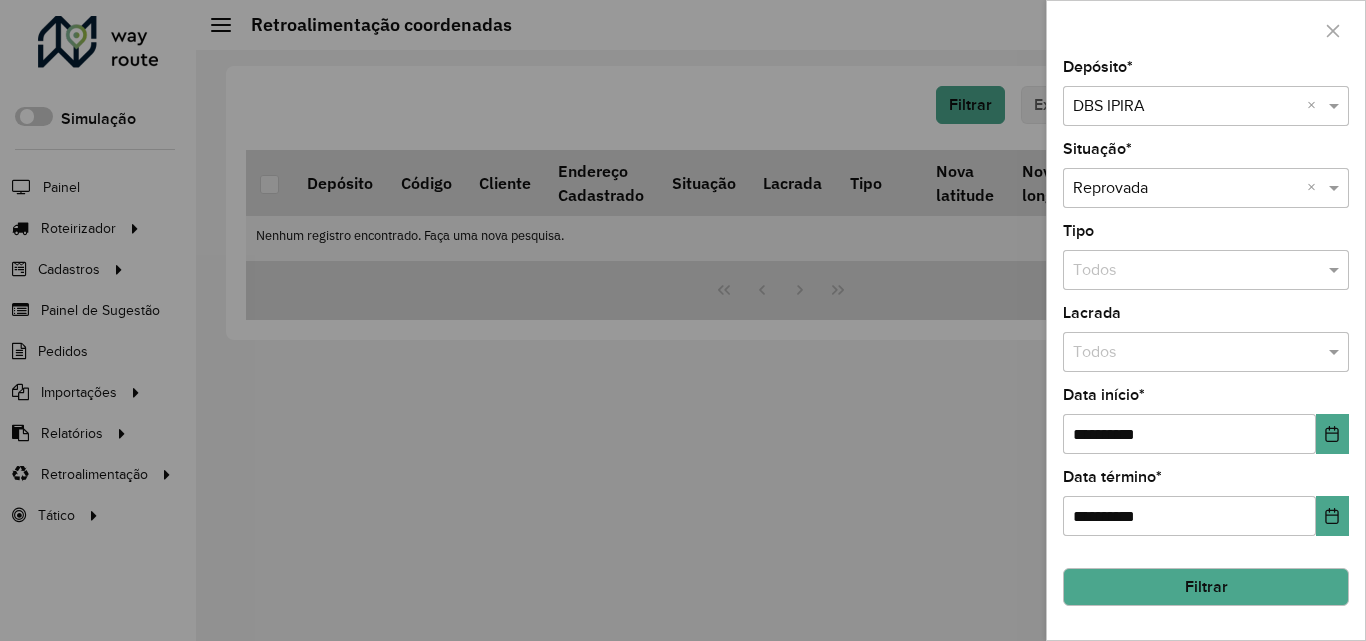 click on "Filtrar" 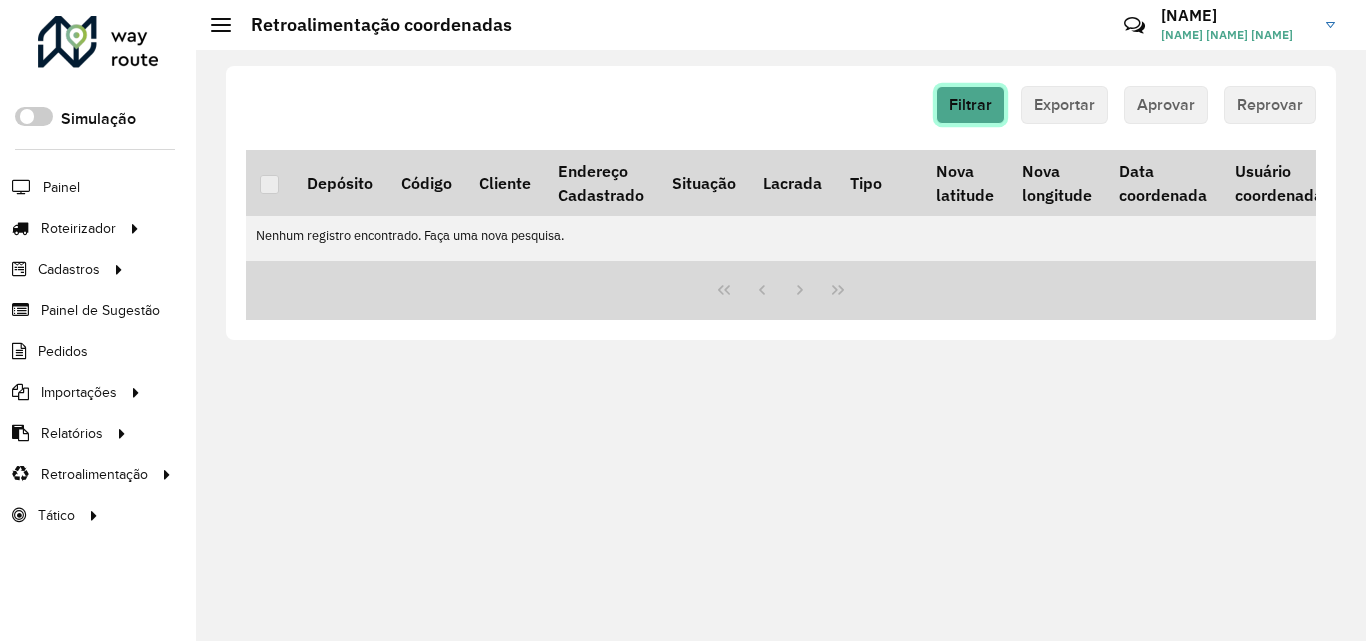 click on "Filtrar" 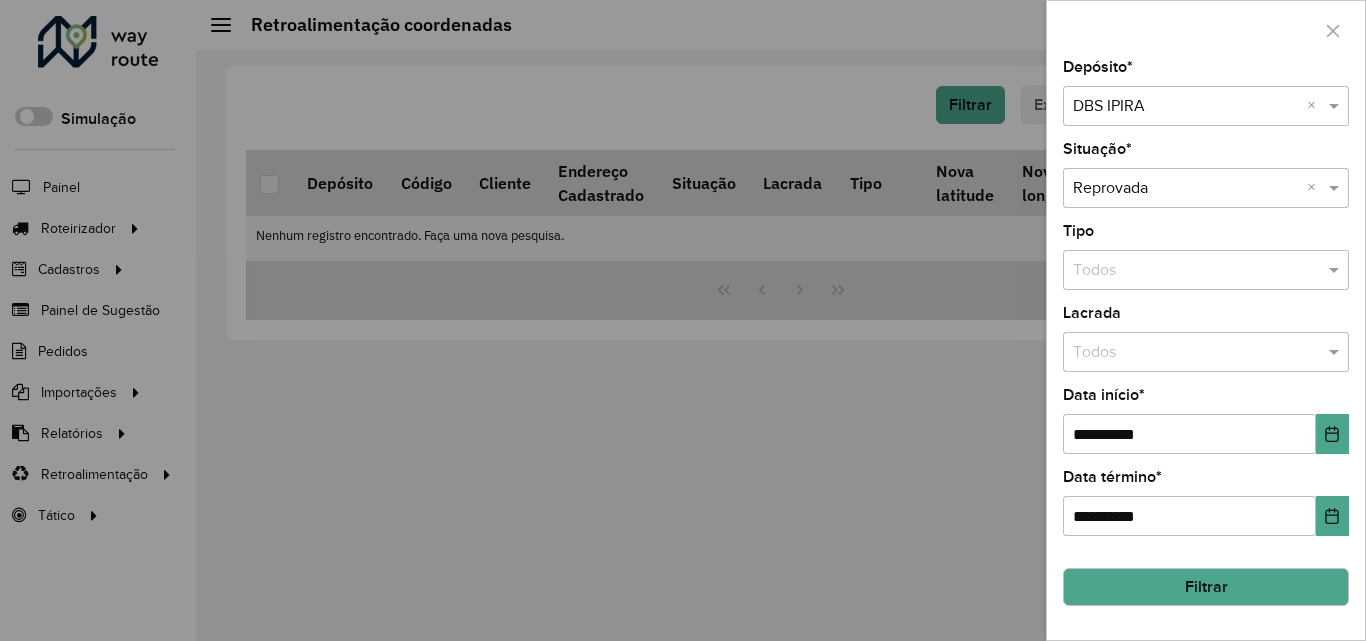 drag, startPoint x: 1129, startPoint y: 258, endPoint x: 1119, endPoint y: 263, distance: 11.18034 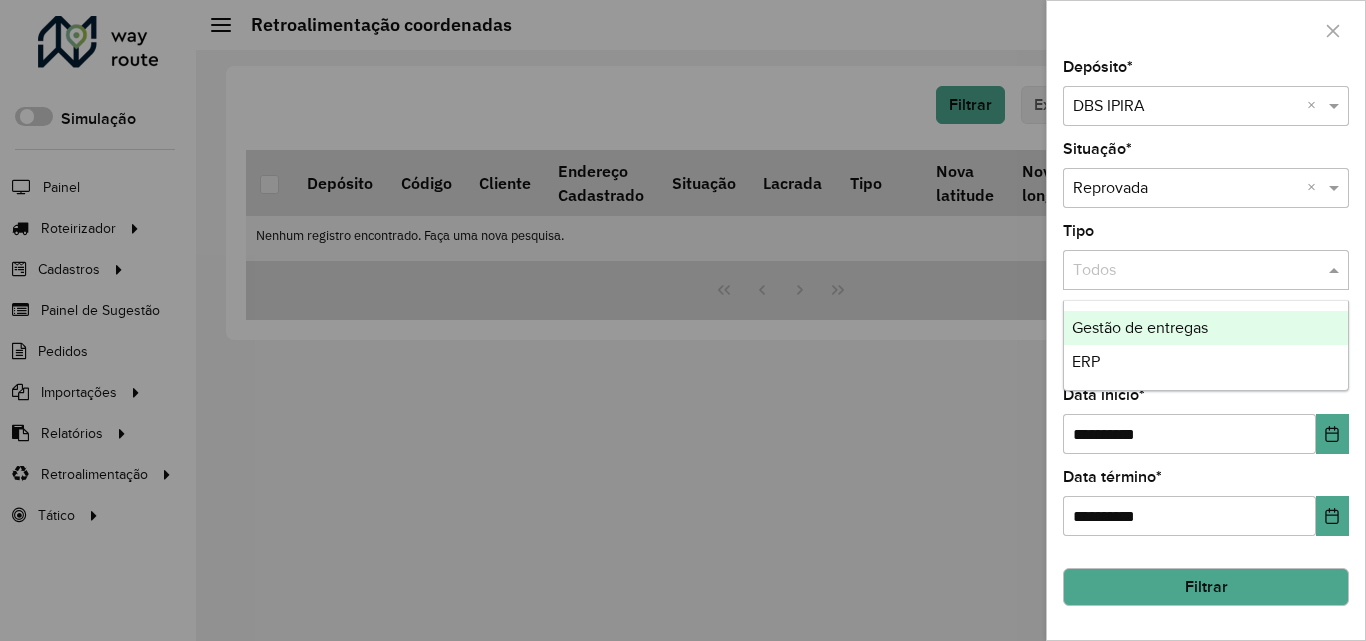 click at bounding box center (1186, 271) 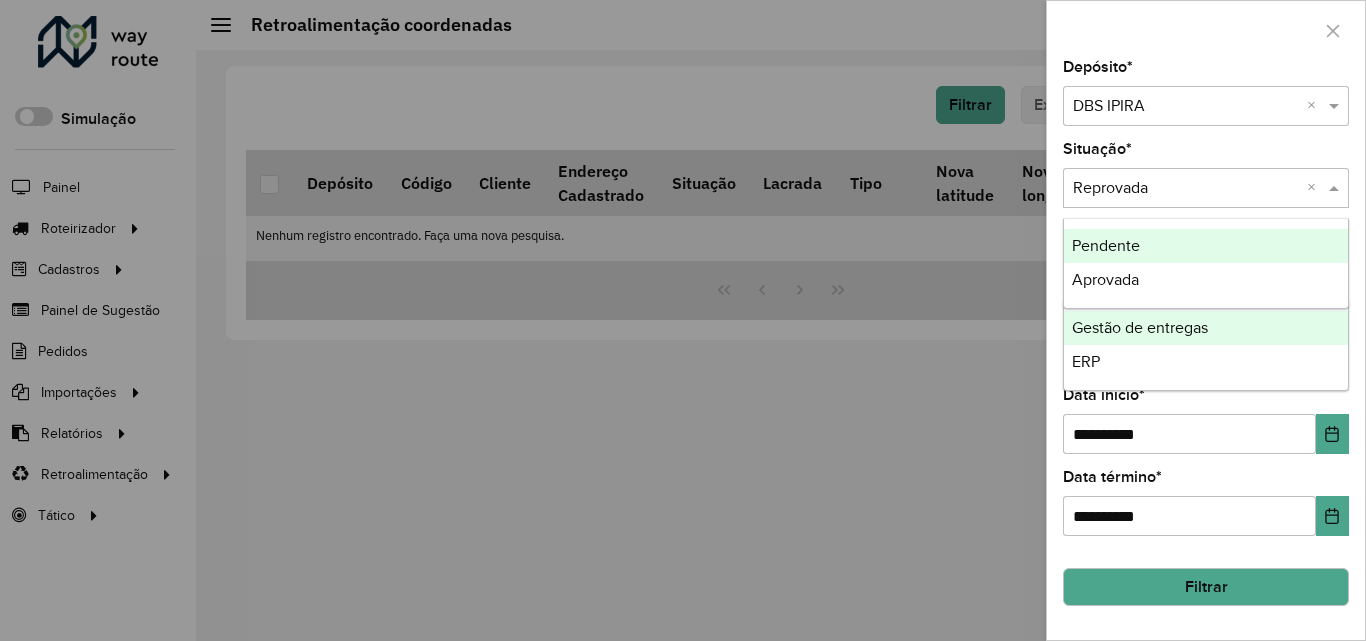 click on "Selecione uma opção × Reprovada ×" at bounding box center [1206, 188] 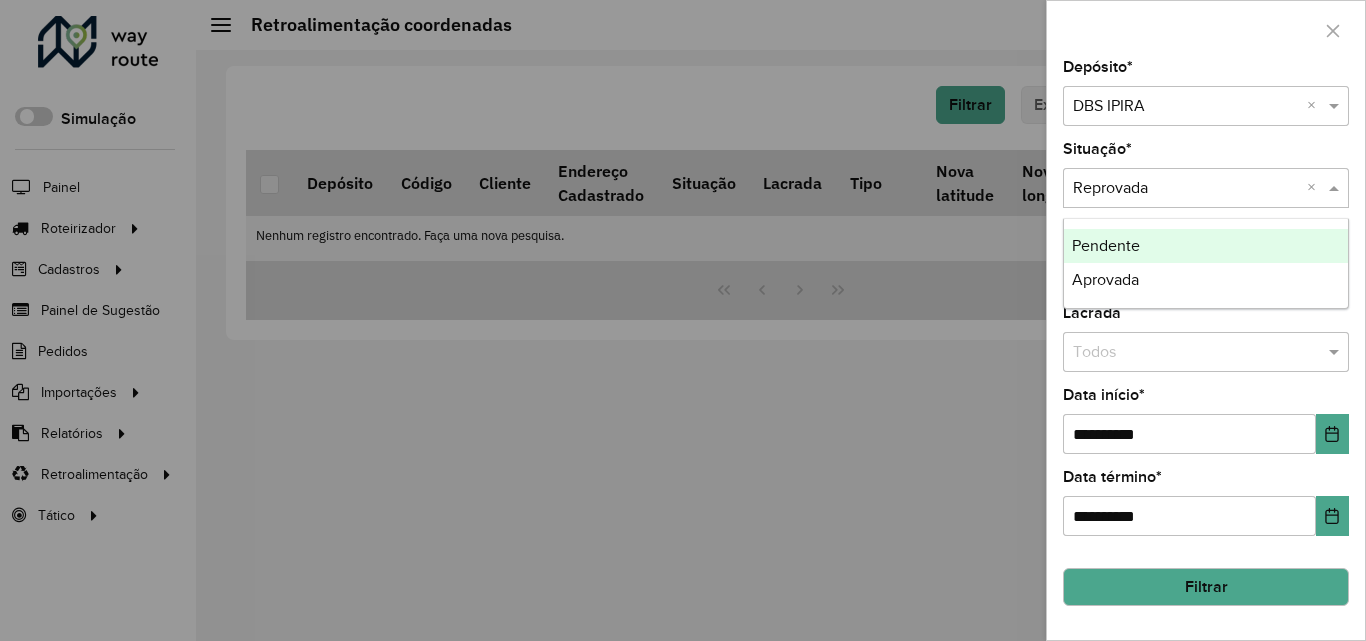 click on "Pendente" at bounding box center (1106, 245) 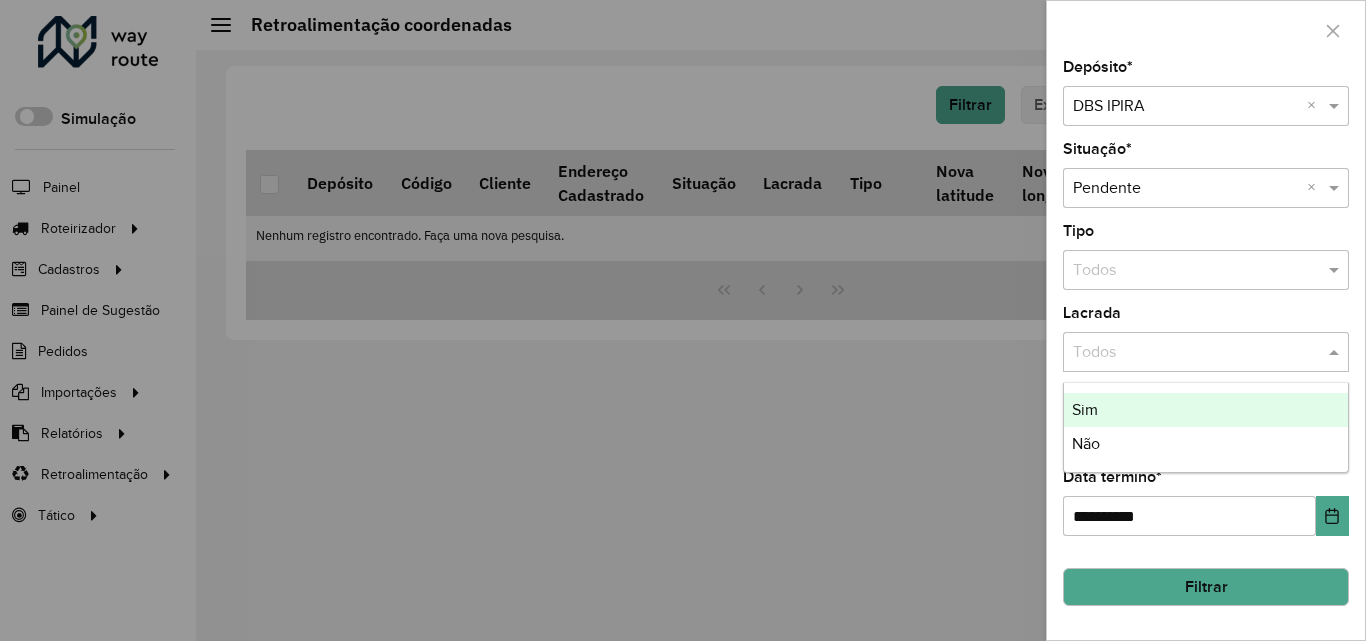 click on "Todos" at bounding box center [1206, 352] 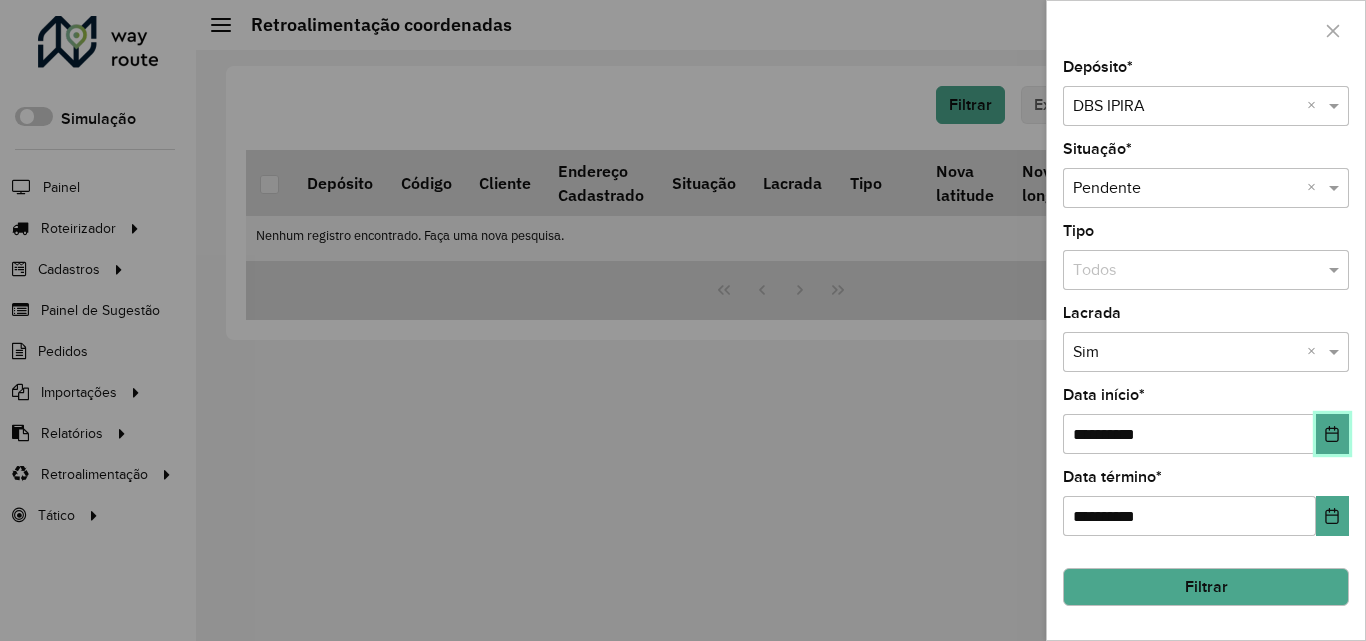 click 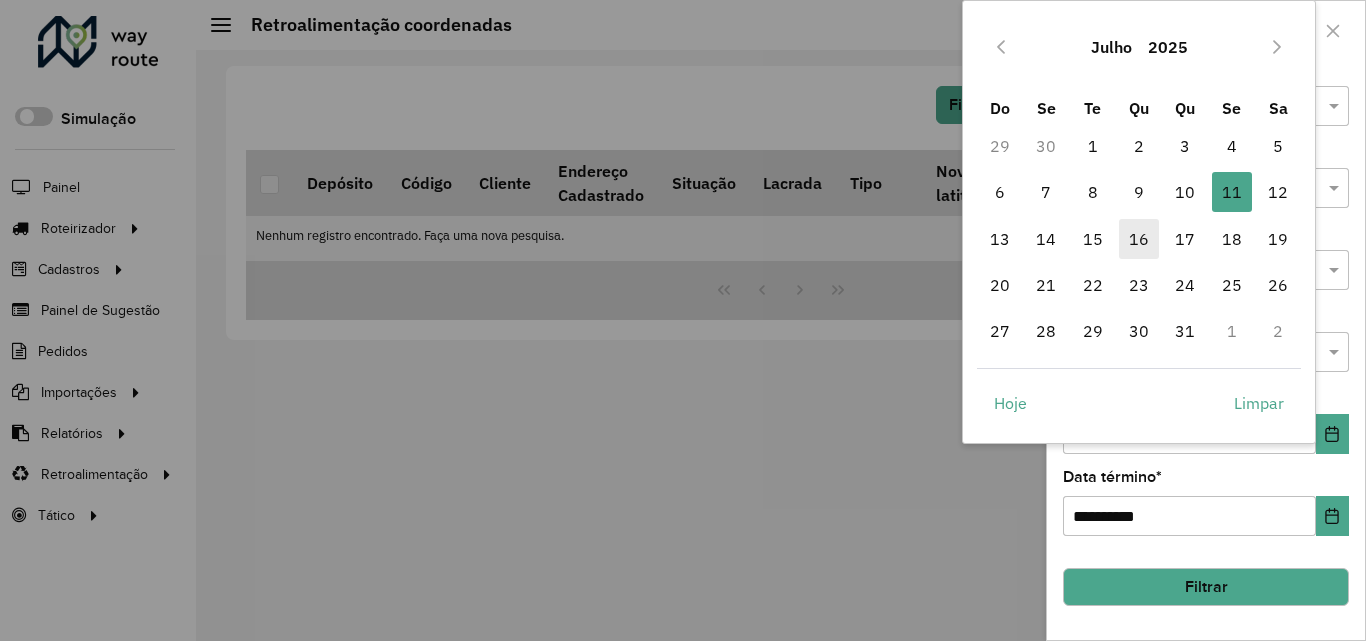 click on "16" at bounding box center [1139, 239] 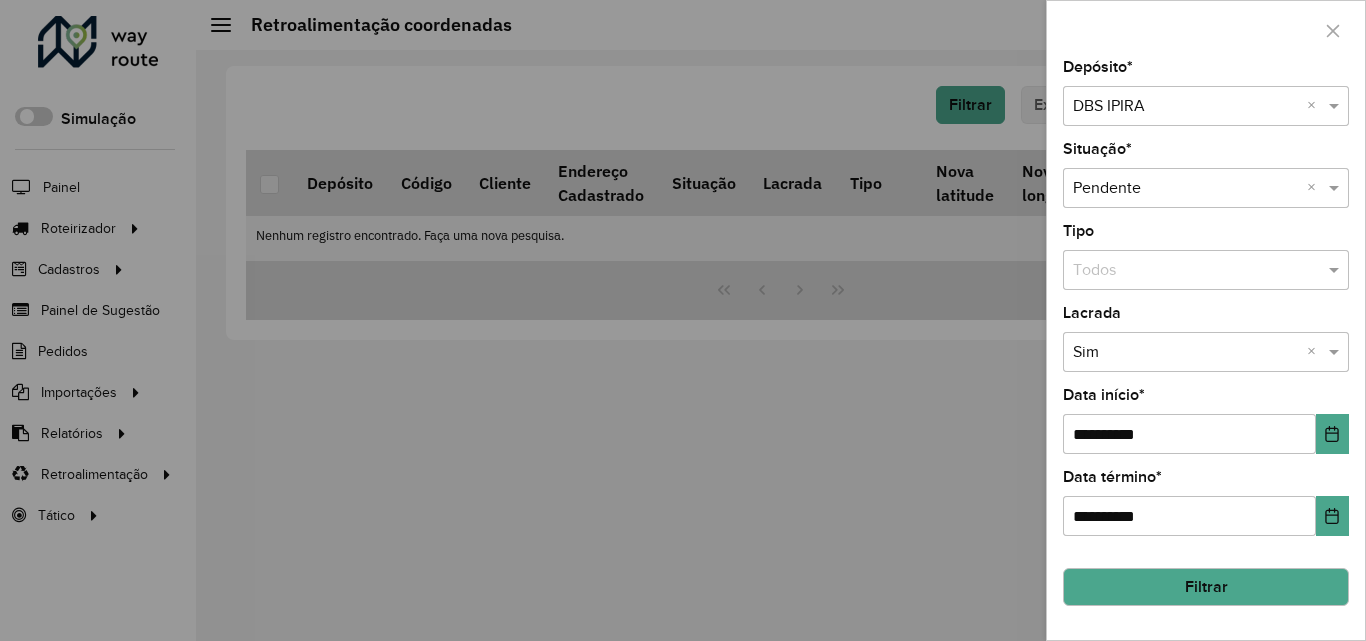 click on "Filtrar" 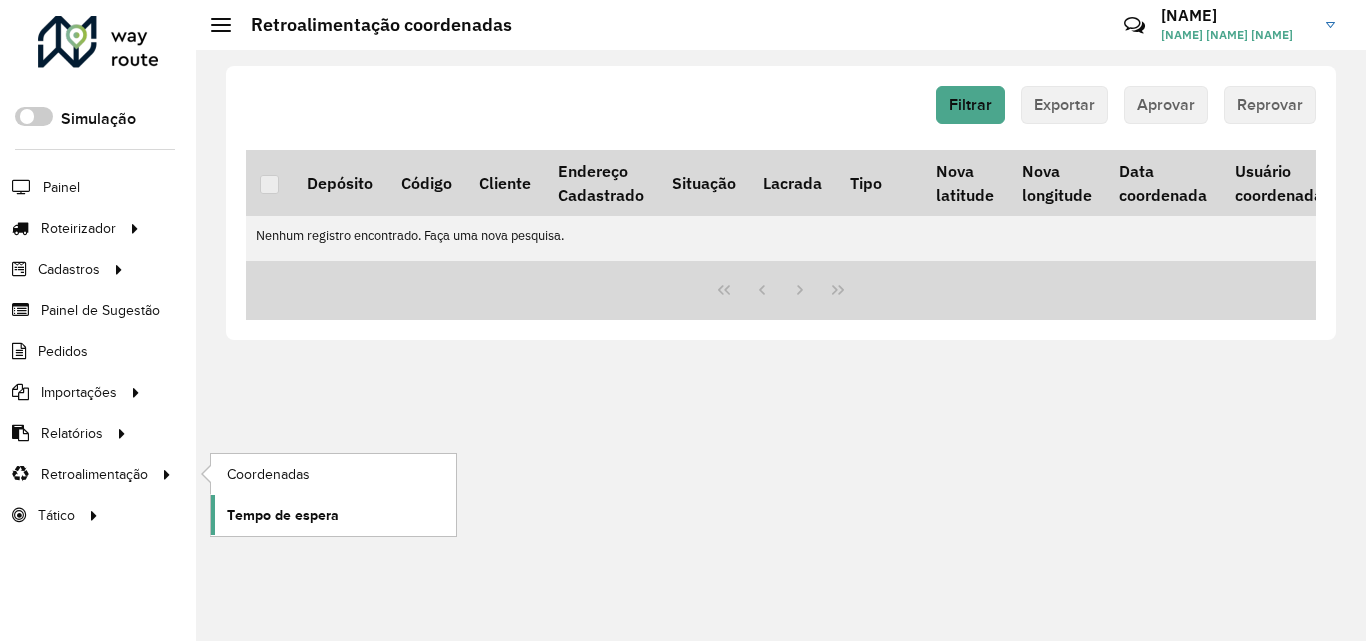click on "Tempo de espera" 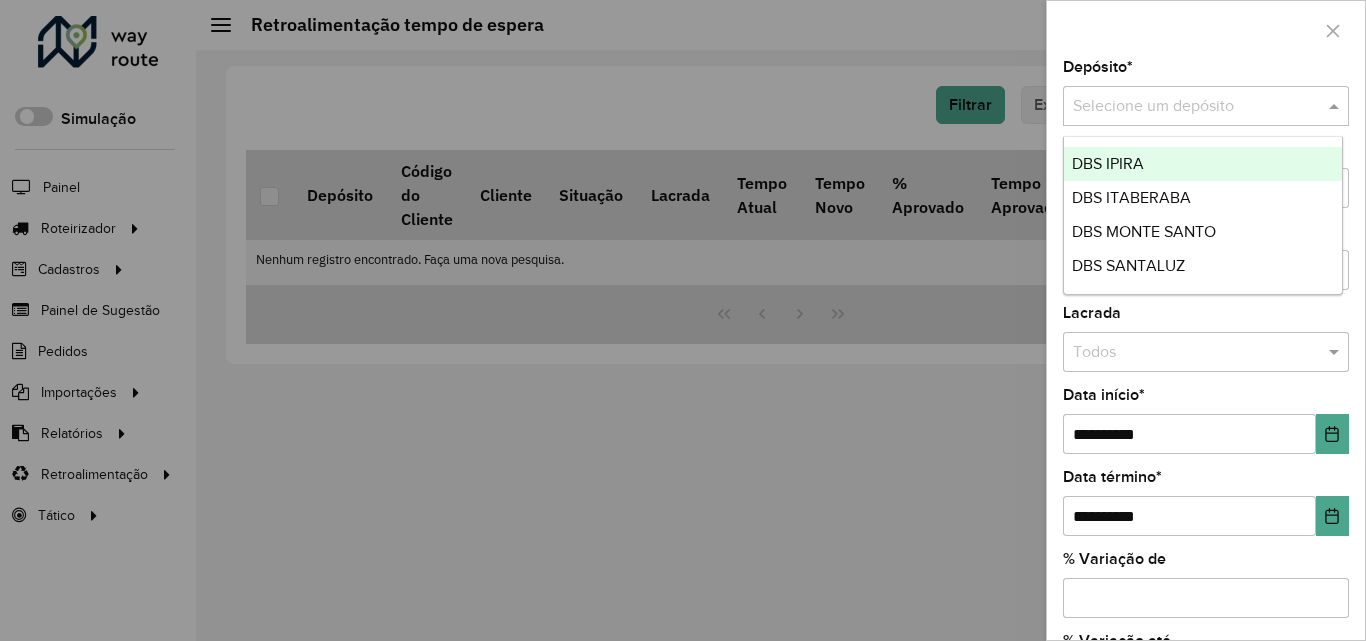 click at bounding box center (1186, 107) 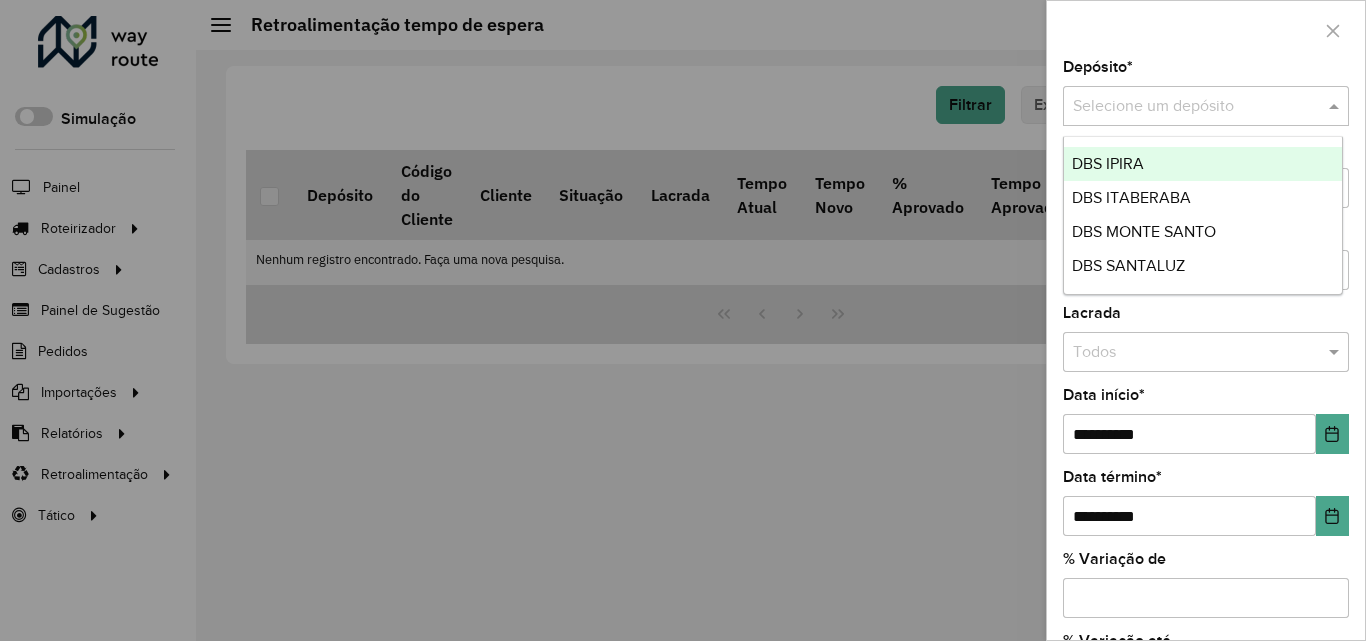 click on "DBS IPIRA" at bounding box center [1203, 164] 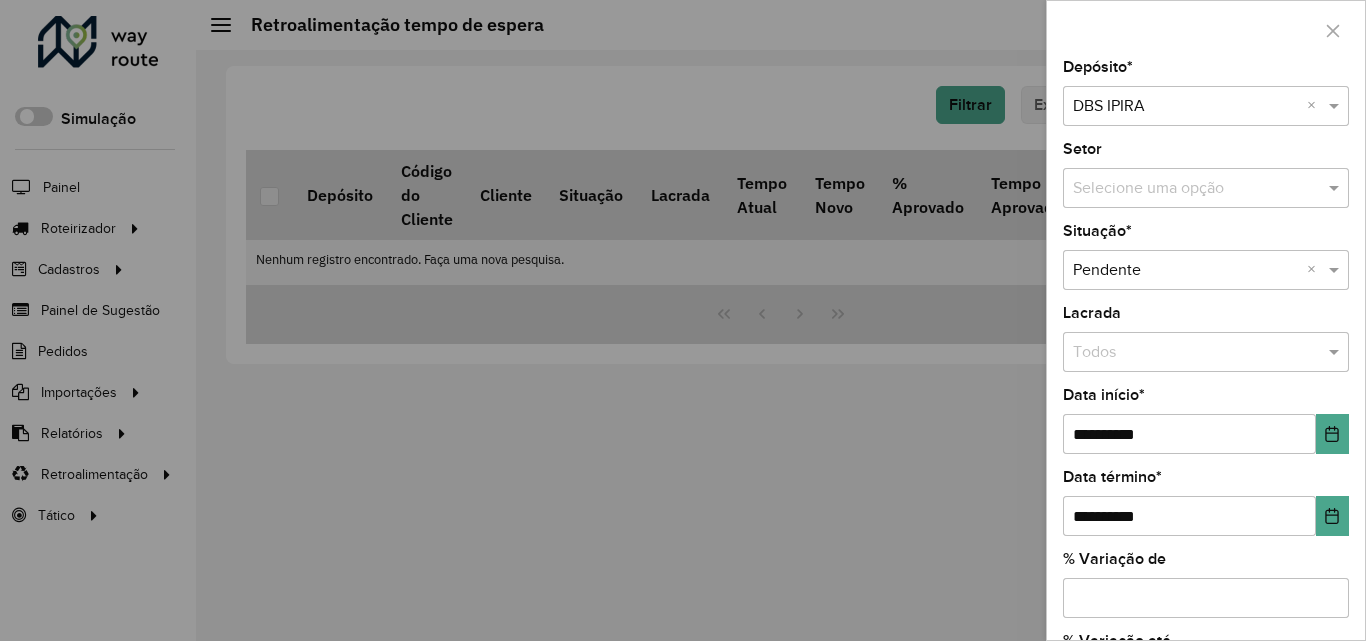 click at bounding box center [1186, 271] 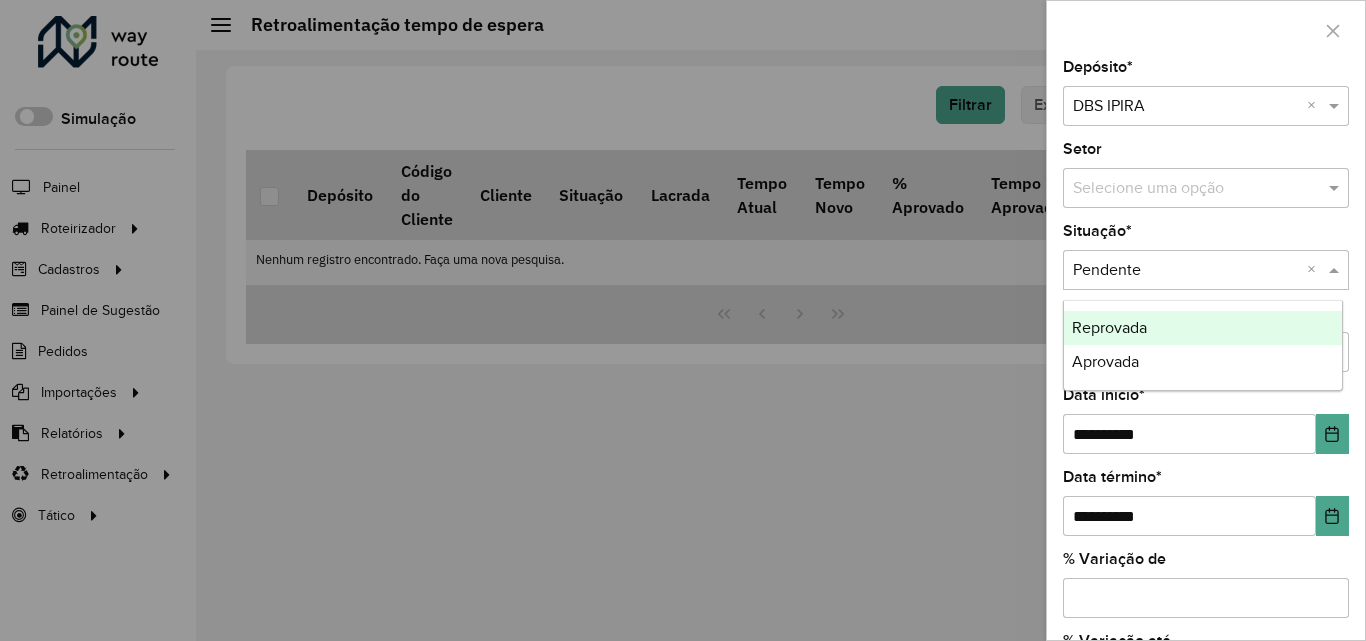 click at bounding box center (1186, 271) 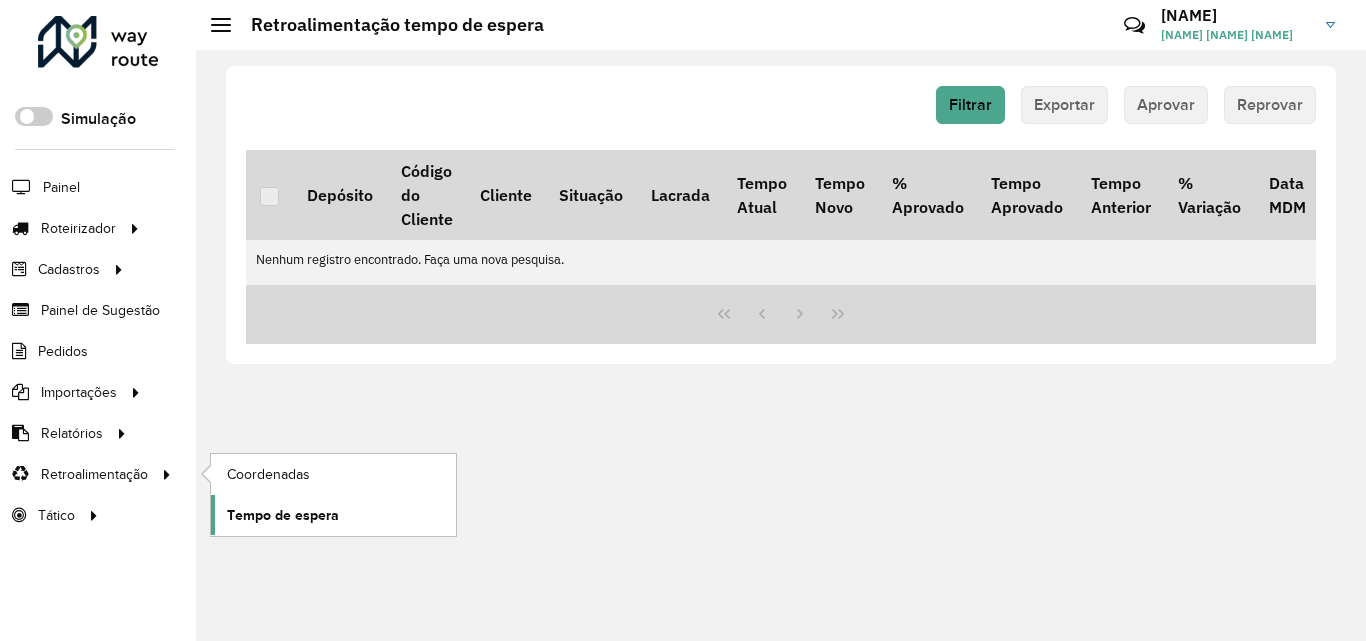 click on "Tempo de espera" 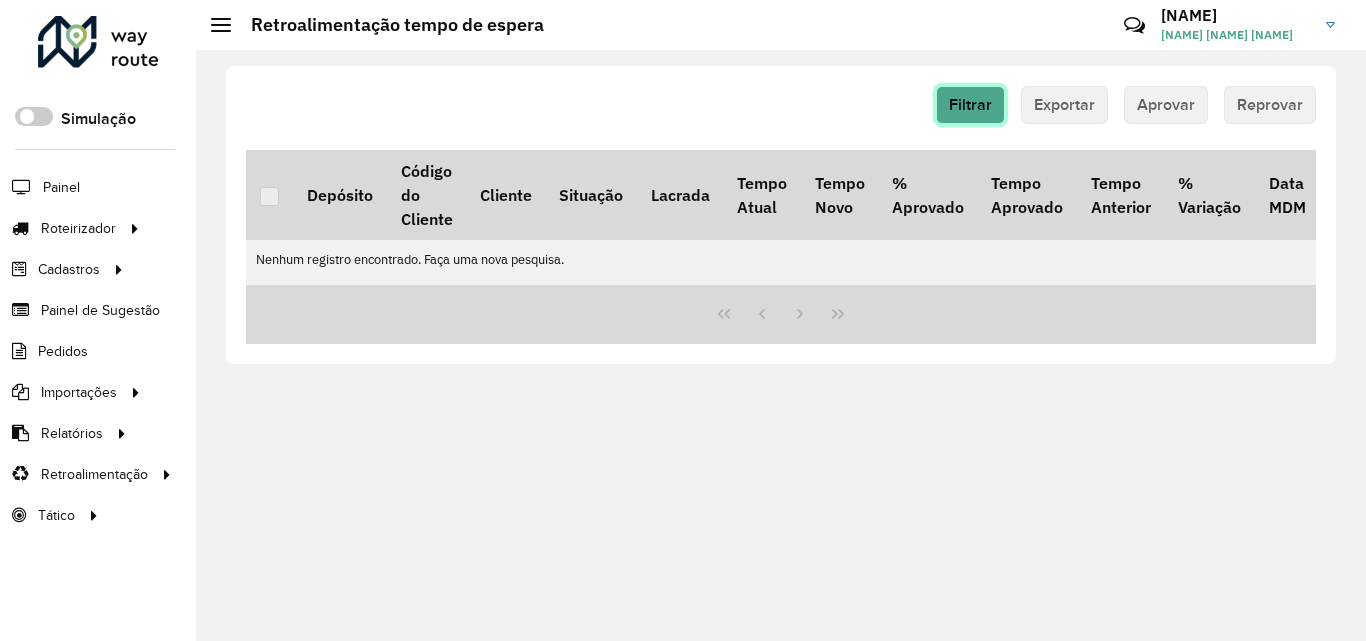 click on "Filtrar" 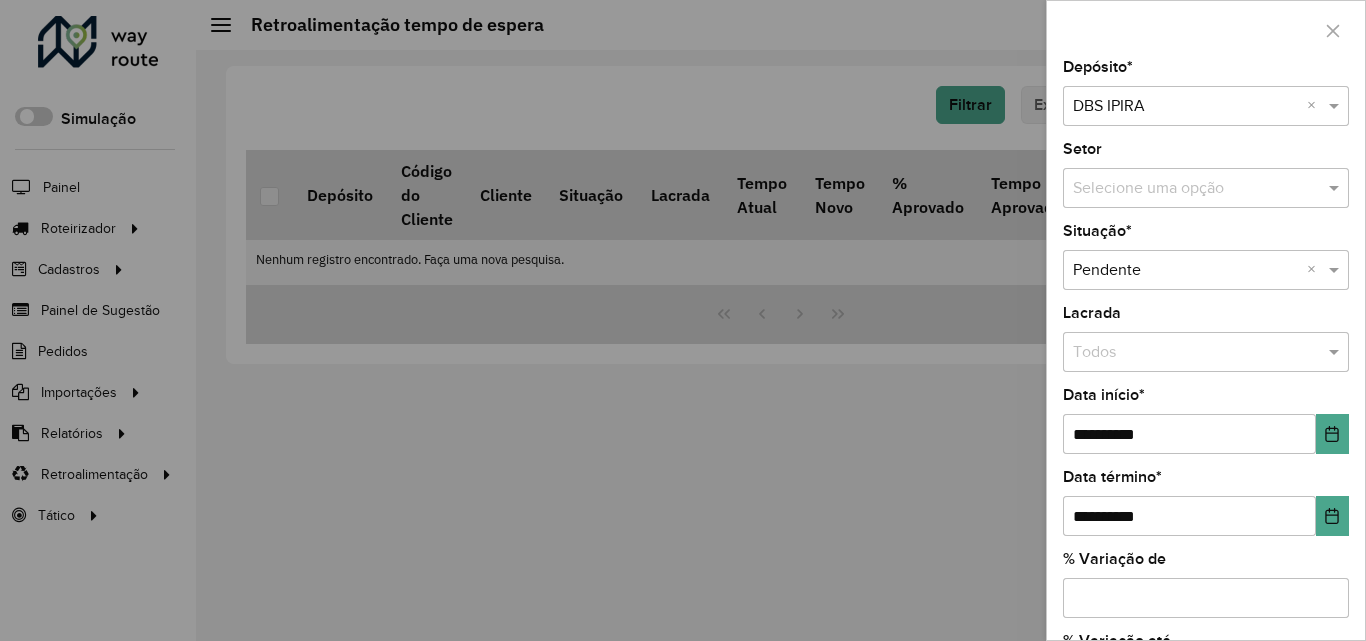 click at bounding box center (1186, 189) 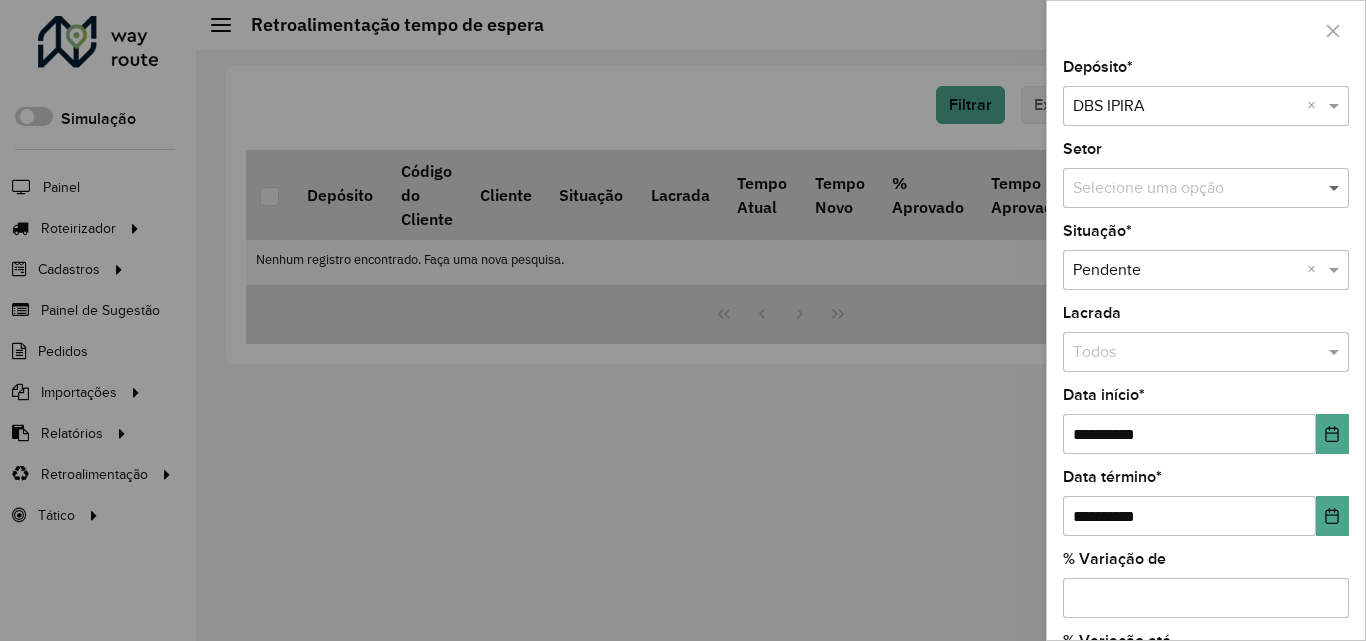 click at bounding box center (1336, 188) 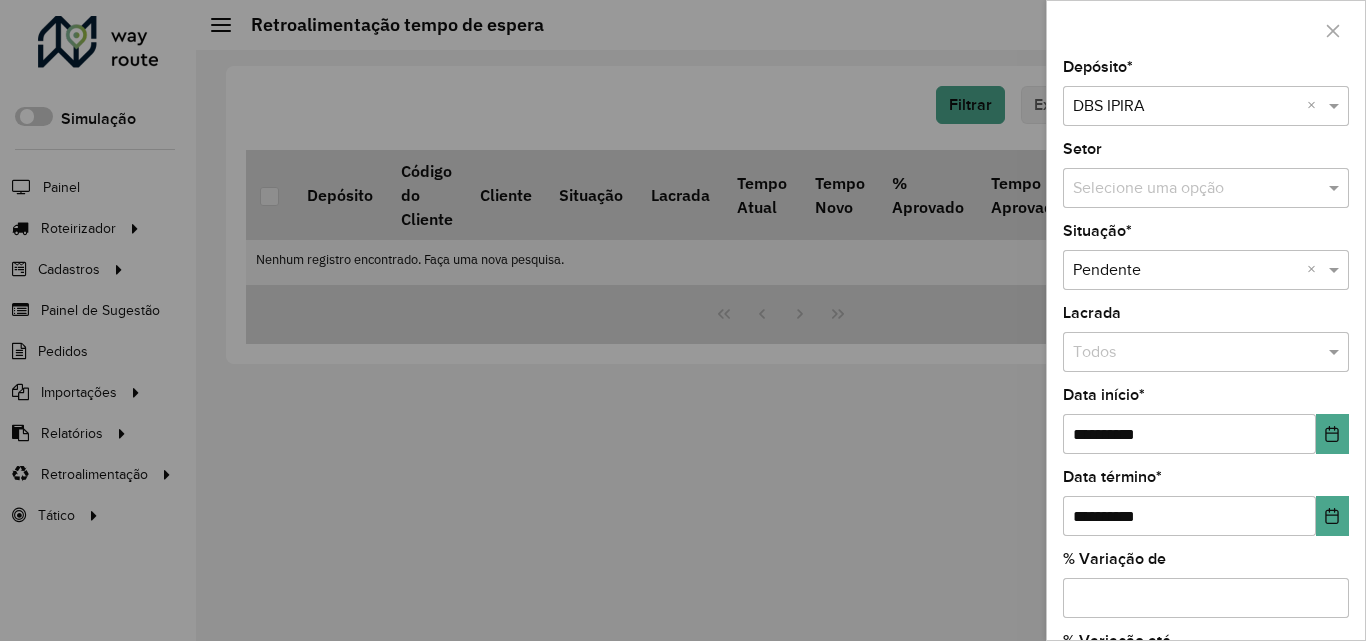 click at bounding box center [1186, 353] 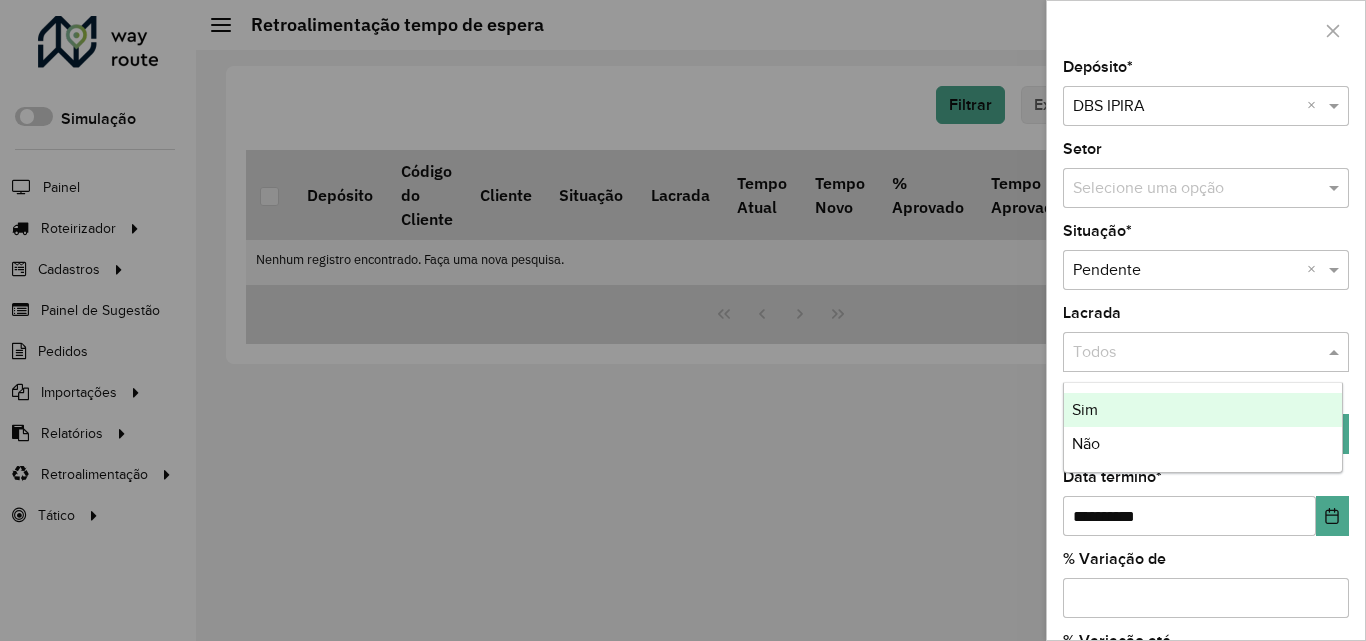 click at bounding box center (1186, 353) 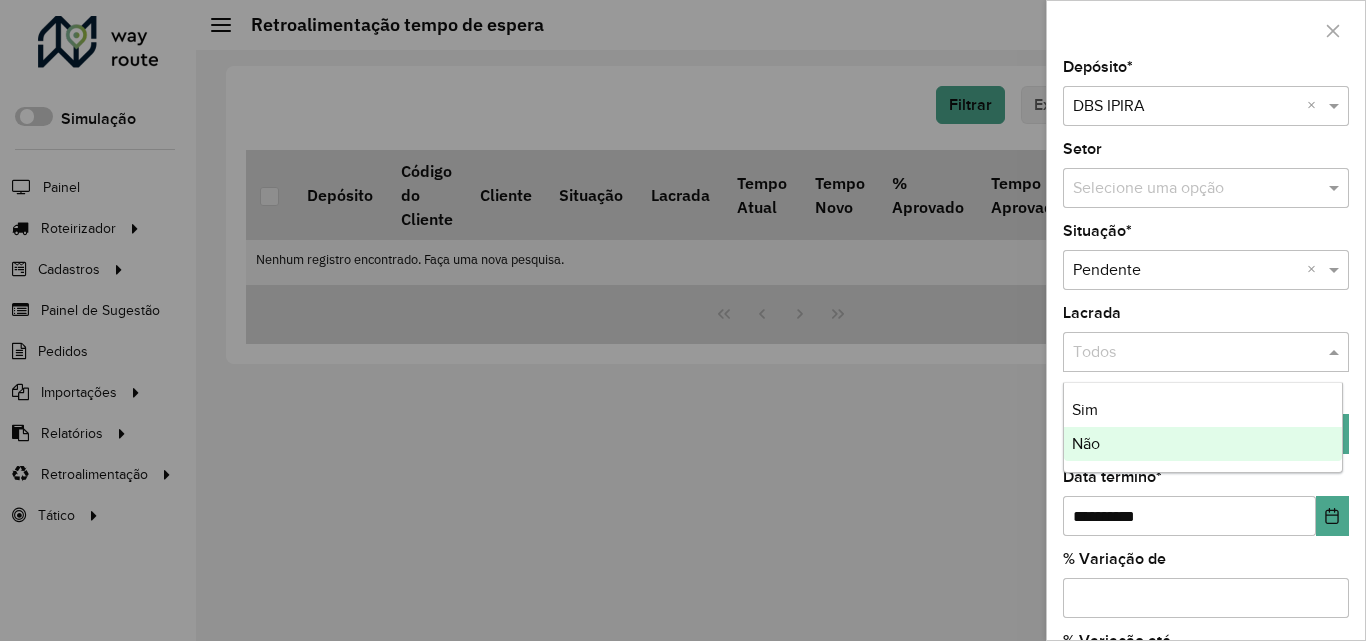 scroll, scrollTop: 155, scrollLeft: 0, axis: vertical 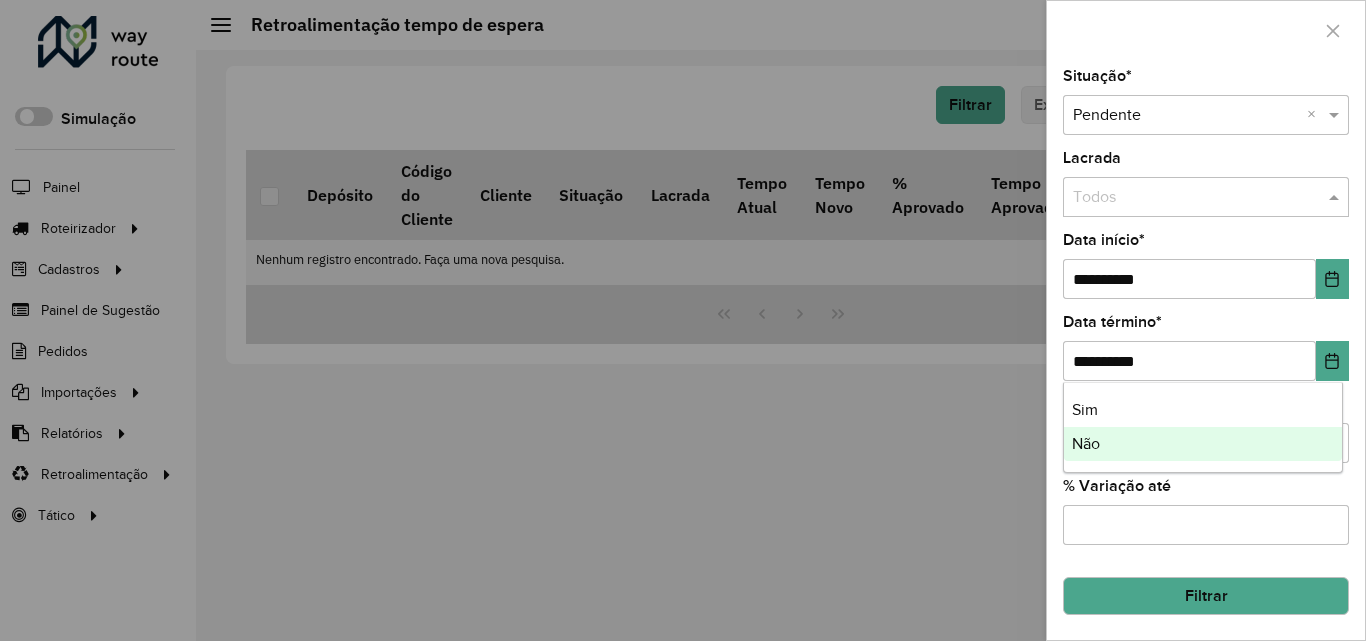 click on "Filtrar" 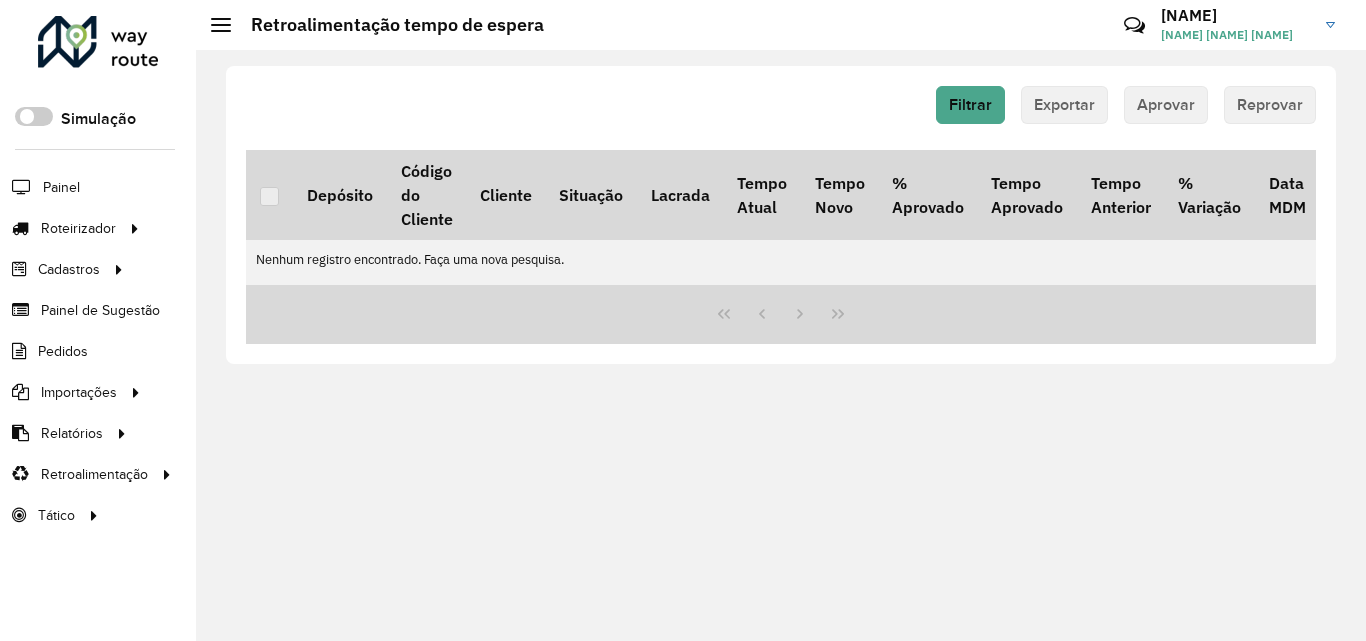 click 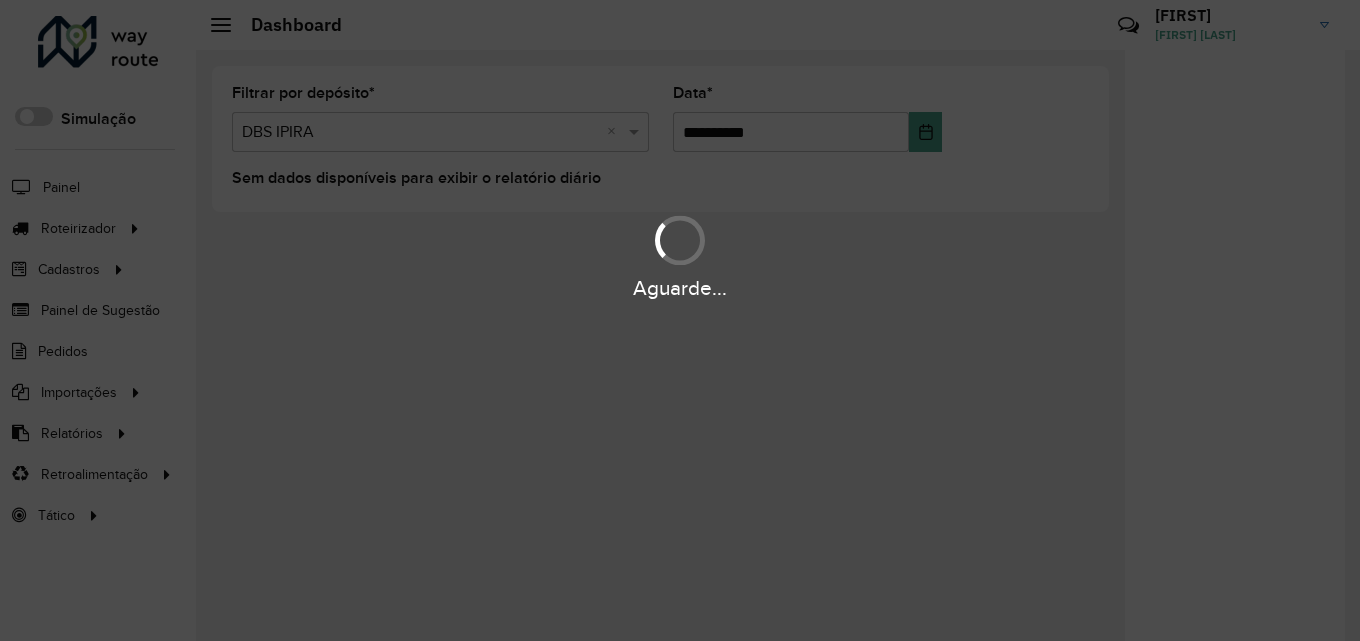 scroll, scrollTop: 0, scrollLeft: 0, axis: both 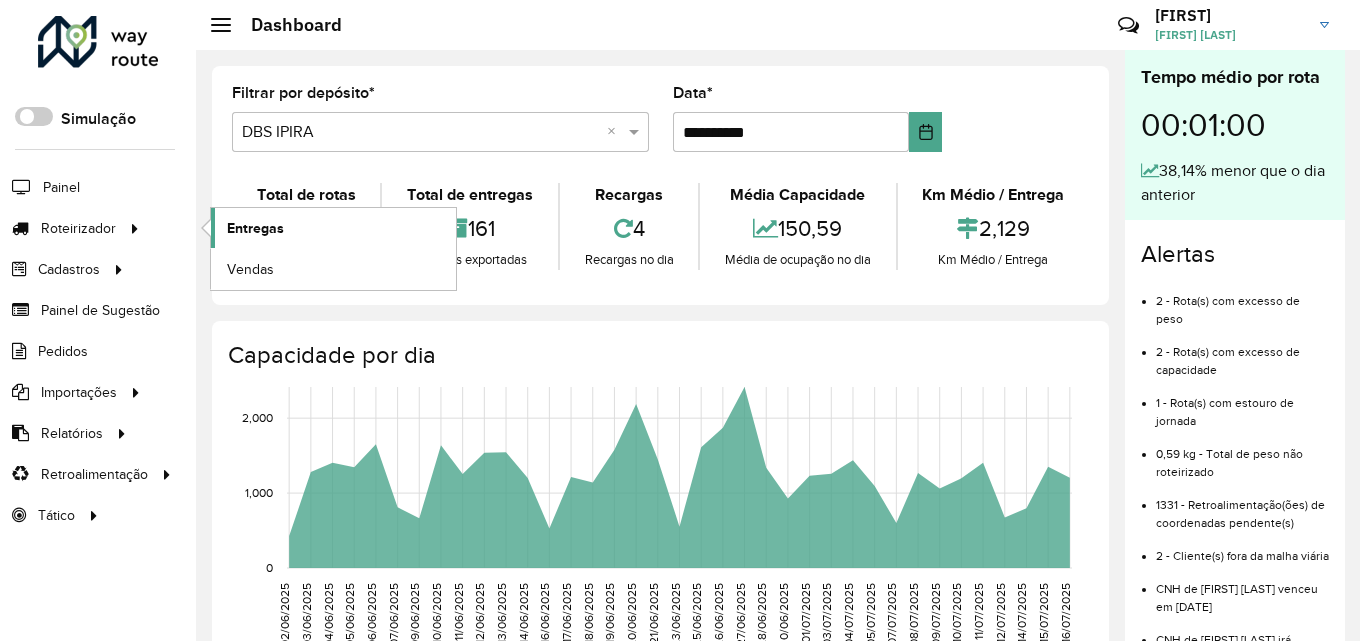 click on "Entregas" 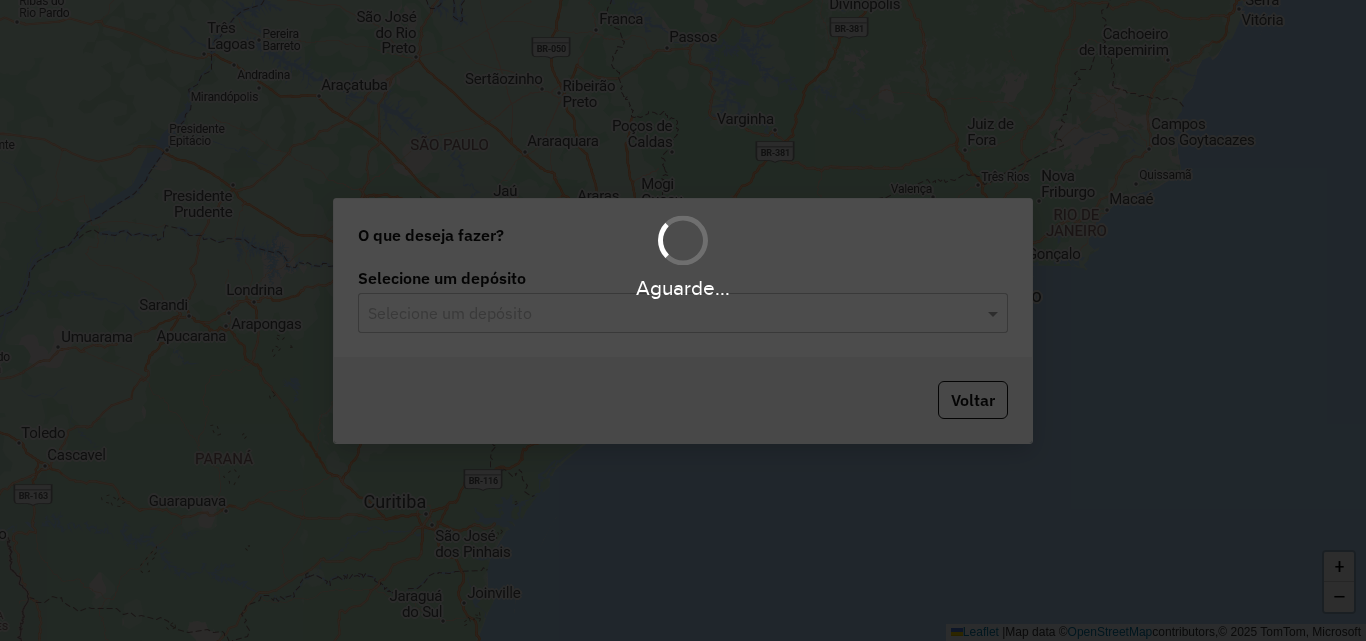 scroll, scrollTop: 0, scrollLeft: 0, axis: both 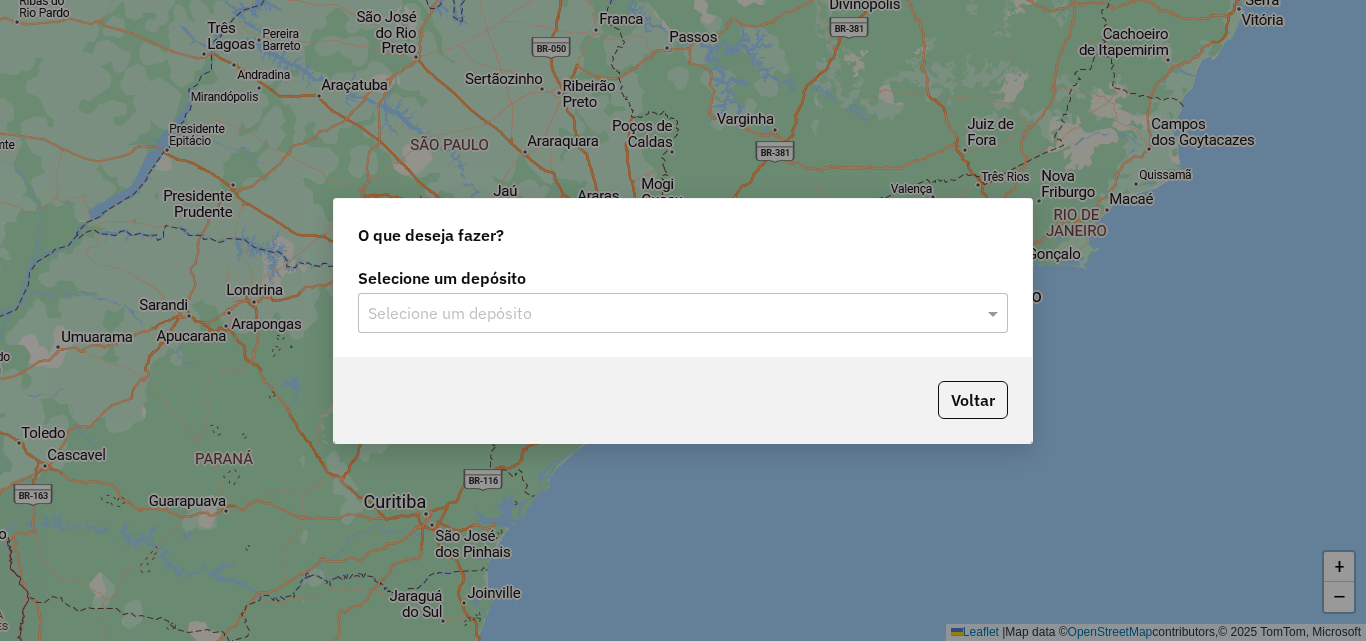 click 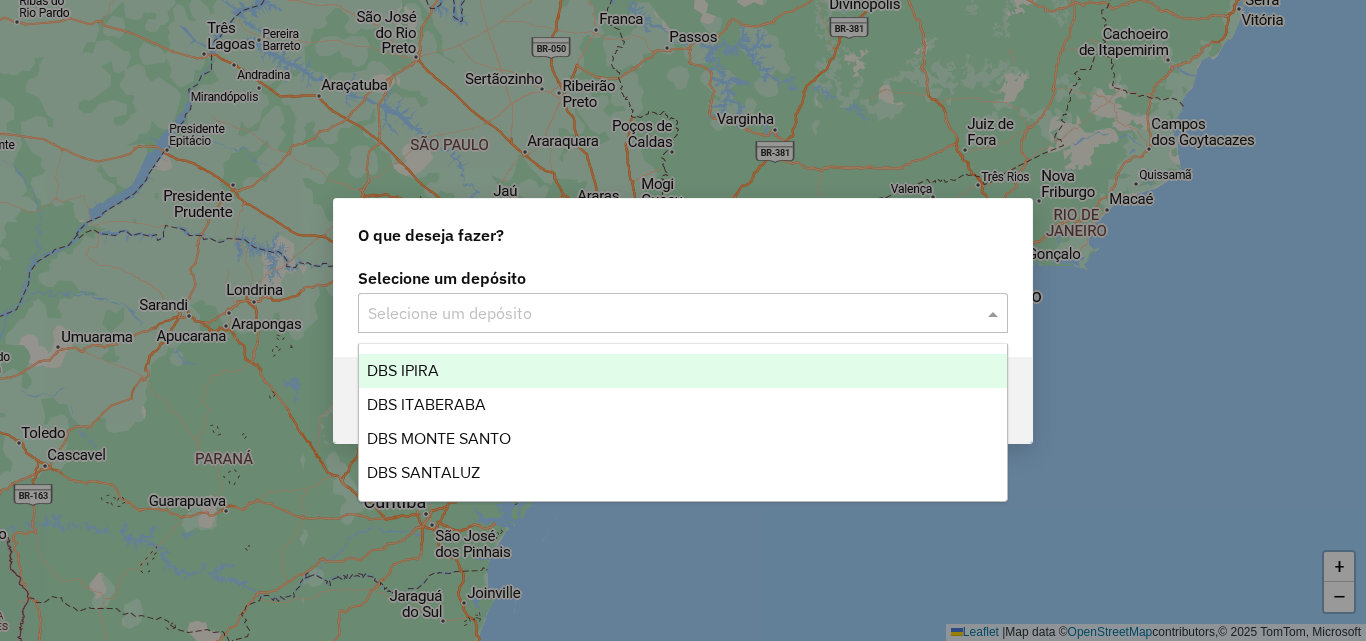 click on "DBS IPIRA" at bounding box center (683, 371) 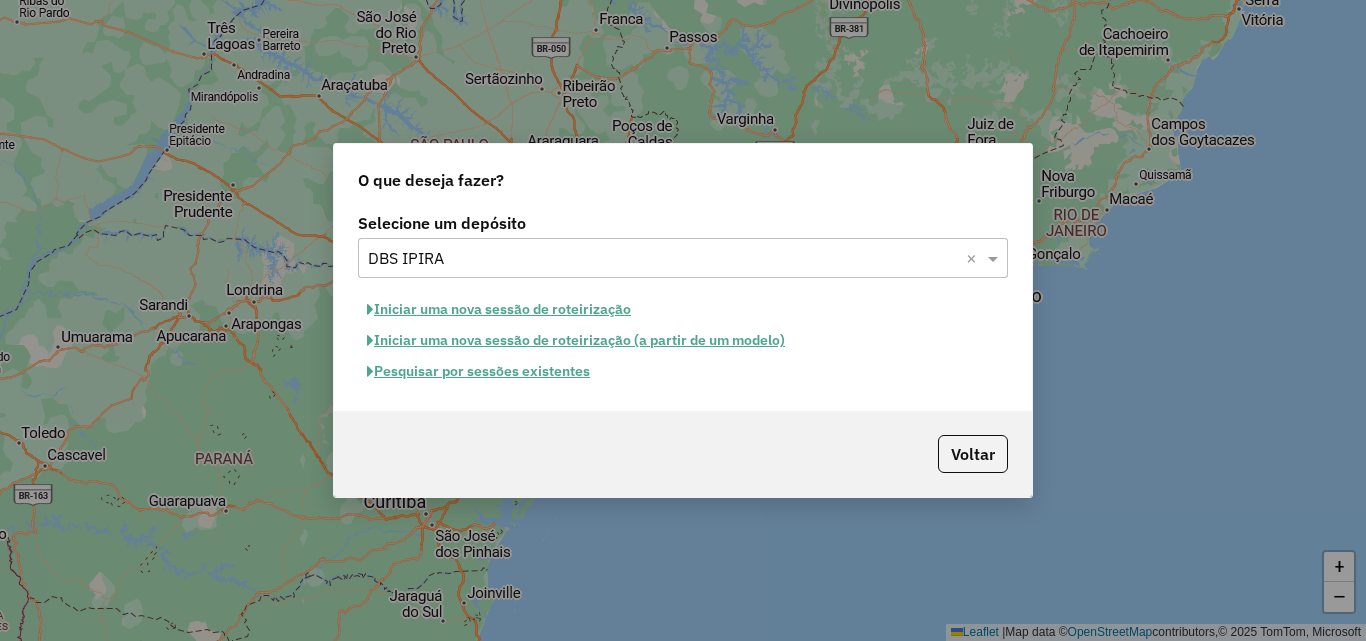 click on "Iniciar uma nova sessão de roteirização" 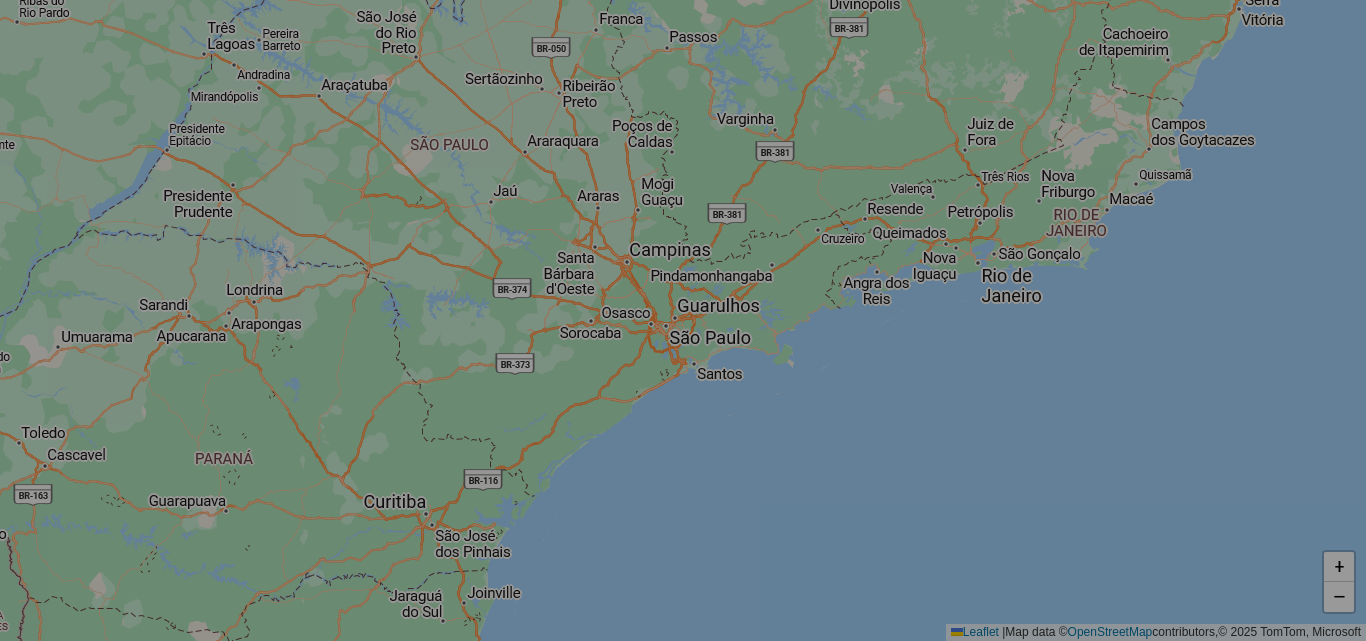 select on "*" 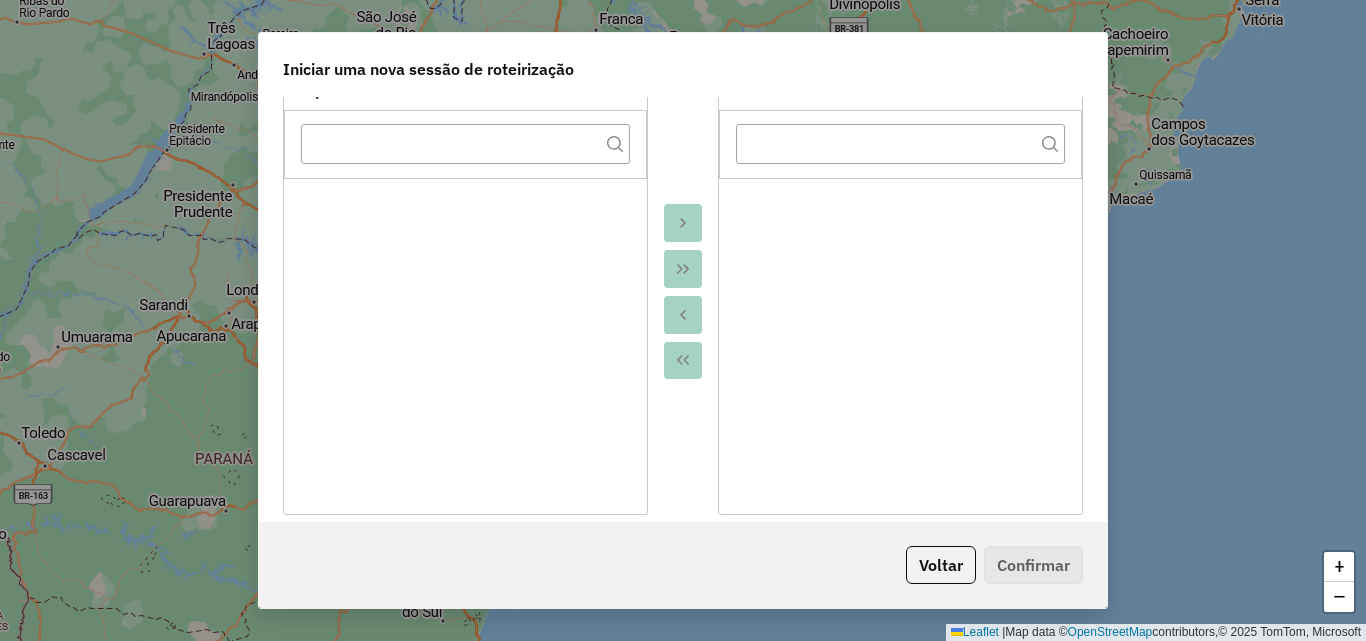 scroll, scrollTop: 500, scrollLeft: 0, axis: vertical 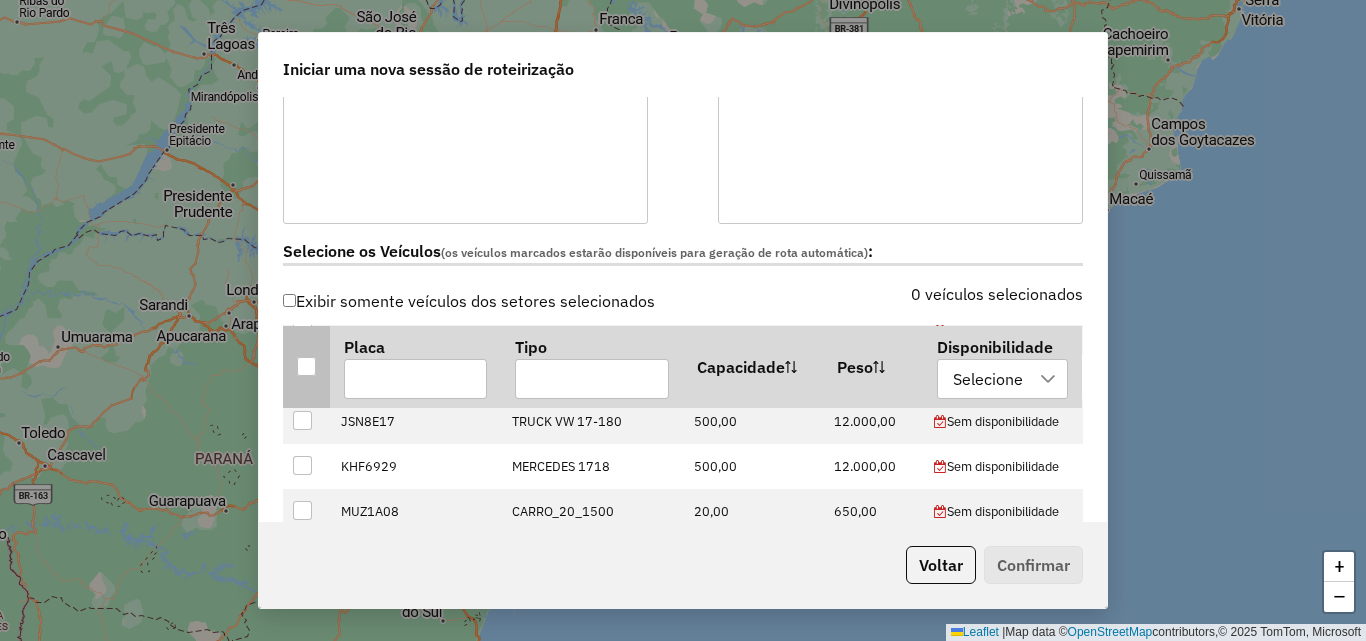 click at bounding box center (306, 366) 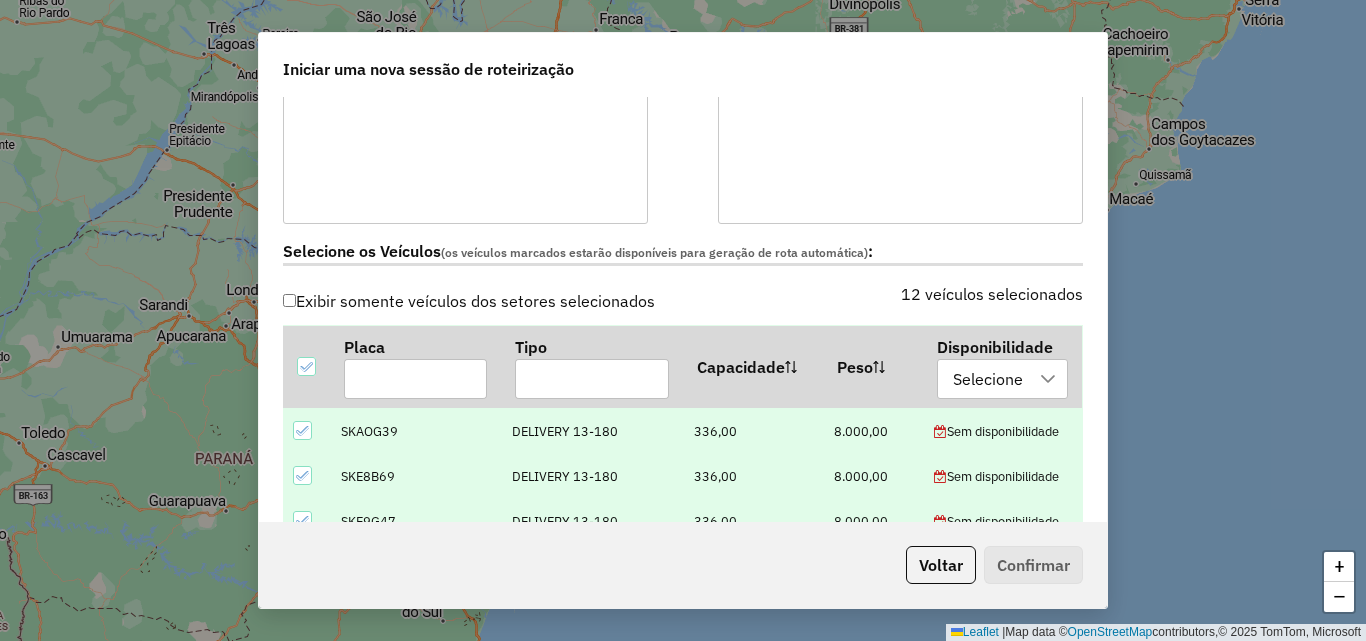 scroll, scrollTop: 324, scrollLeft: 0, axis: vertical 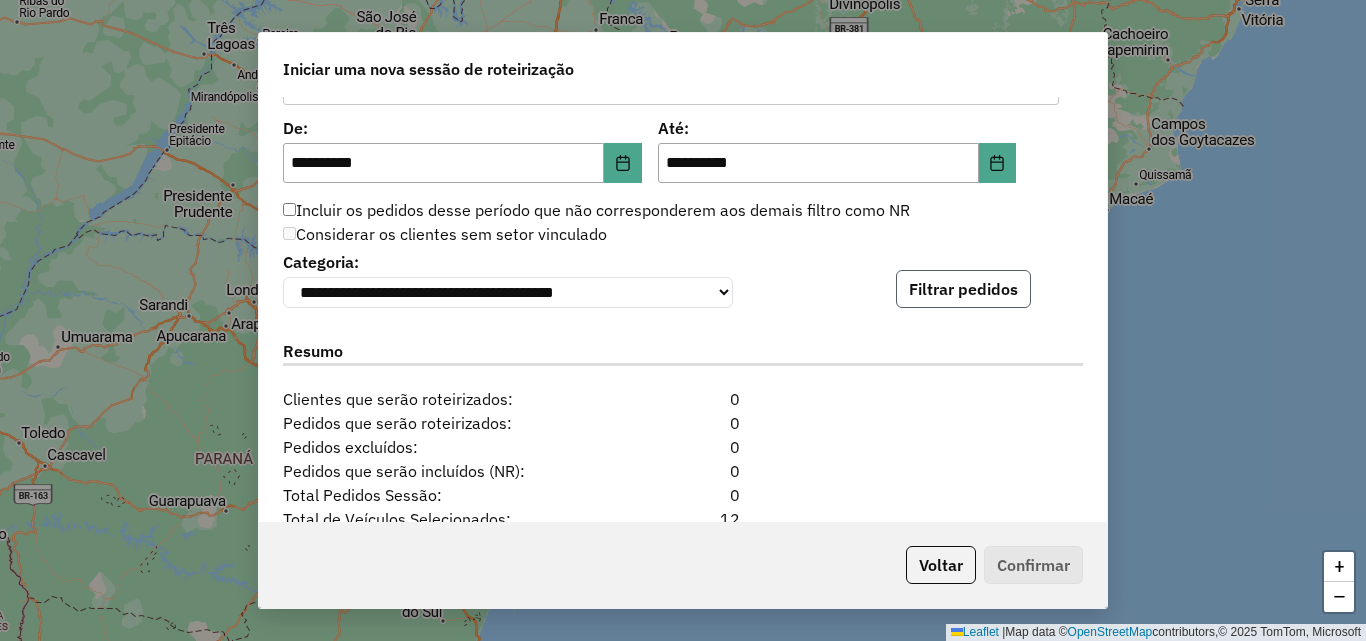 click on "Filtrar pedidos" 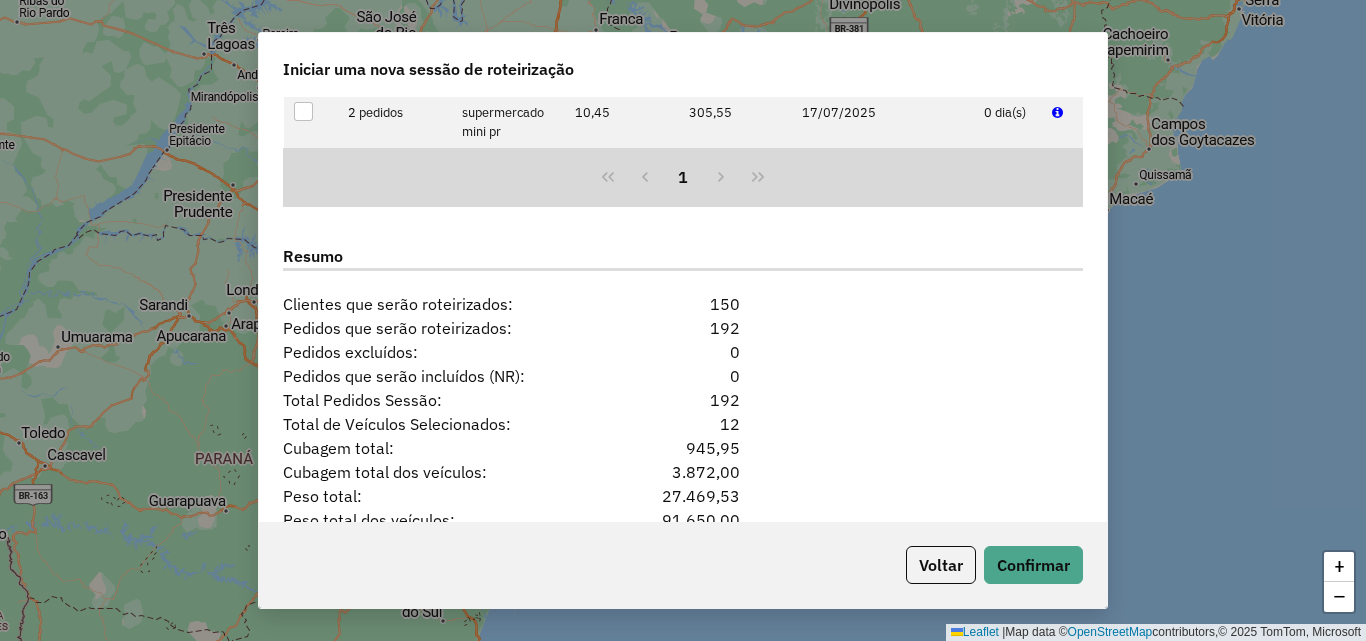 scroll, scrollTop: 2524, scrollLeft: 0, axis: vertical 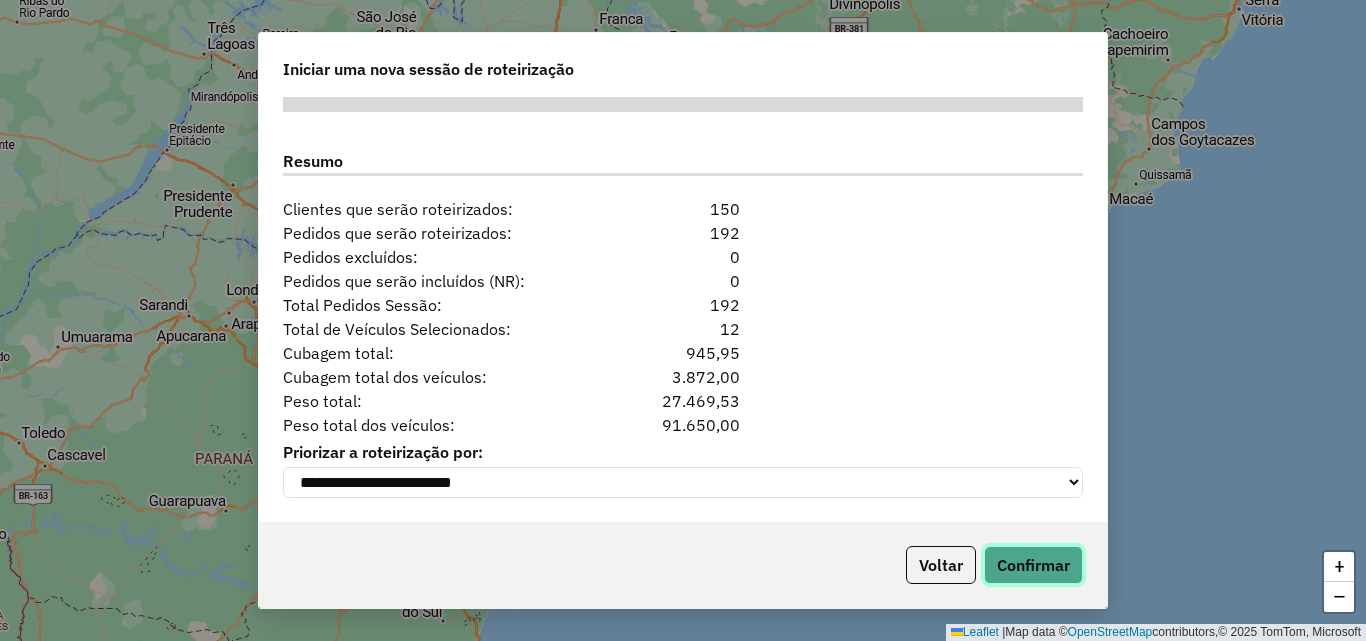 click on "Confirmar" 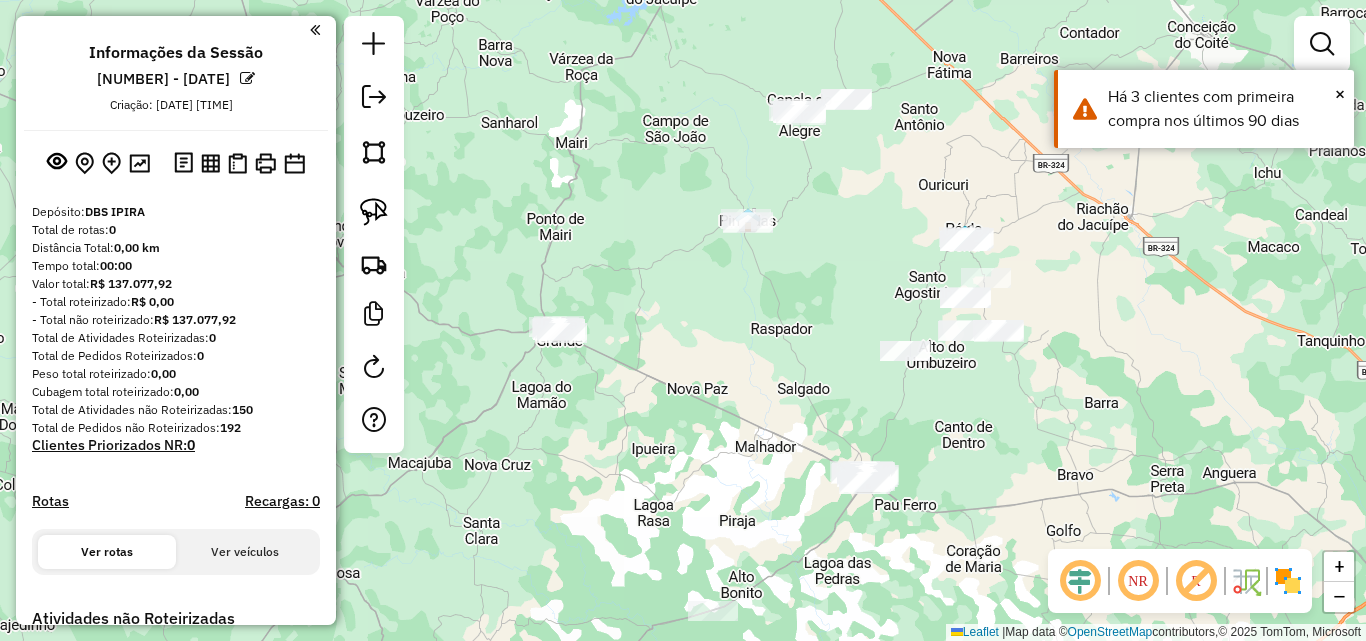 drag, startPoint x: 865, startPoint y: 288, endPoint x: 1047, endPoint y: 444, distance: 239.70816 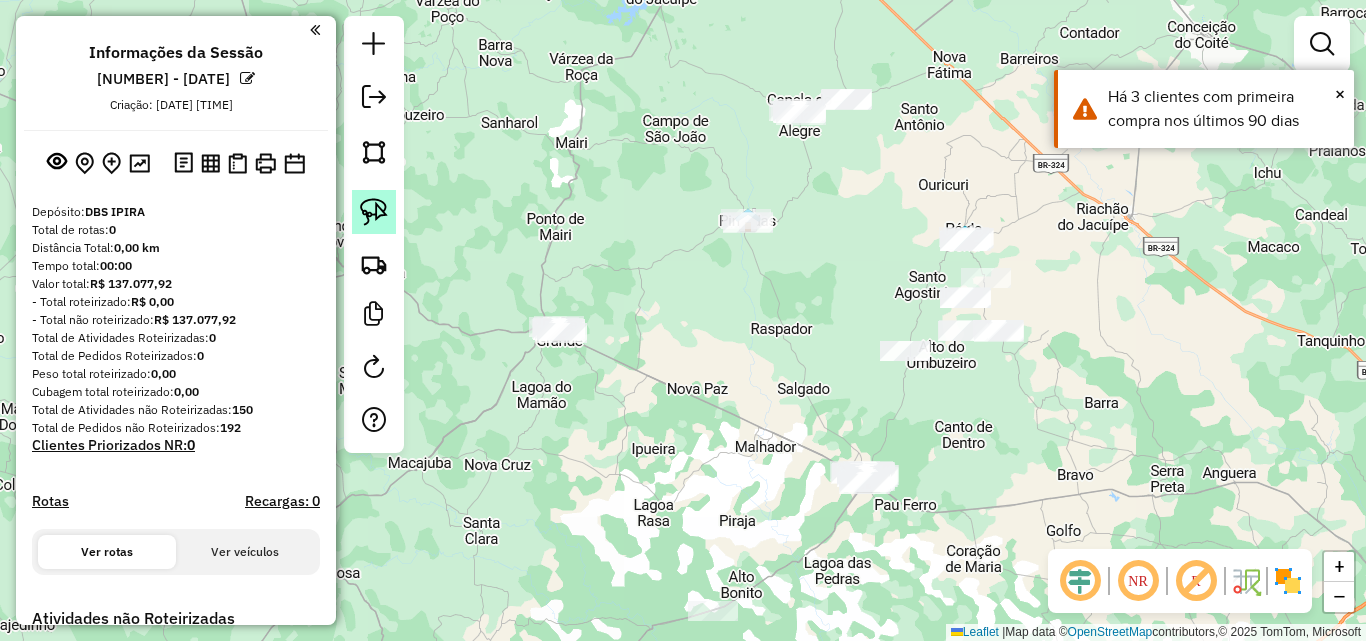 click 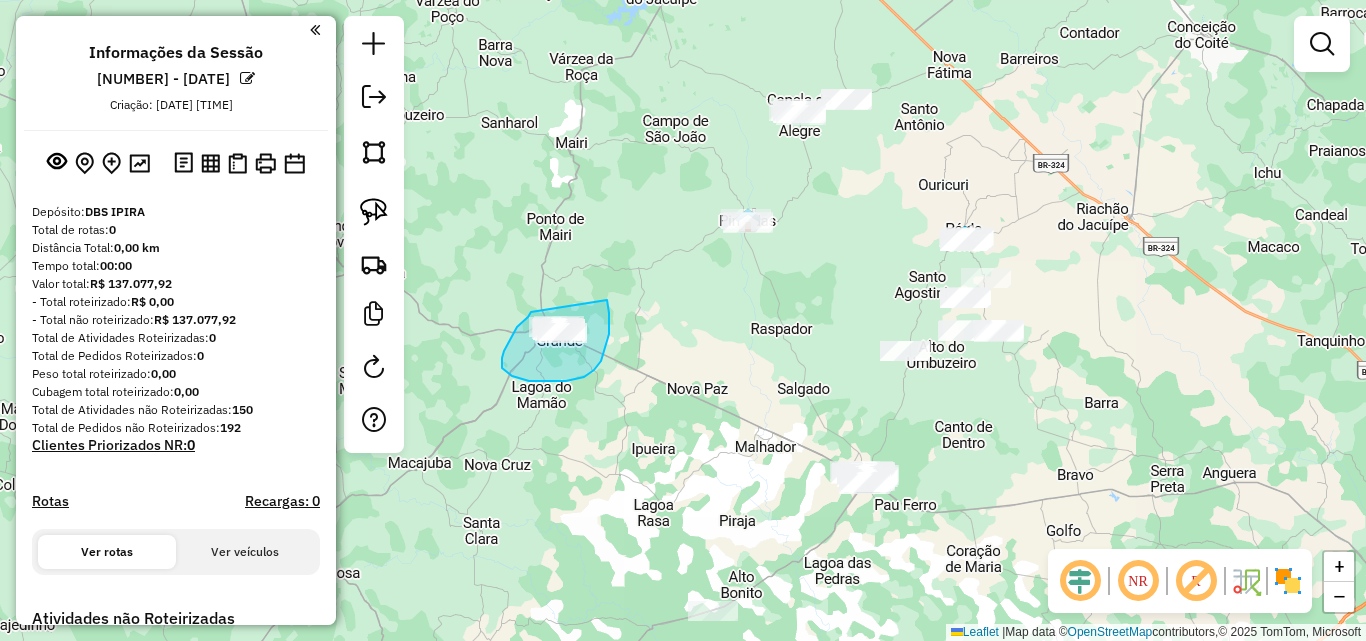 drag, startPoint x: 531, startPoint y: 312, endPoint x: 607, endPoint y: 300, distance: 76.941536 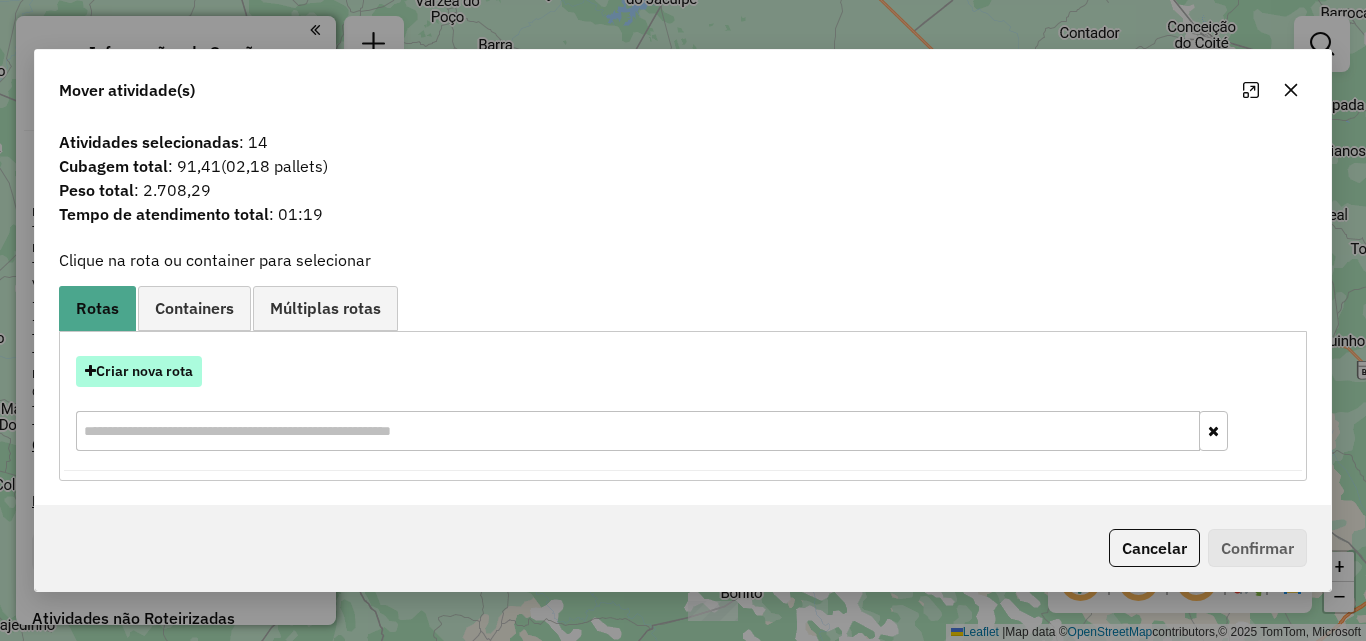 click on "Criar nova rota" at bounding box center (139, 371) 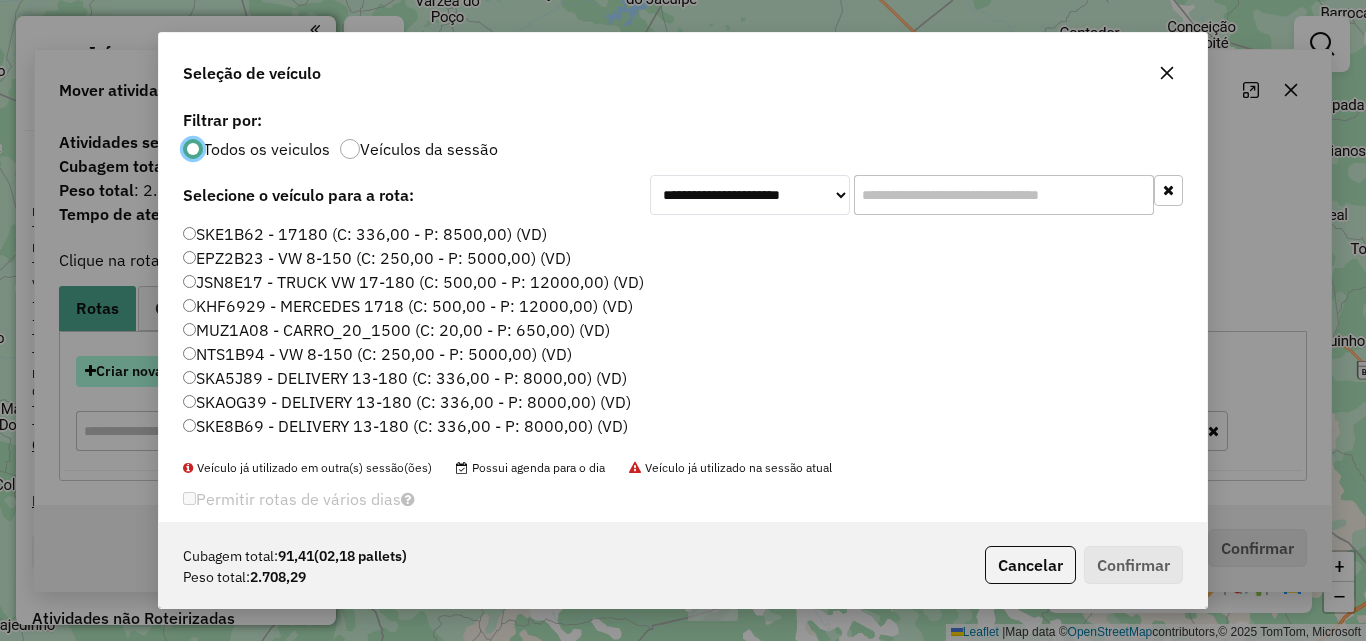 scroll, scrollTop: 11, scrollLeft: 6, axis: both 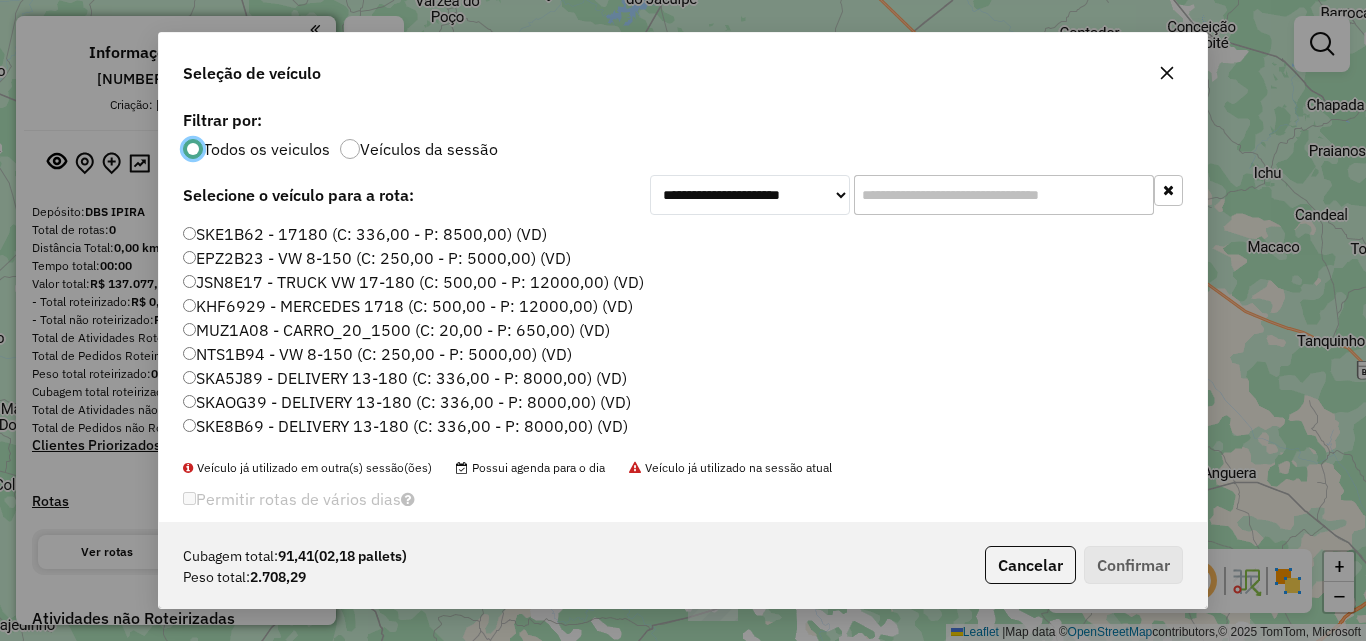click on "SKA5J89 - DELIVERY 13-180 (C: 336,00 - P: 8000,00) (VD)" 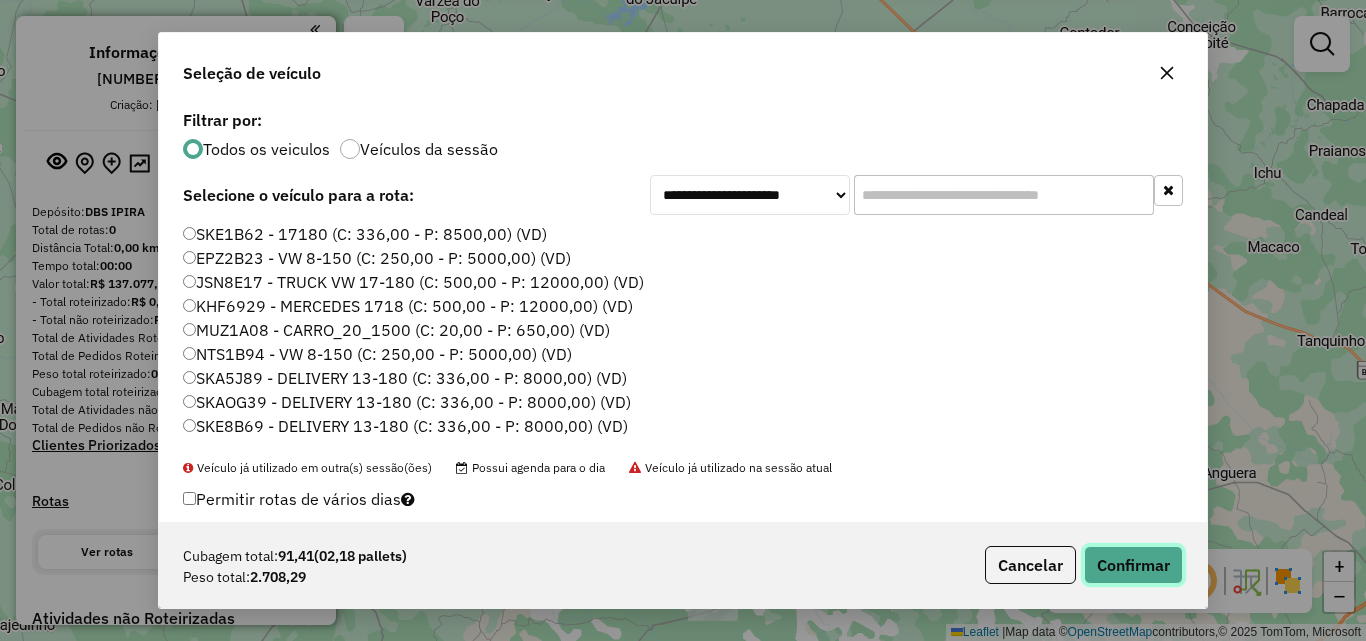 click on "Confirmar" 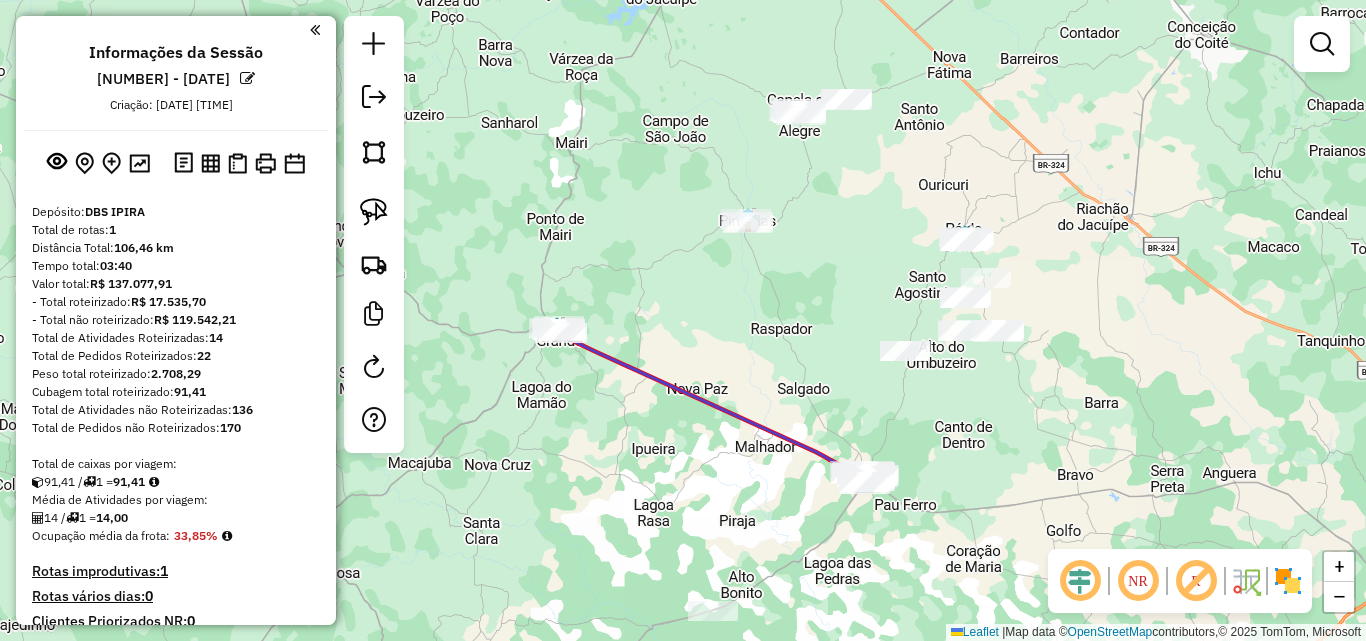 drag, startPoint x: 735, startPoint y: 306, endPoint x: 649, endPoint y: 350, distance: 96.60228 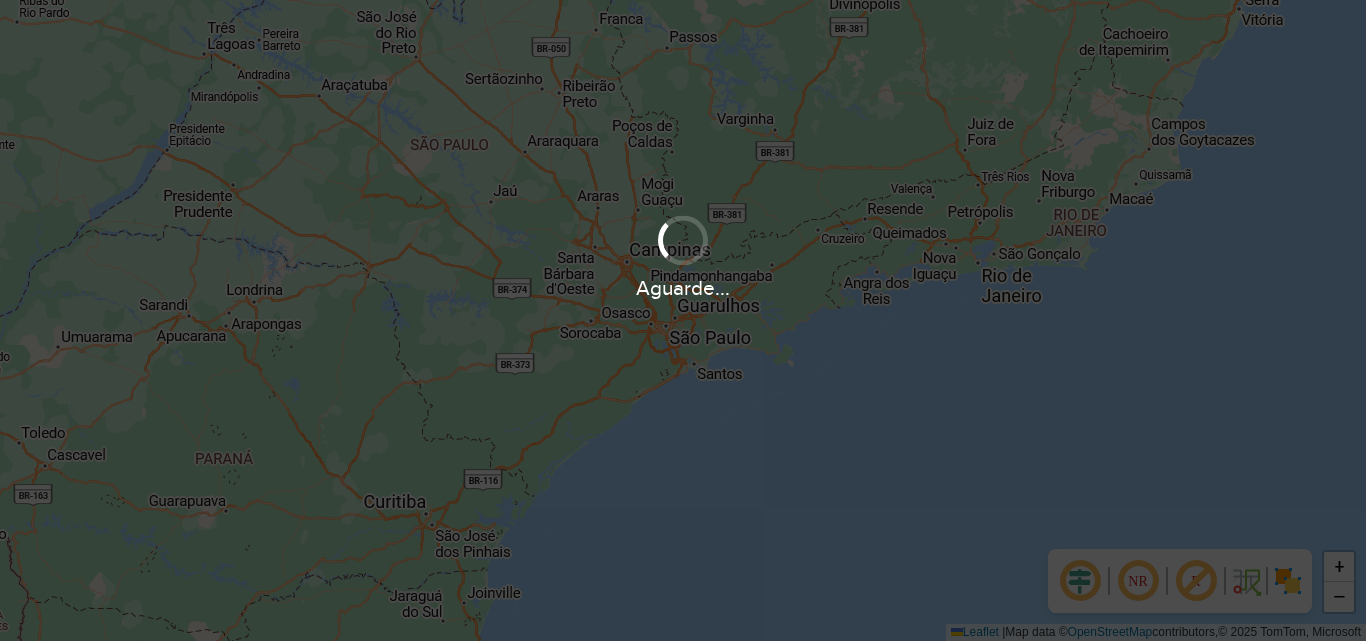 scroll, scrollTop: 0, scrollLeft: 0, axis: both 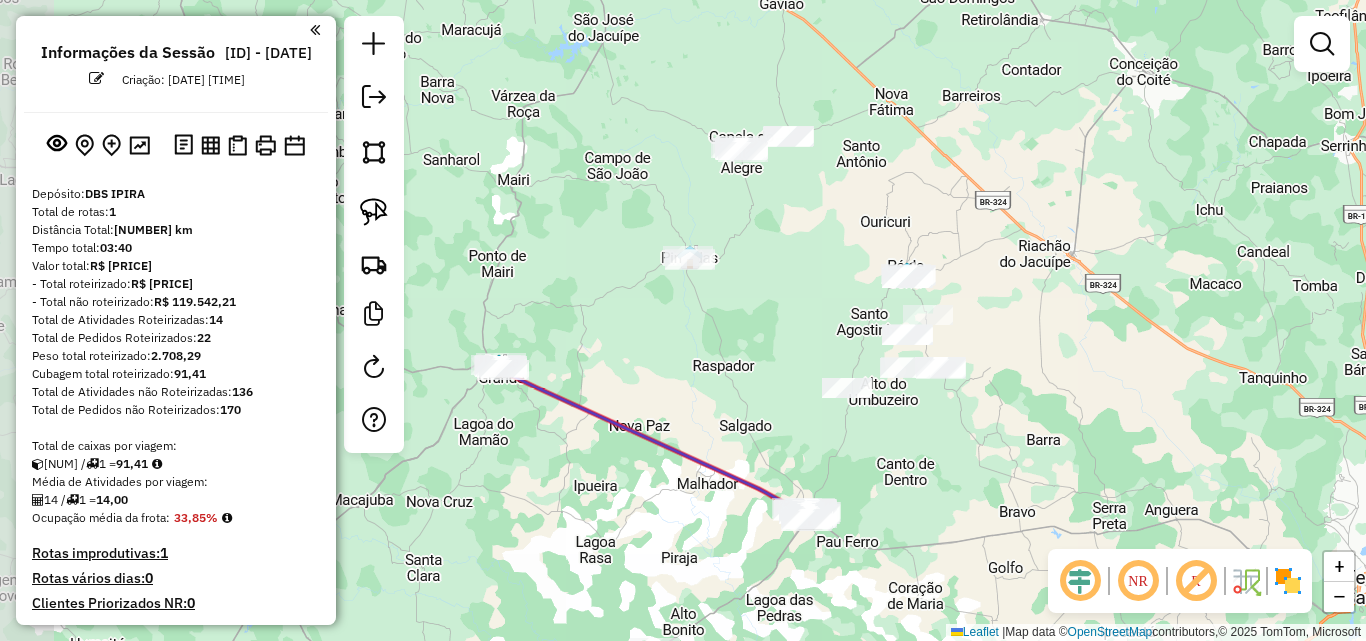 drag, startPoint x: 648, startPoint y: 178, endPoint x: 786, endPoint y: 382, distance: 246.29251 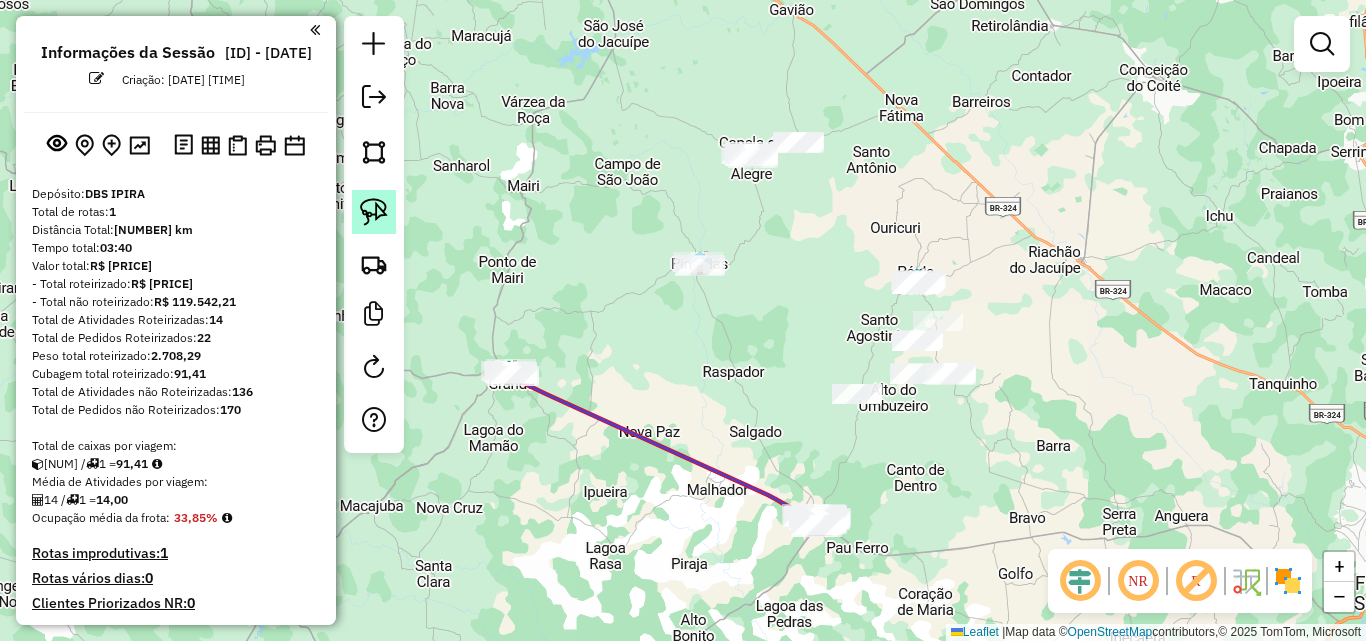 click 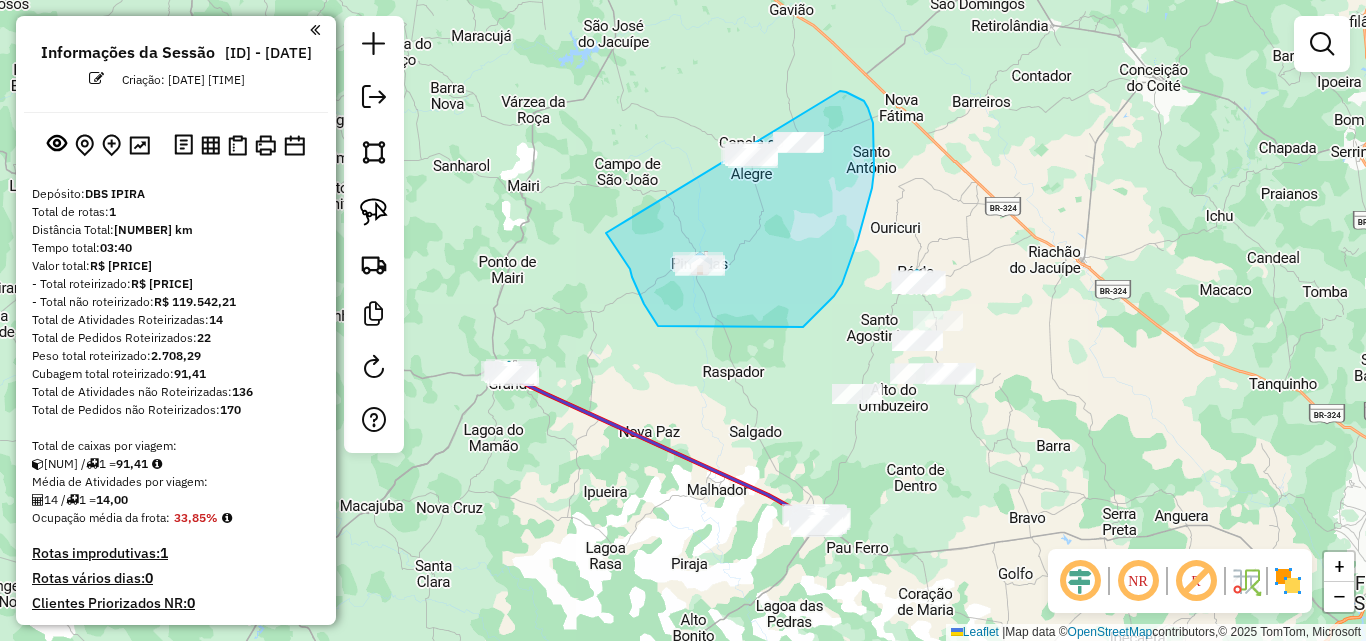 drag, startPoint x: 608, startPoint y: 235, endPoint x: 769, endPoint y: 83, distance: 221.4159 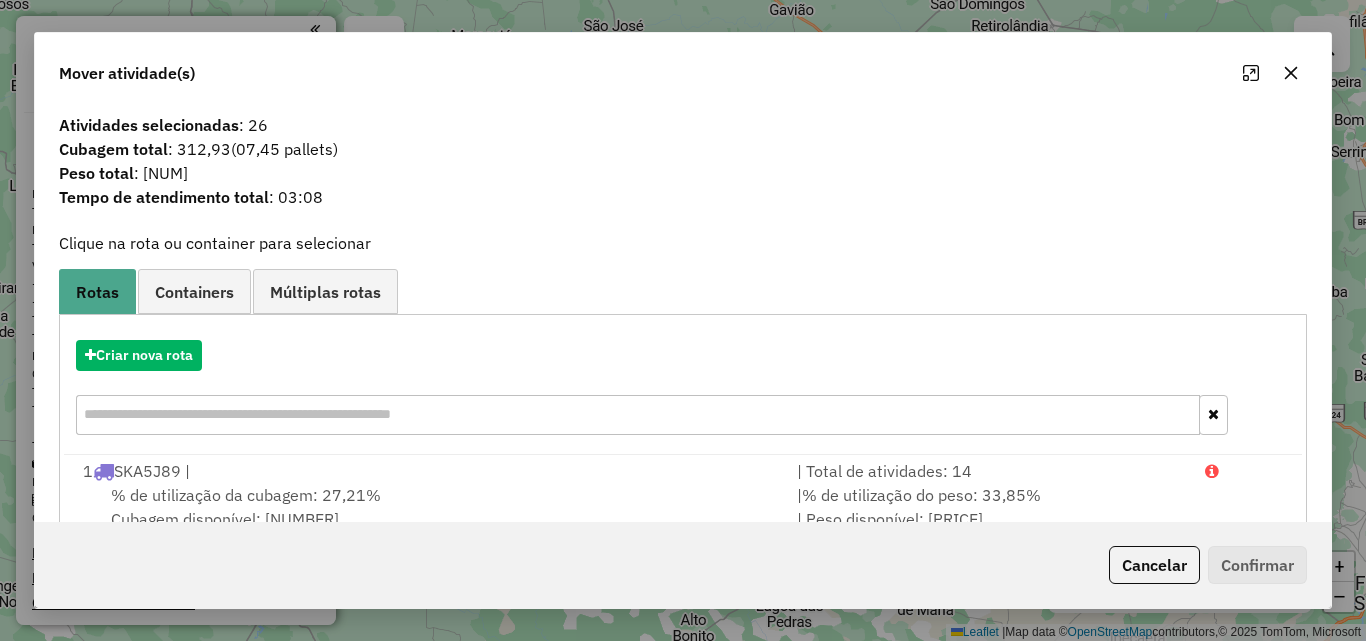 click on "Criar nova rota" at bounding box center (683, 390) 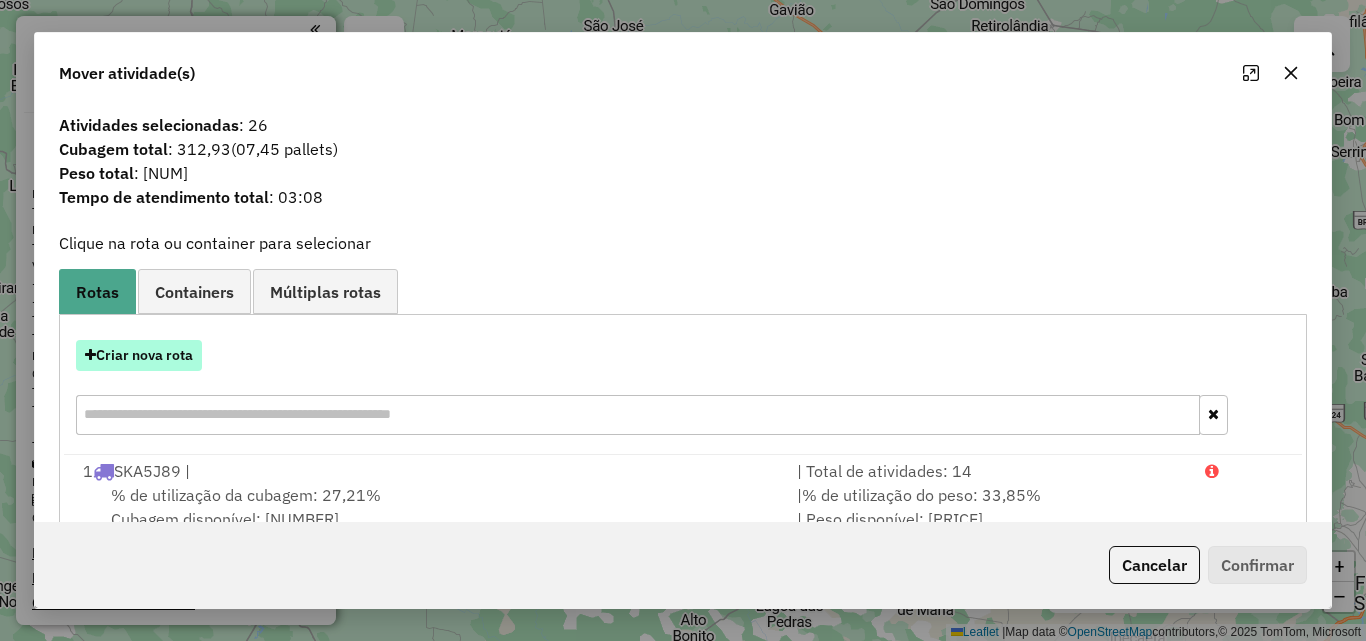 click on "Criar nova rota" at bounding box center [139, 355] 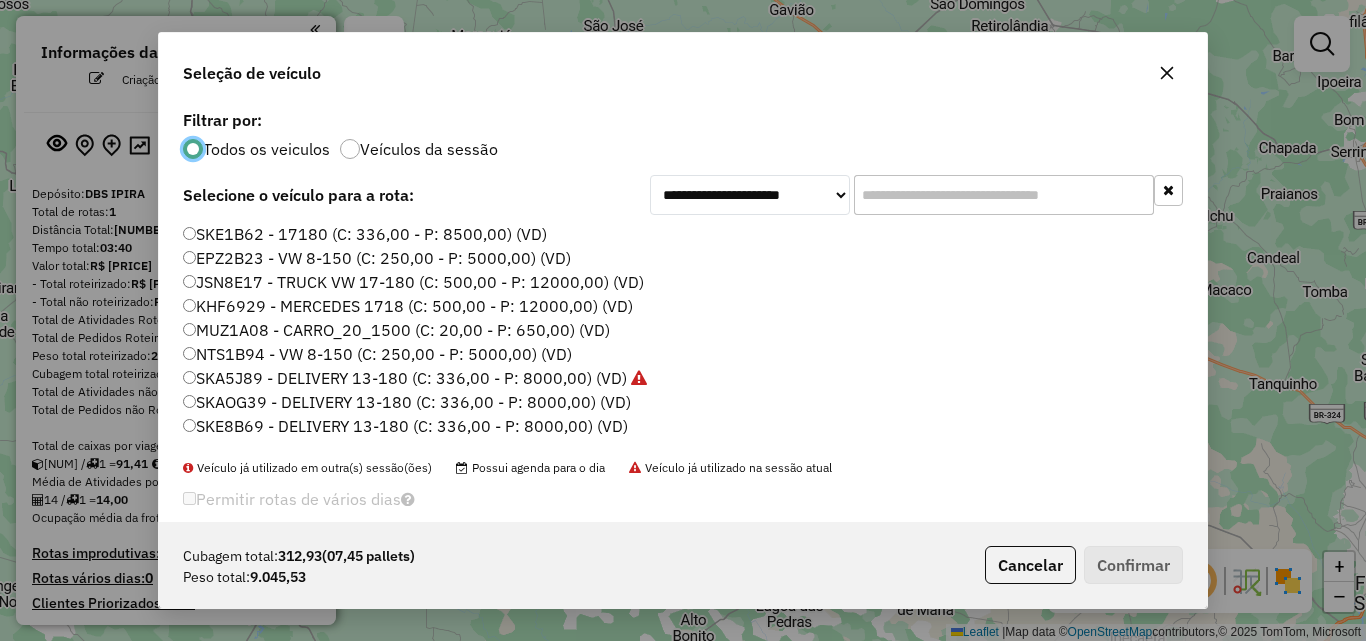 scroll, scrollTop: 11, scrollLeft: 6, axis: both 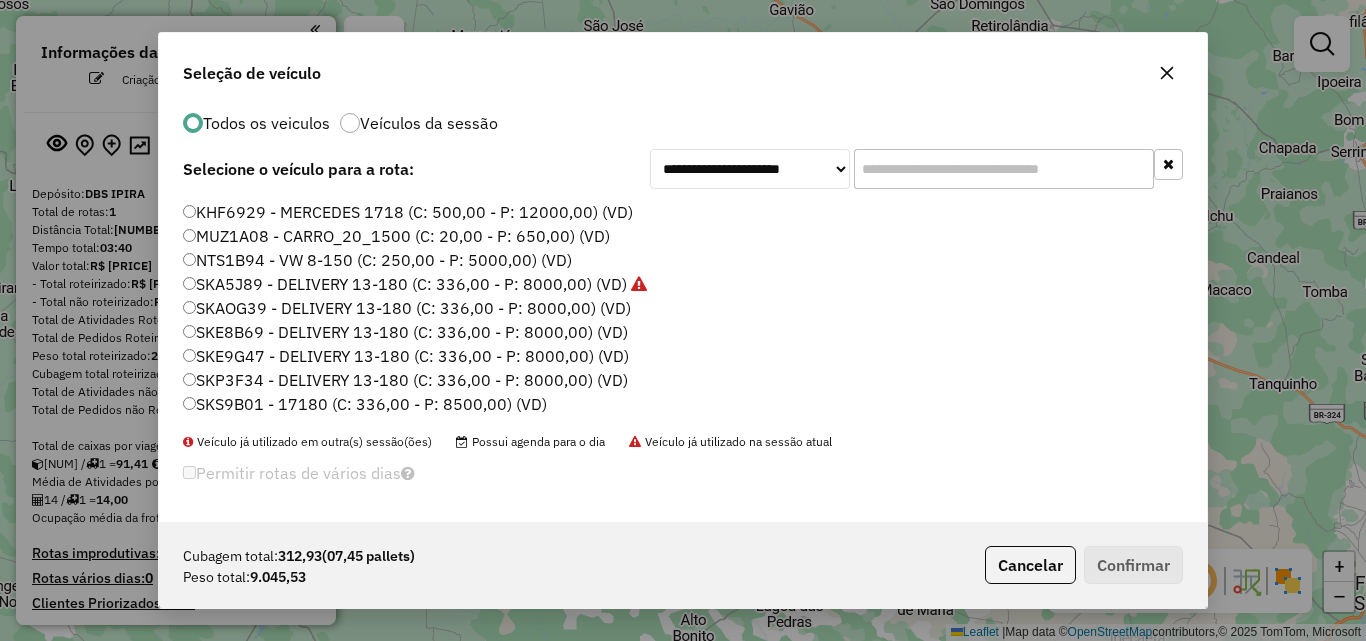 click on "SKP3F34 - DELIVERY 13-180 (C: 336,00 - P: 8000,00) (VD)" 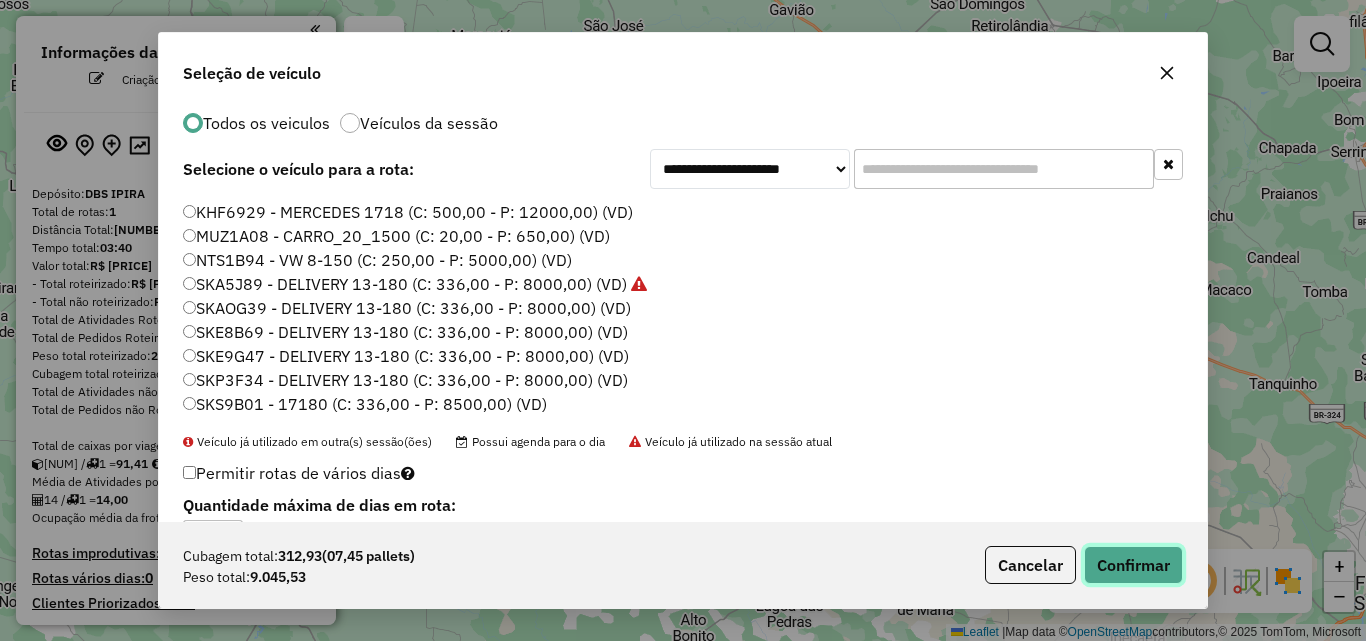 click on "Confirmar" 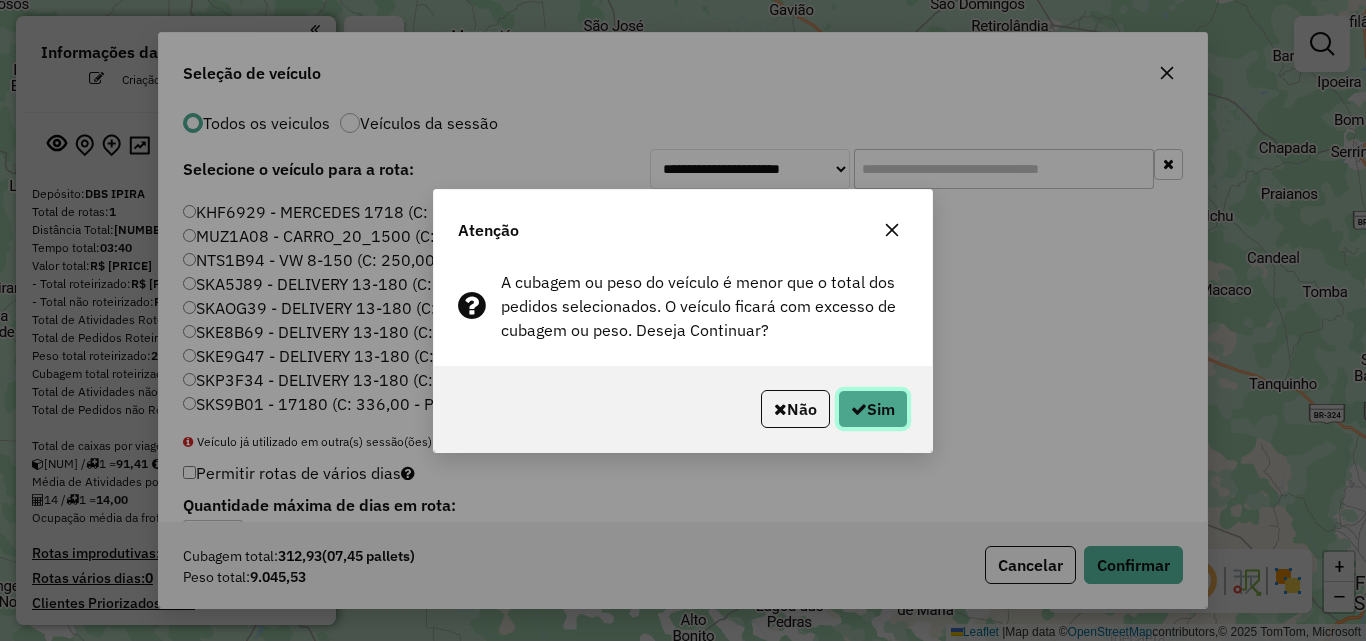 click on "Sim" 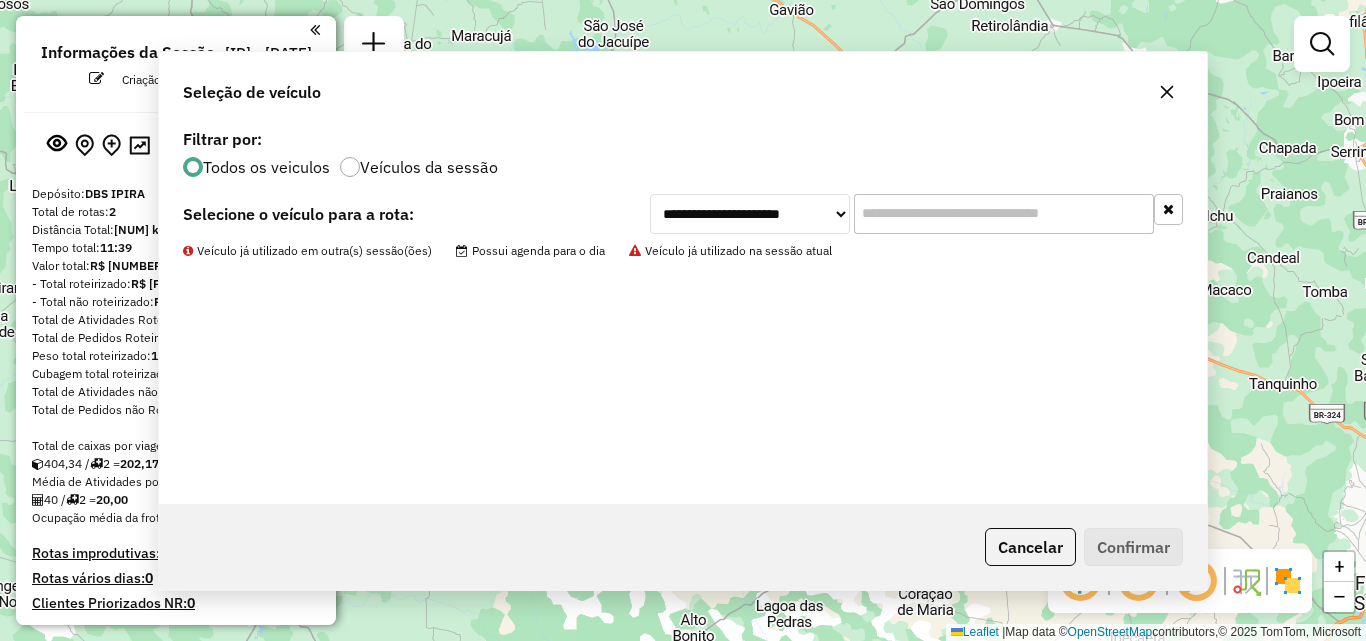 scroll, scrollTop: 0, scrollLeft: 0, axis: both 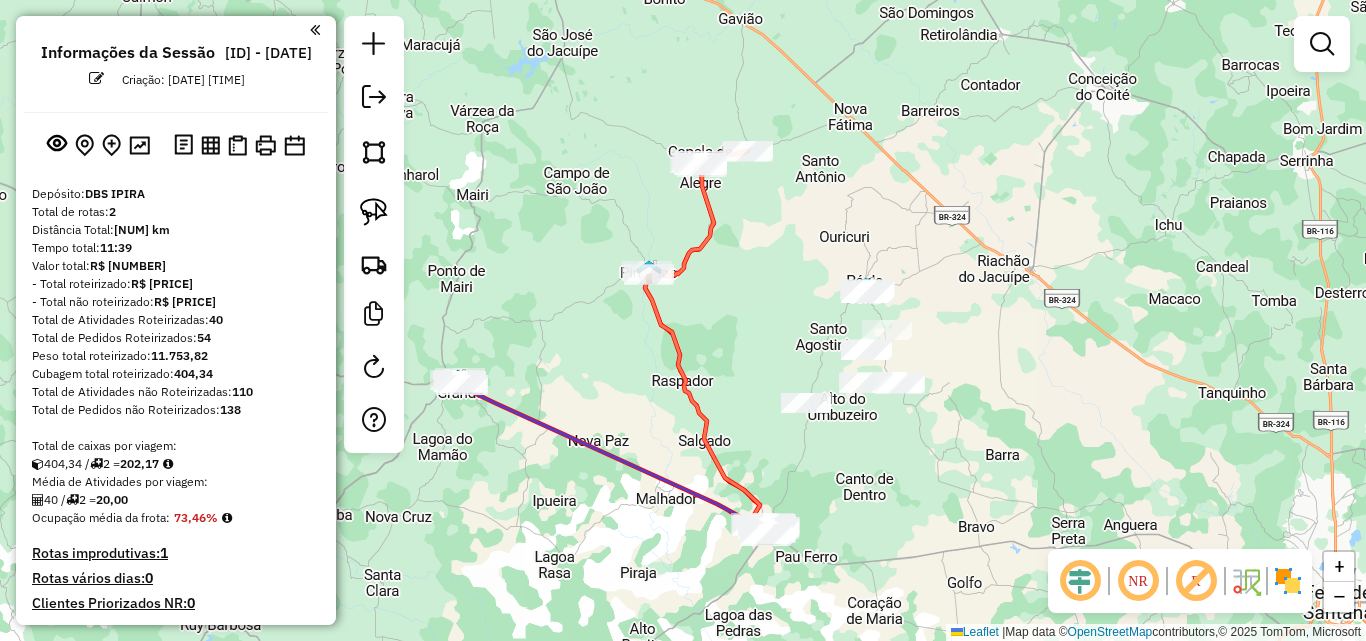 drag, startPoint x: 993, startPoint y: 457, endPoint x: 903, endPoint y: 464, distance: 90.27181 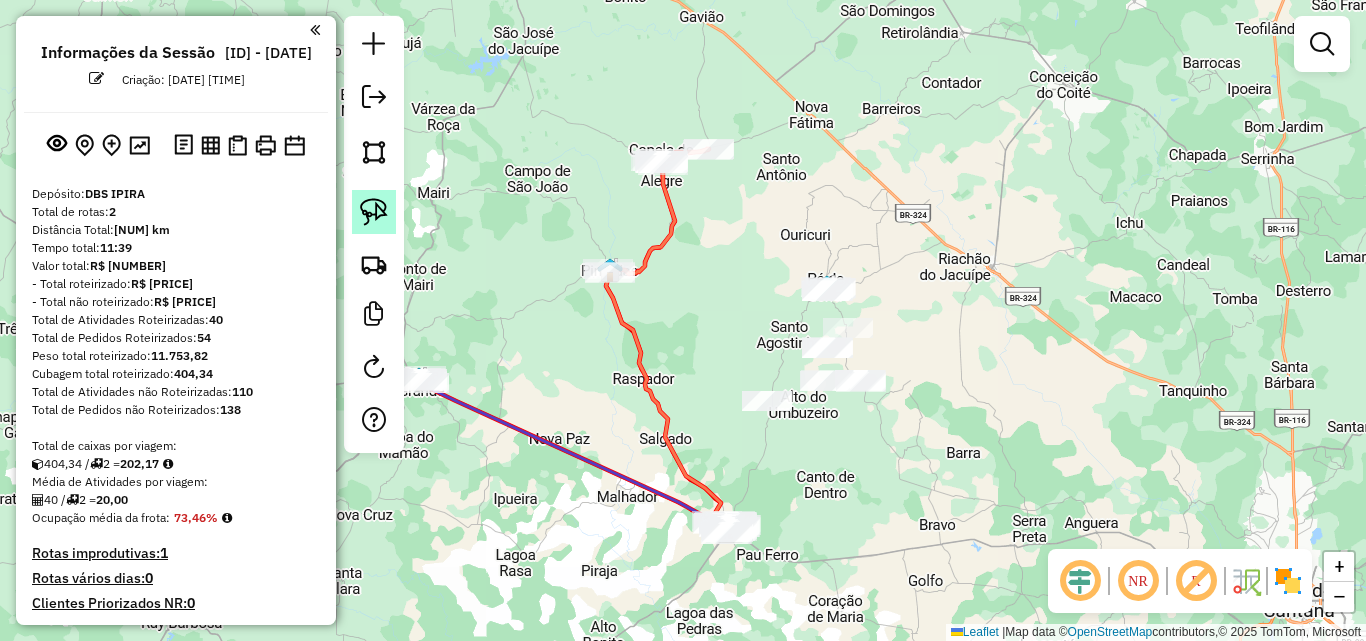 click 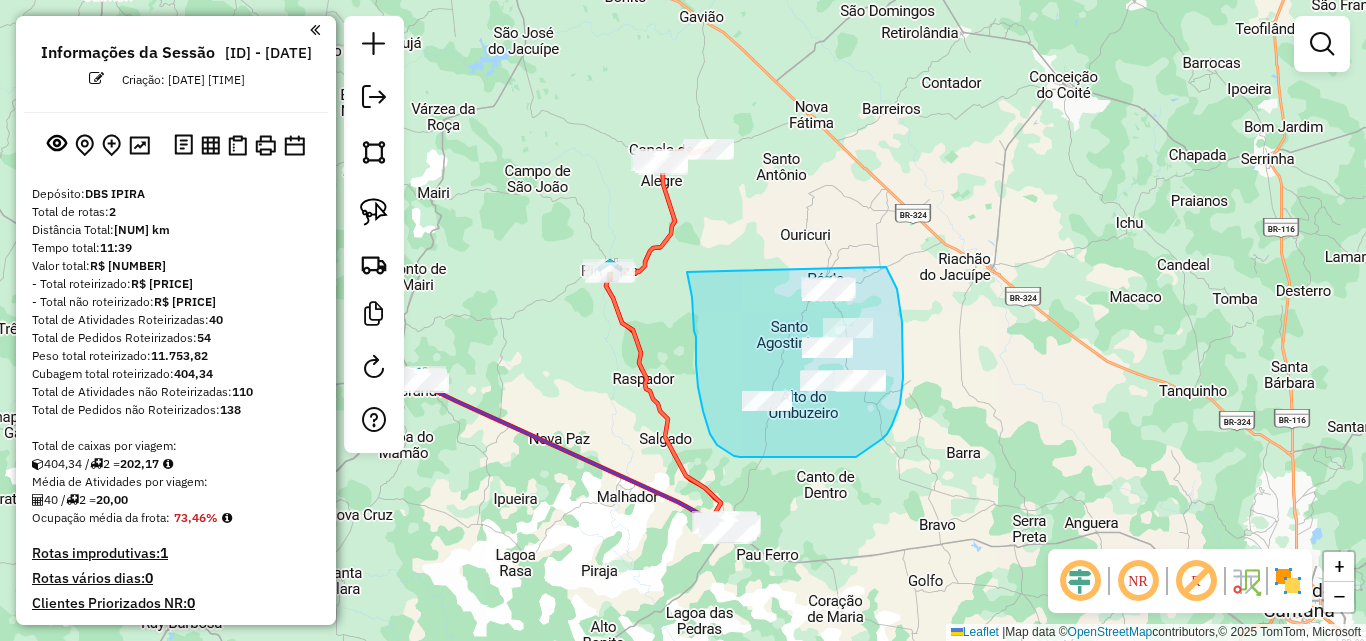 drag, startPoint x: 687, startPoint y: 272, endPoint x: 884, endPoint y: 262, distance: 197.25365 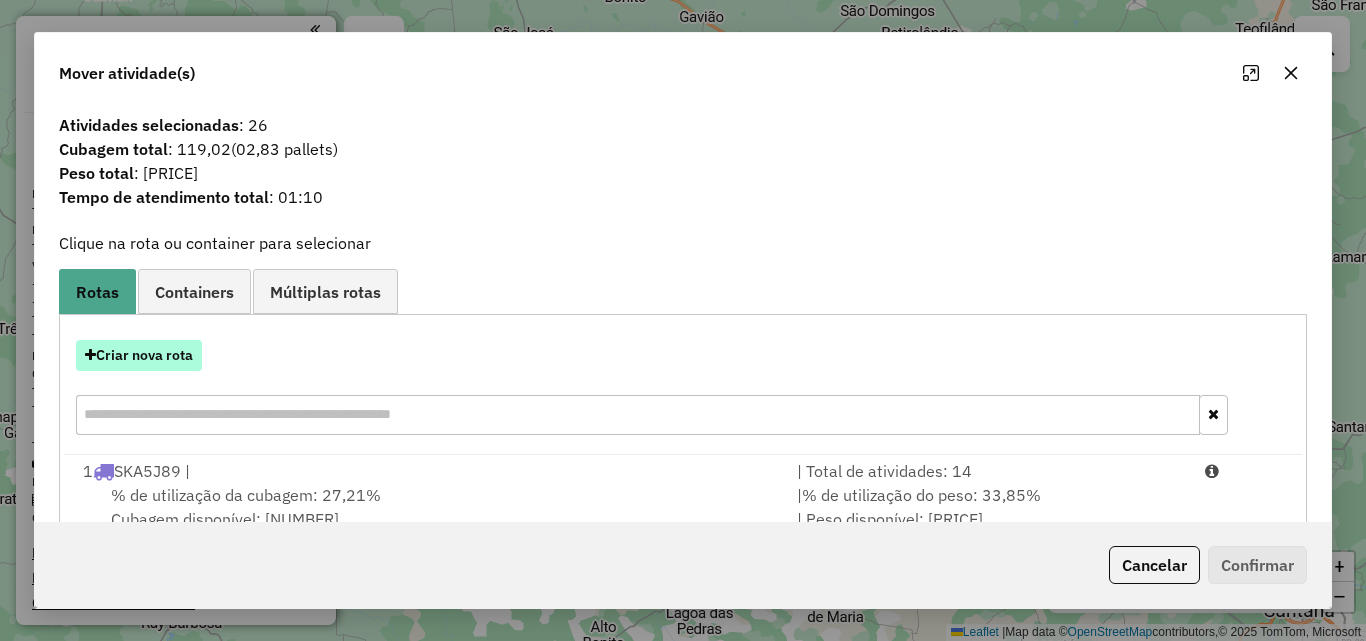 click on "Criar nova rota" at bounding box center (139, 355) 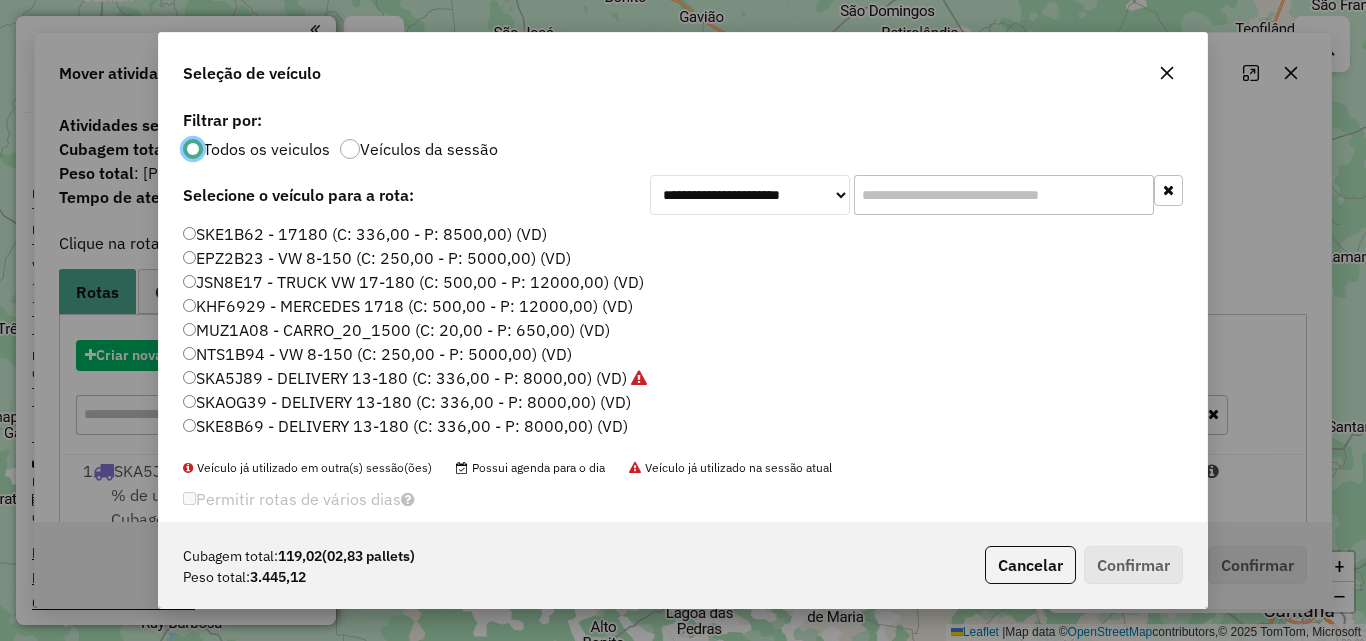 scroll, scrollTop: 11, scrollLeft: 6, axis: both 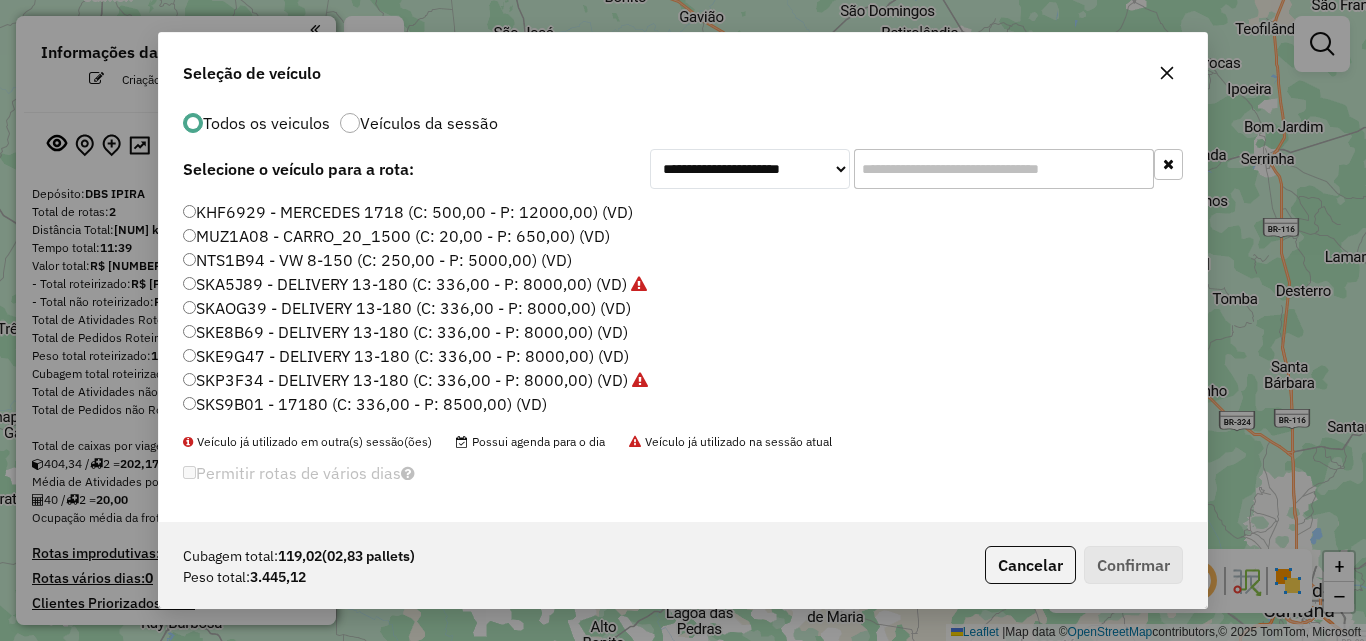 click on "SKS9B01 - 17180 (C: 336,00 - P: 8500,00) (VD)" 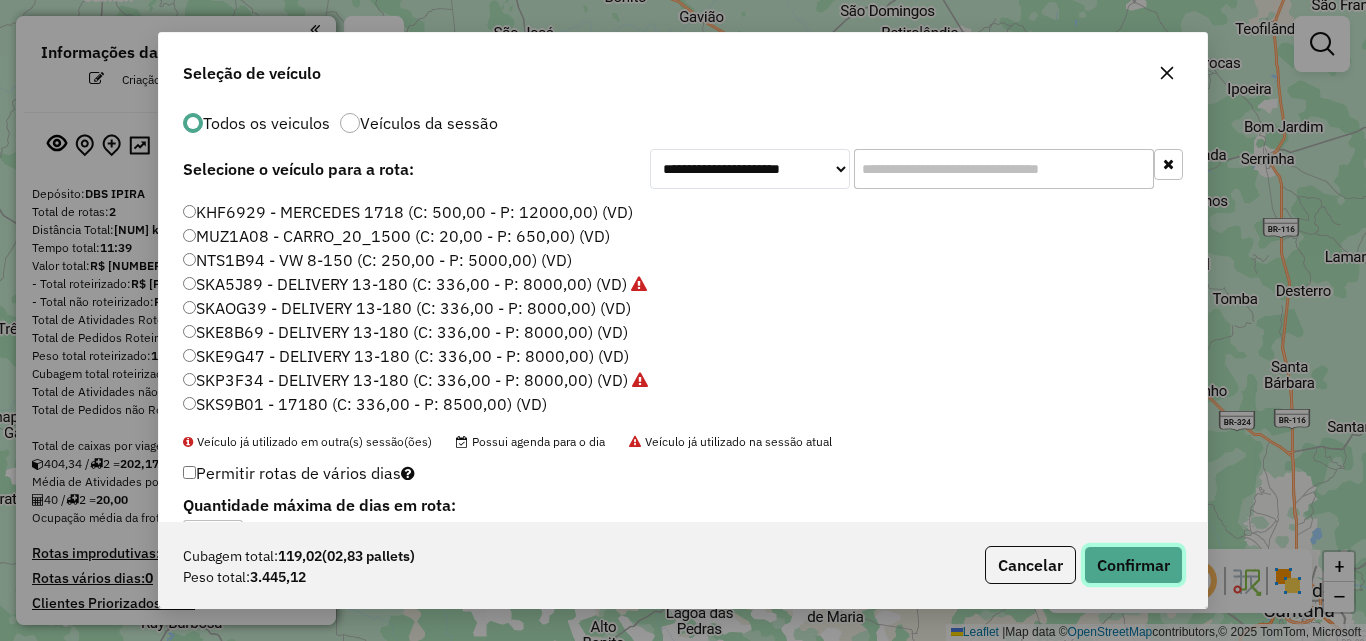 click on "Confirmar" 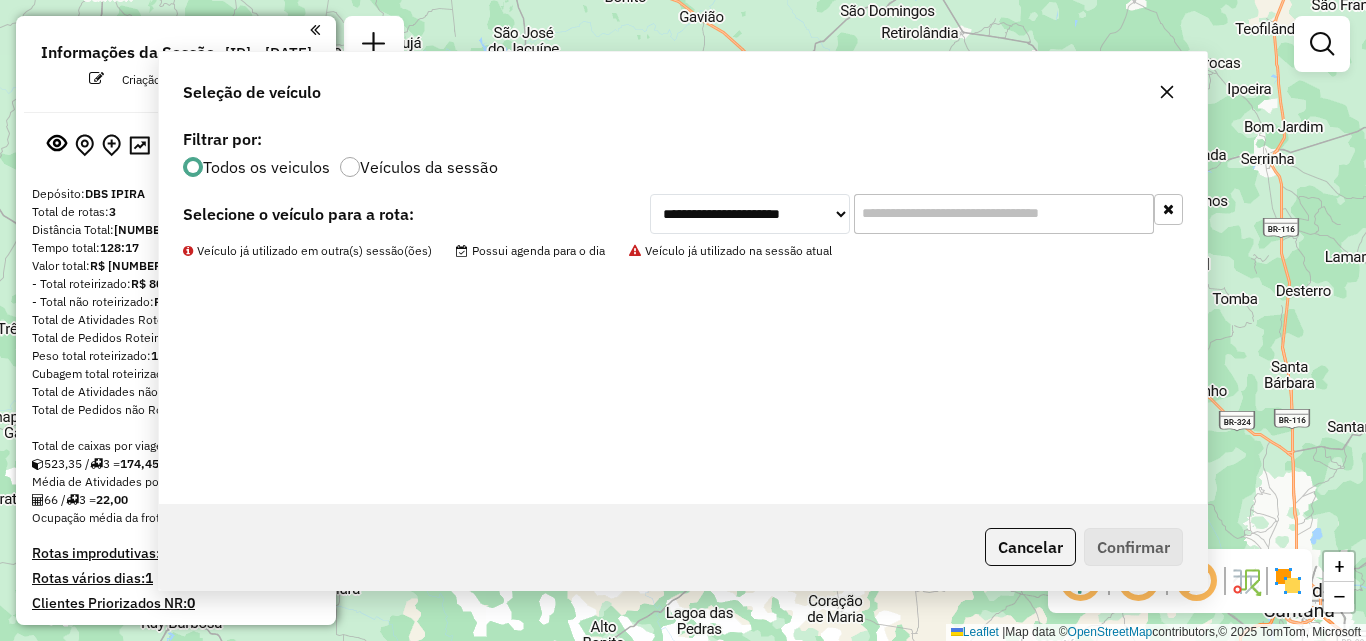 scroll, scrollTop: 0, scrollLeft: 0, axis: both 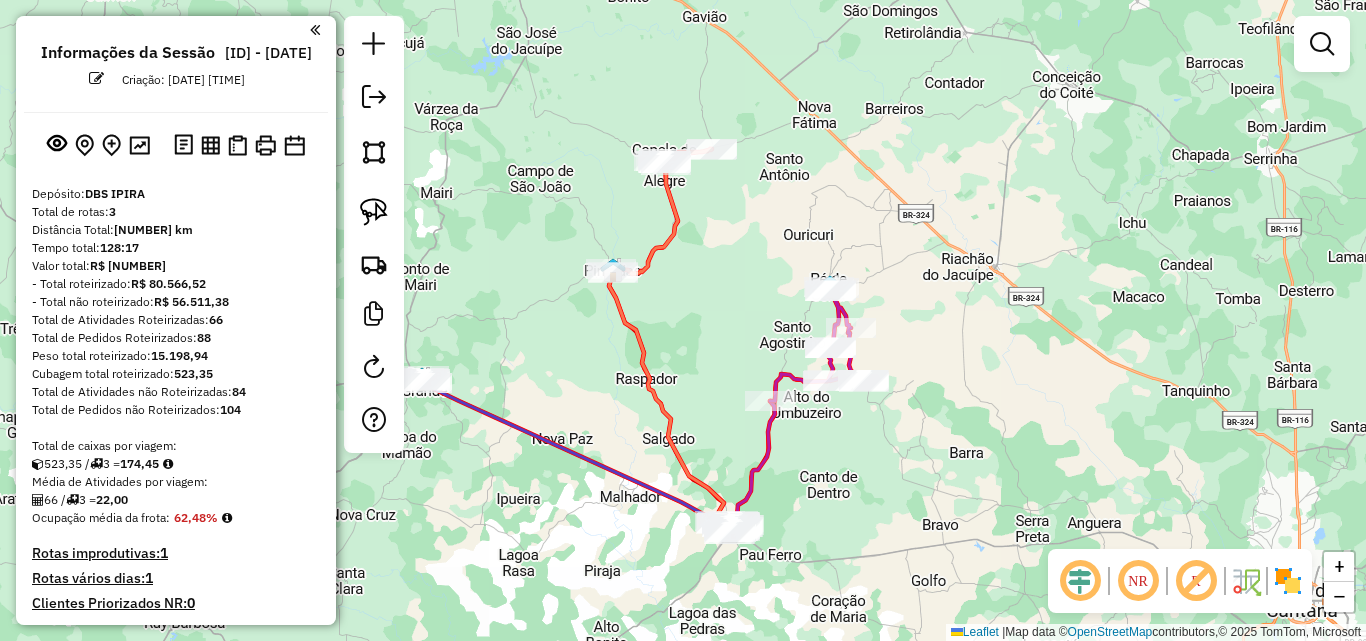 drag, startPoint x: 848, startPoint y: 438, endPoint x: 933, endPoint y: 406, distance: 90.824005 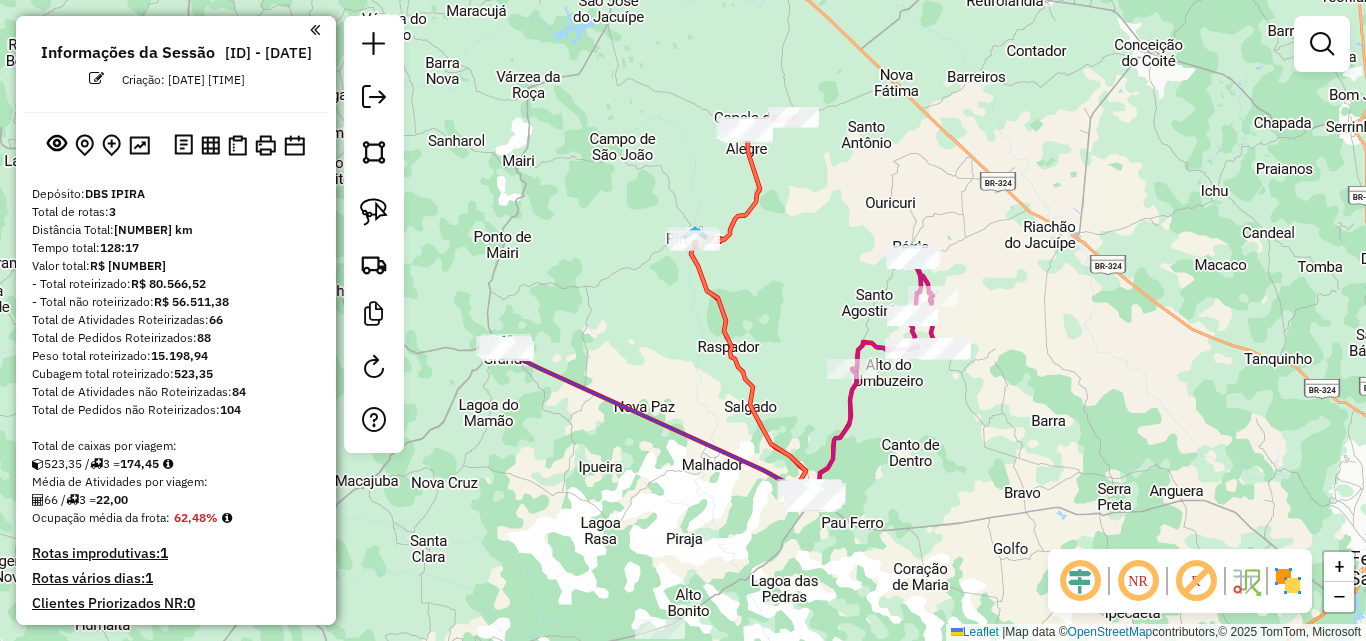 drag, startPoint x: 859, startPoint y: 563, endPoint x: 915, endPoint y: 344, distance: 226.04646 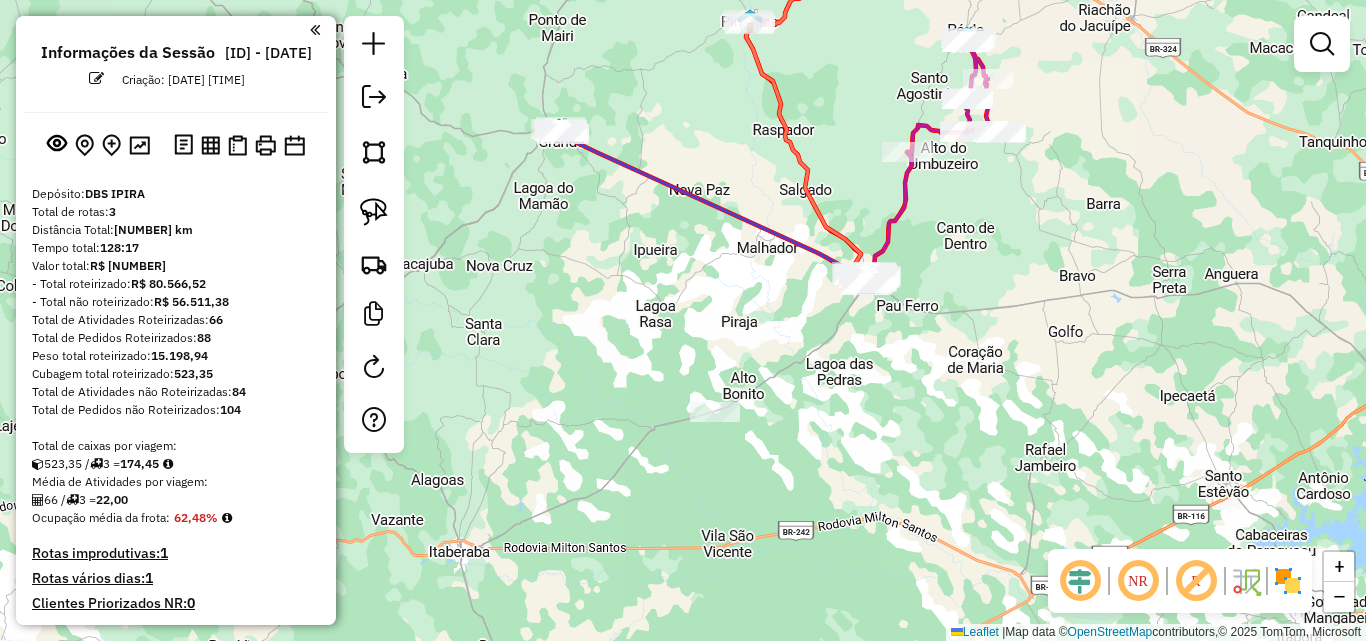 click 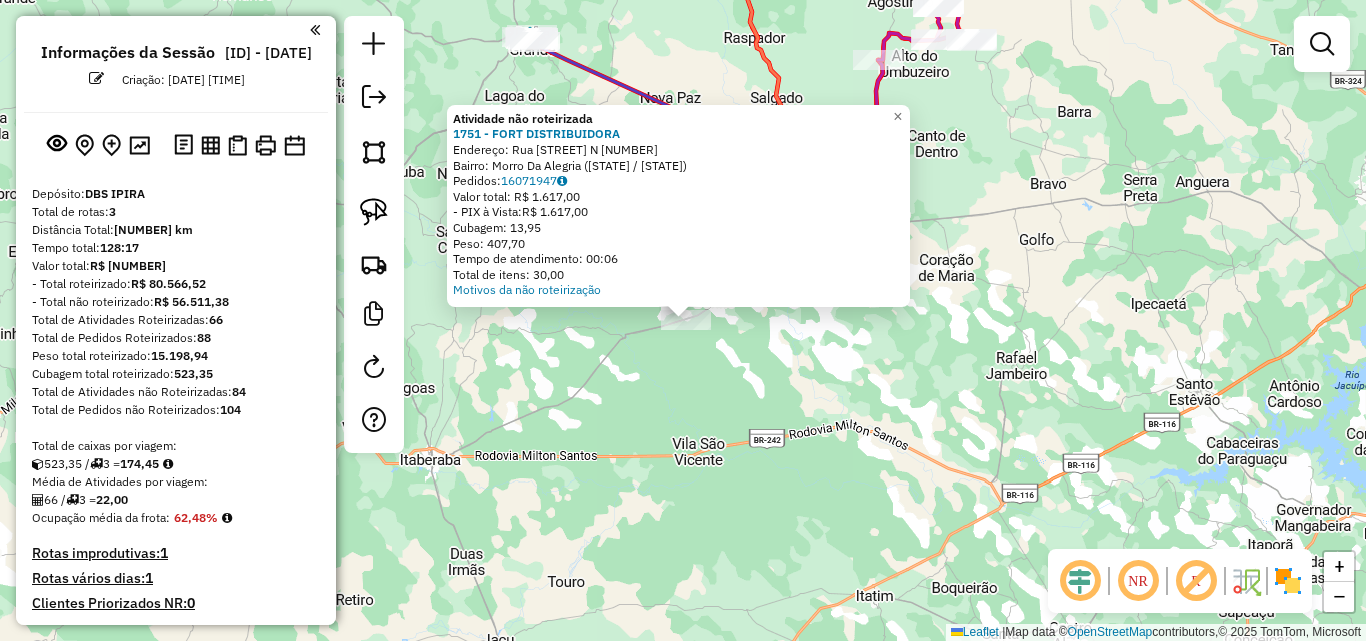 click on "Atividade não roteirizada 1751 - [COMPANY_NAME] Endereço: [STREET_NAME] SN Bairro: [NEIGHBORHOOD] ([CITY] / [STATE]) Pedidos: 16071947 Valor total: R$ 1.617,00 - PIX à Vista: R$ 1.617,00 Cubagem: 13,95 Peso: 407,70 Tempo de atendimento: 00:06 Total de itens: 30,00 Motivos da não roteirização × Janela de atendimento Grade de atendimento Capacidade Transportadoras Veículos Cliente Pedidos Rotas Selecione os dias de semana para filtrar as janelas de atendimento Seg Ter Qua Qui Sex Sáb Dom Informe o período da janela de atendimento: De: Até: Filtrar exatamente a janela do cliente Considerar janela de atendimento padrão Selecione os dias de semana para filtrar as grades de atendimento Seg Ter Qua Qui Sex Sáb Dom Considerar clientes sem dia de atendimento cadastrado Clientes fora do dia de atendimento selecionado Filtrar as atividades entre os valores definidos abaixo: Peso mínimo: Peso máximo: Cubagem mínima: De: De:" 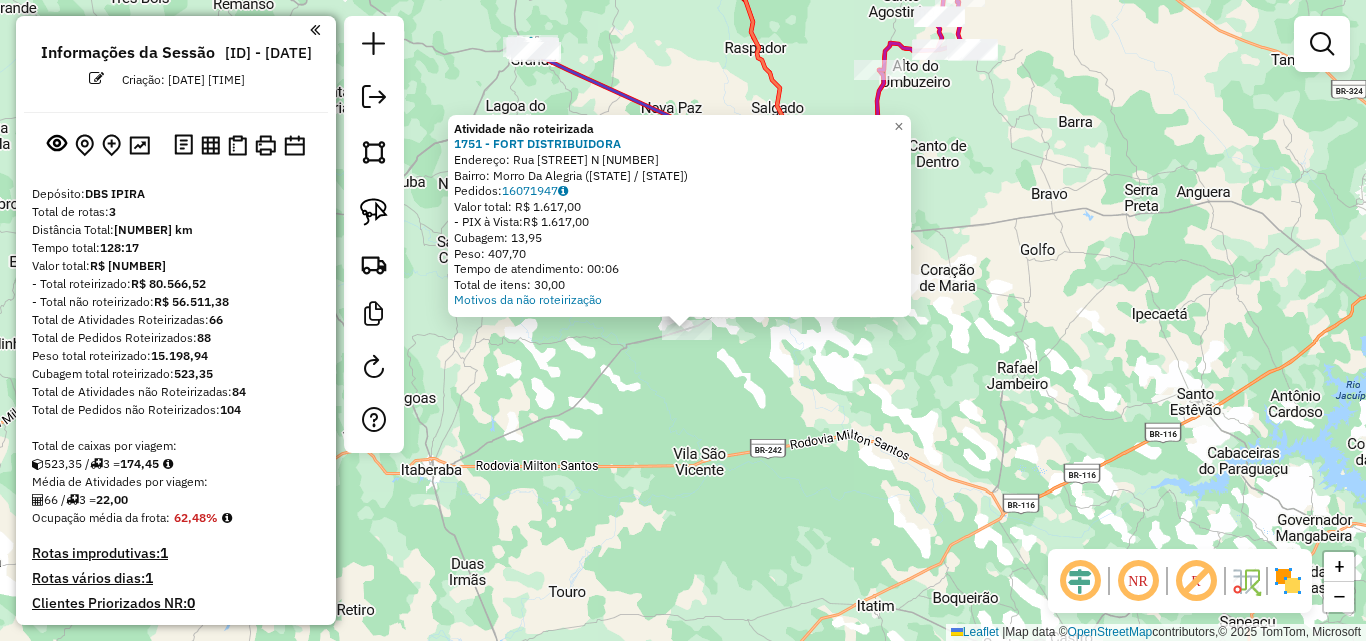 click on "Atividade não roteirizada 1751 - [COMPANY_NAME] Endereço: [STREET_NAME] SN Bairro: [NEIGHBORHOOD] ([CITY] / [STATE]) Pedidos: 16071947 Valor total: R$ 1.617,00 - PIX à Vista: R$ 1.617,00 Cubagem: 13,95 Peso: 407,70 Tempo de atendimento: 00:06 Total de itens: 30,00 Motivos da não roteirização × Janela de atendimento Grade de atendimento Capacidade Transportadoras Veículos Cliente Pedidos Rotas Selecione os dias de semana para filtrar as janelas de atendimento Seg Ter Qua Qui Sex Sáb Dom Informe o período da janela de atendimento: De: Até: Filtrar exatamente a janela do cliente Considerar janela de atendimento padrão Selecione os dias de semana para filtrar as grades de atendimento Seg Ter Qua Qui Sex Sáb Dom Considerar clientes sem dia de atendimento cadastrado Clientes fora do dia de atendimento selecionado Filtrar as atividades entre os valores definidos abaixo: Peso mínimo: Peso máximo: Cubagem mínima: De: De:" 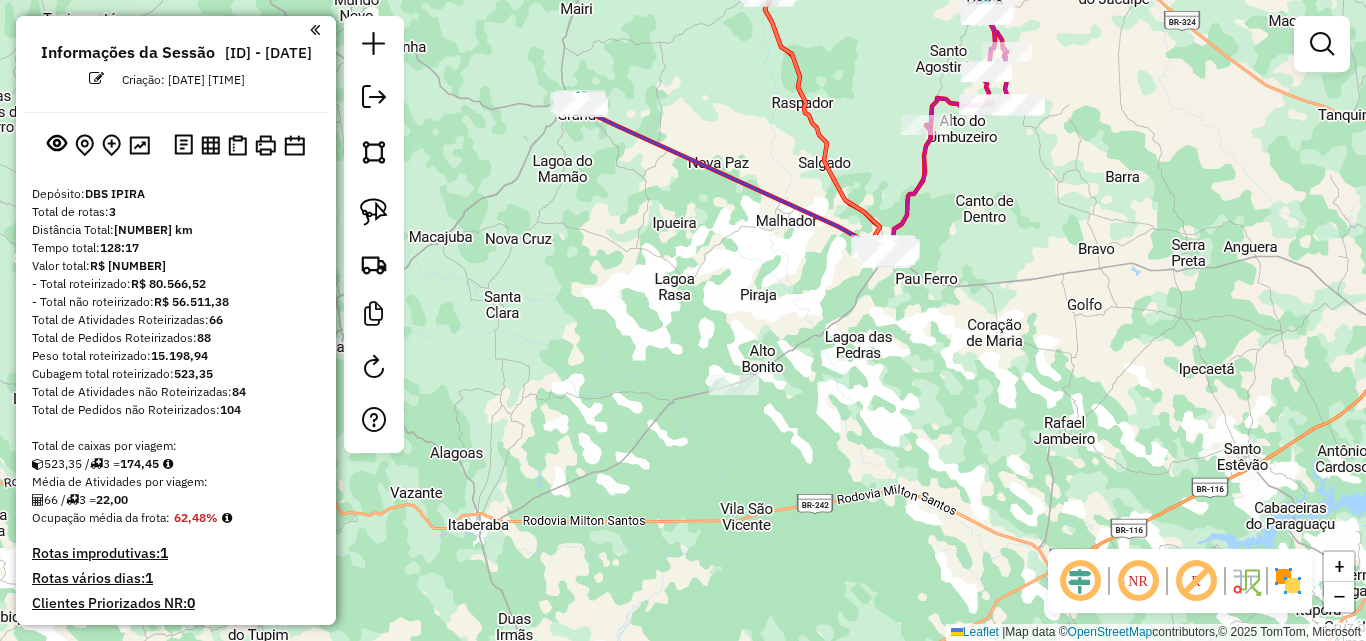 drag, startPoint x: 790, startPoint y: 383, endPoint x: 836, endPoint y: 438, distance: 71.70077 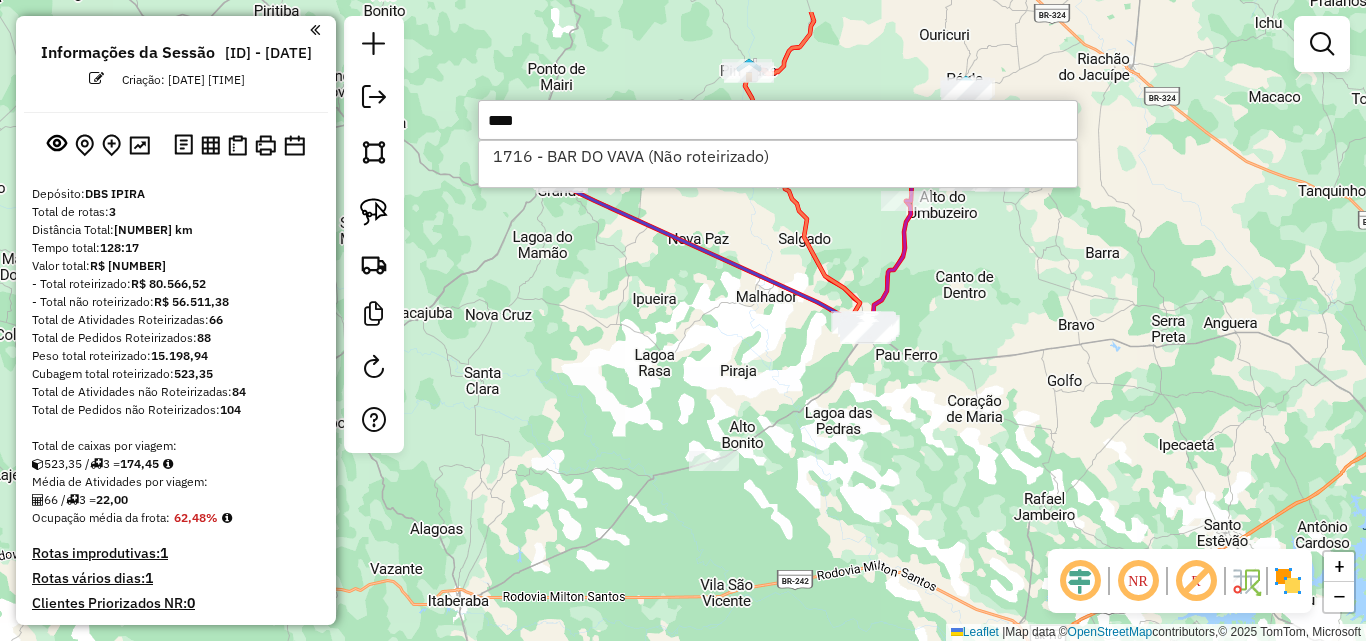 drag, startPoint x: 839, startPoint y: 379, endPoint x: 798, endPoint y: 479, distance: 108.078674 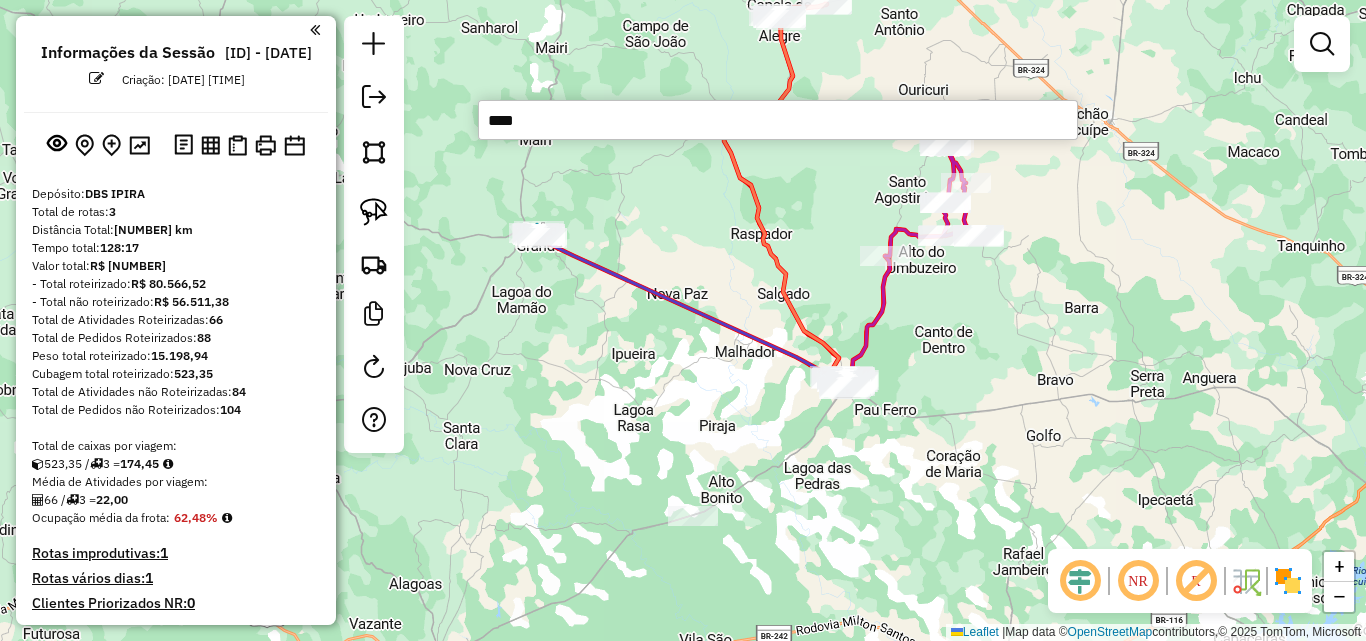 click on "****" at bounding box center [778, 120] 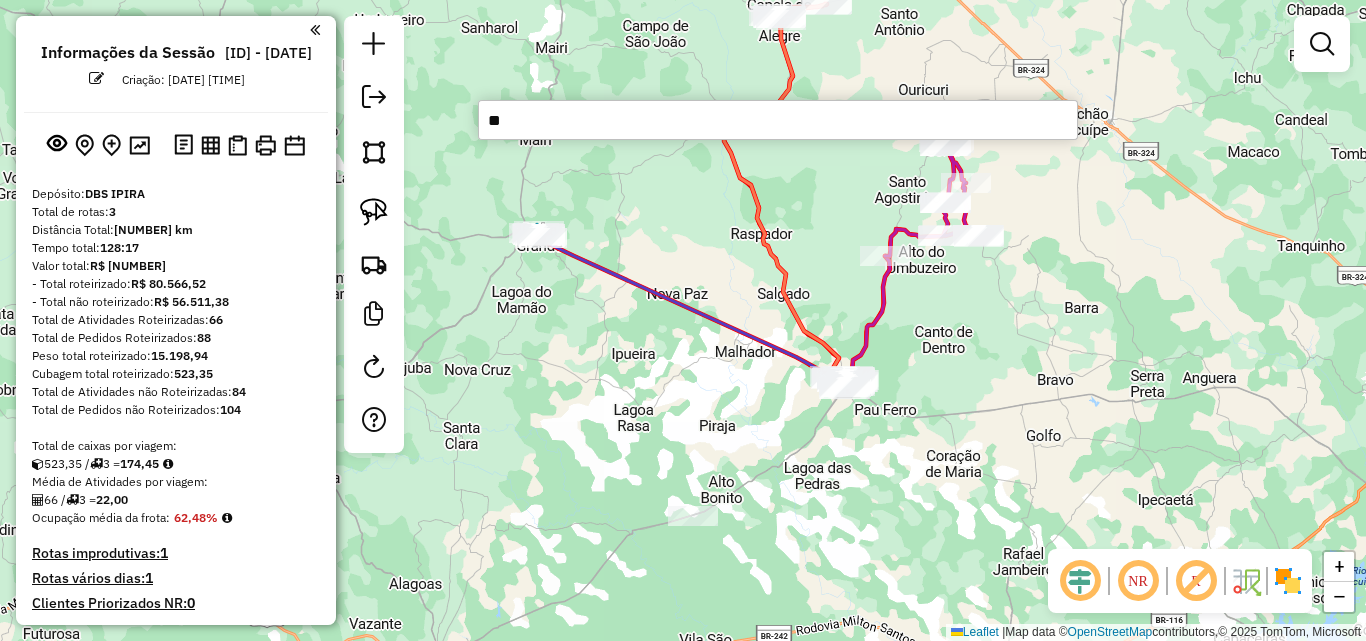 type on "*" 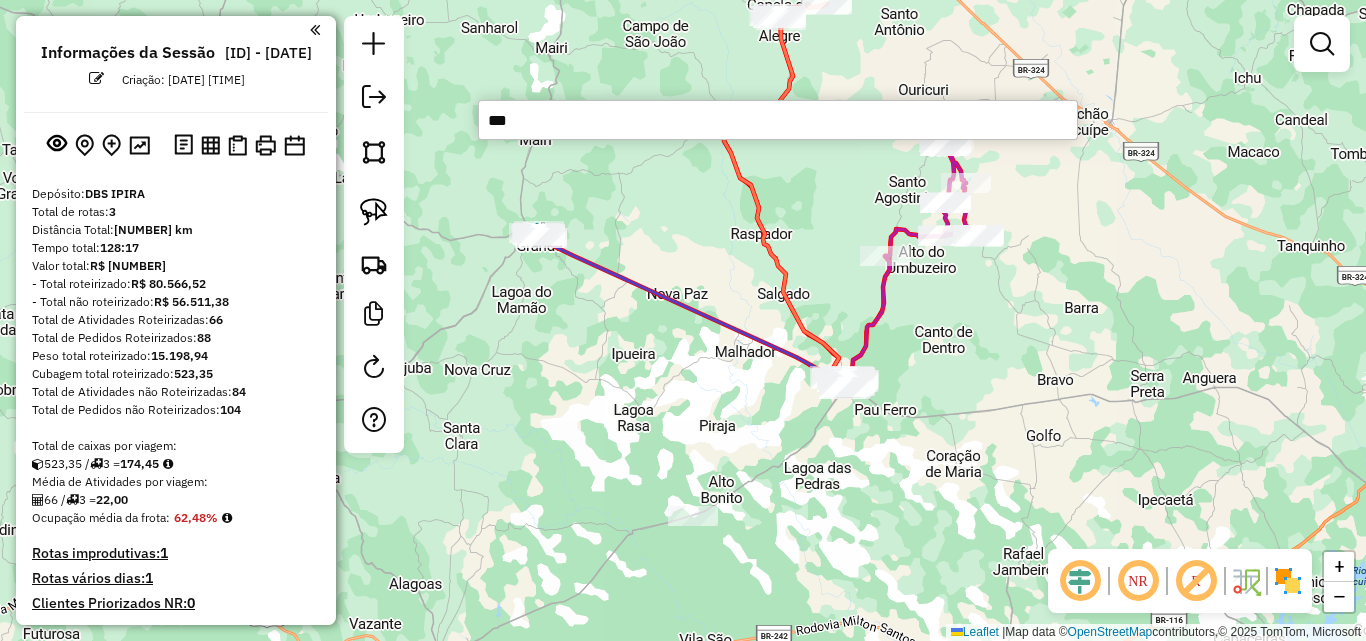 type on "****" 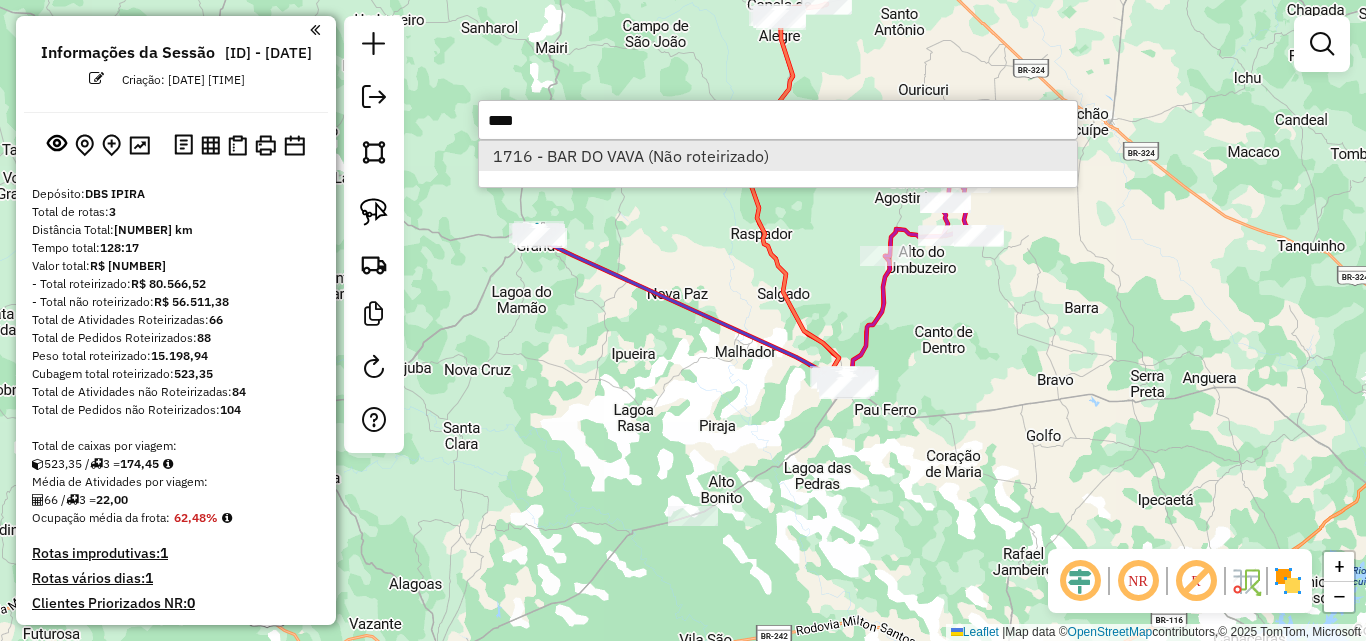 click on "1716 - BAR DO VAVA (Não roteirizado)" at bounding box center (778, 156) 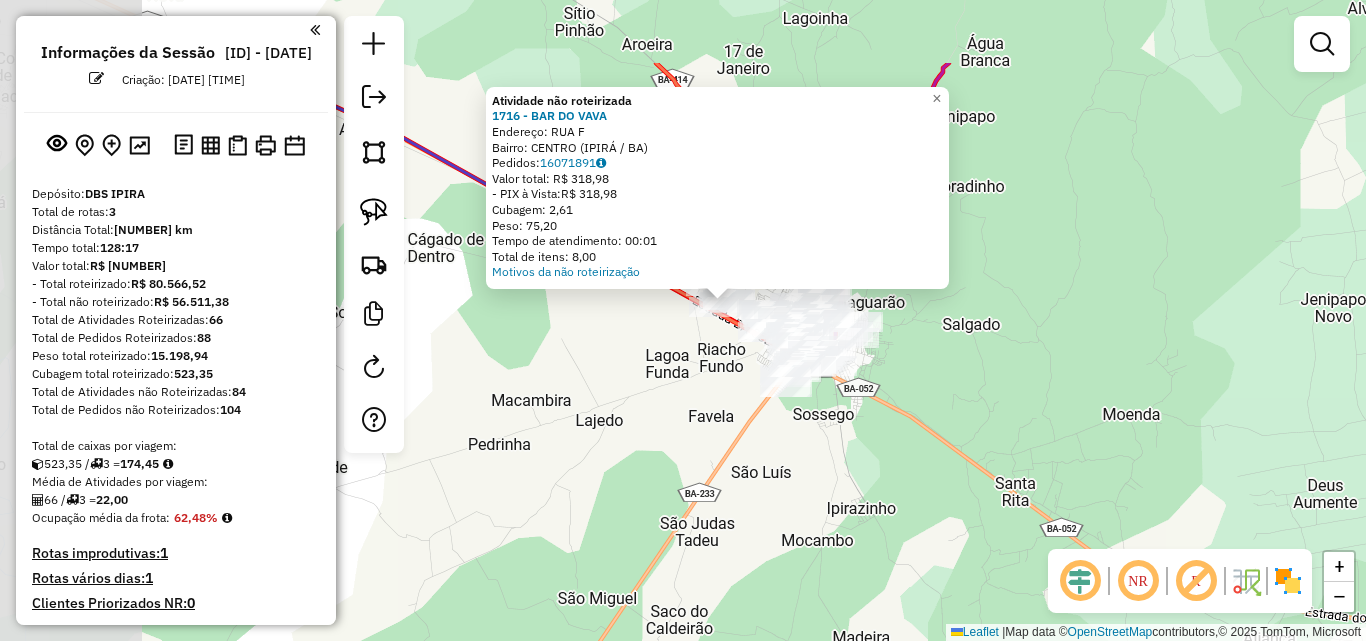 drag, startPoint x: 686, startPoint y: 294, endPoint x: 944, endPoint y: 421, distance: 287.5639 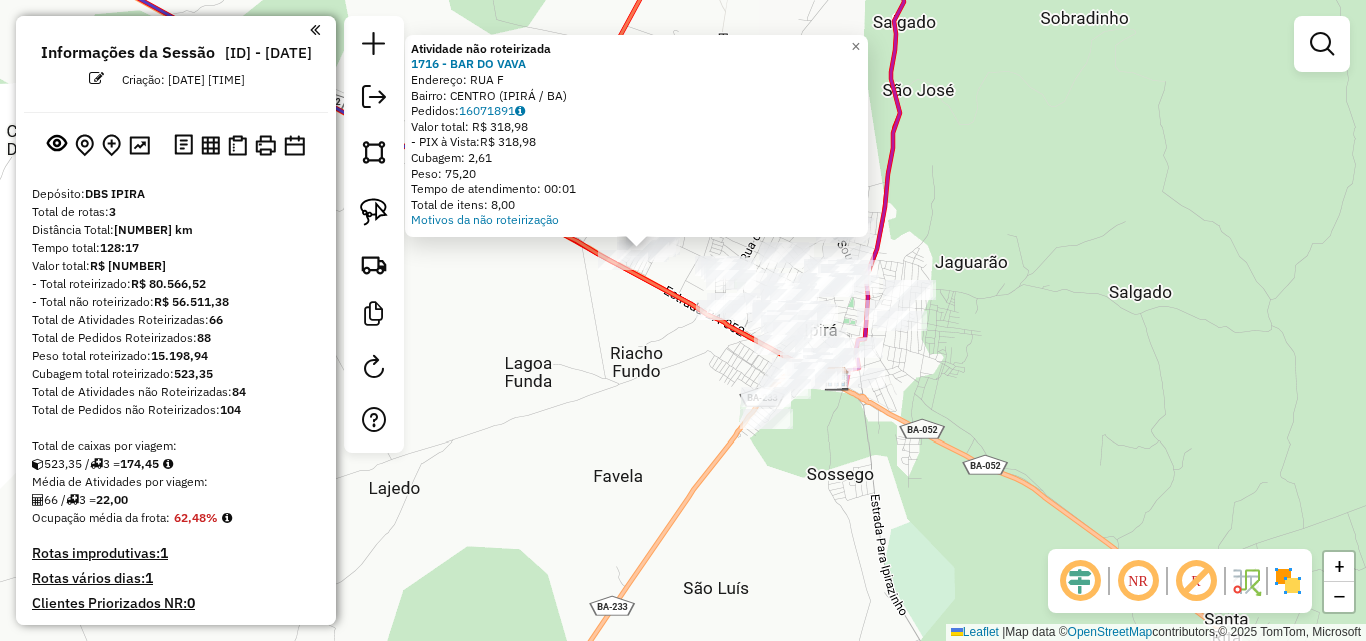 click on "Atividade não roteirizada [ID] - [NAME] Endereço: RUA [STREET] Bairro: [BAIRRO] ([CITY] / [STATE]) Pedidos: [ORDER_ID] Valor total: R$ [PRICE] - PIX à Vista: R$ [PRICE] Cubagem: [CUBAGE] Peso: [WEIGHT] Tempo de atendimento: [TIME] Total de itens: [ITEMS] Motivos da não roteirização × Janela de atendimento Grade de atendimento Capacidade Transportadoras Veículos Cliente Pedidos Rotas Selecione os dias de semana para filtrar as janelas de atendimento Seg Ter Qua Qui Sex Sáb Dom Informe o período da janela de atendimento: De: [DATE] Até: [DATE] Filtrar exatamente a janela do cliente Considerar janela de atendimento padrão Selecione os dias de semana para filtrar as grades de atendimento Seg Ter Qua Qui Sex Sáb Dom Considerar clientes sem dia de atendimento cadastrado Clientes fora do dia de atendimento selecionado Filtrar as atividades entre os valores definidos abaixo: Peso mínimo: [WEIGHT] Peso máximo: [WEIGHT] Cubagem mínima: [CUBAGE] Cubagem máxima: [CUBAGE] De: [WEIGHT] Até: [WEIGHT] Transportadora: +" 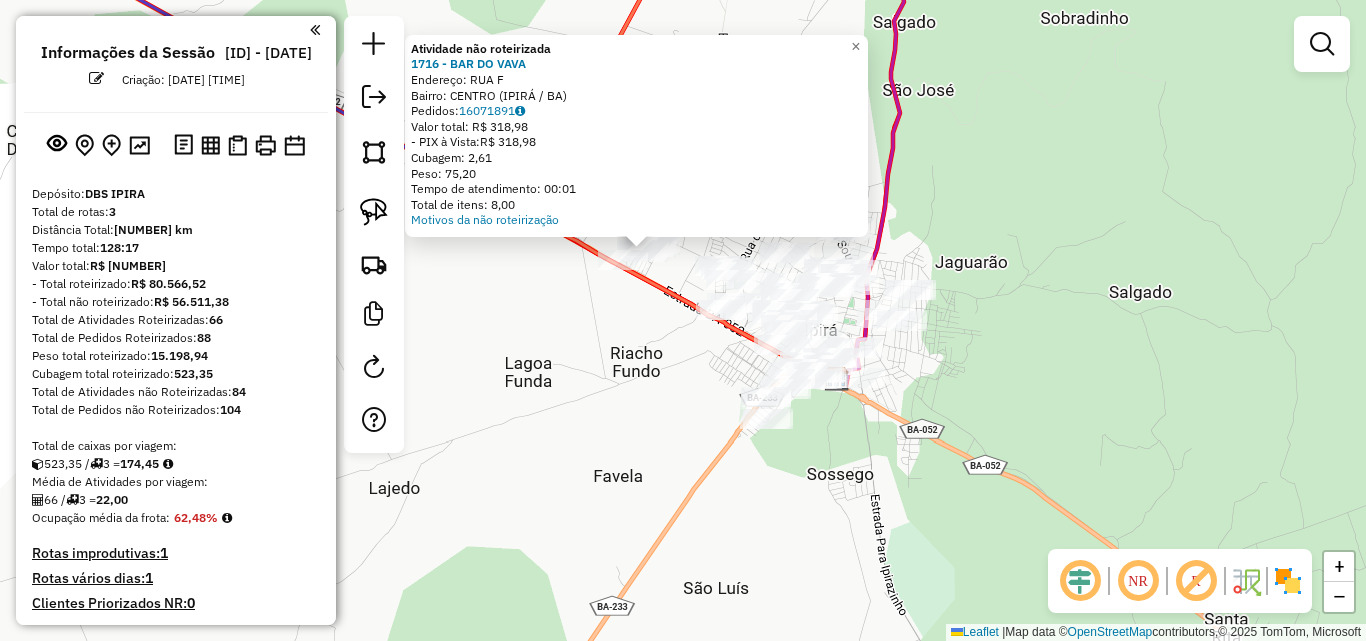 click on "Atividade não roteirizada [ID] - [NAME] Endereço: RUA [STREET] Bairro: [BAIRRO] ([CITY] / [STATE]) Pedidos: [ORDER_ID] Valor total: R$ [PRICE] - PIX à Vista: R$ [PRICE] Cubagem: [CUBAGE] Peso: [WEIGHT] Tempo de atendimento: [TIME] Total de itens: [ITEMS] Motivos da não roteirização × Janela de atendimento Grade de atendimento Capacidade Transportadoras Veículos Cliente Pedidos Rotas Selecione os dias de semana para filtrar as janelas de atendimento Seg Ter Qua Qui Sex Sáb Dom Informe o período da janela de atendimento: De: [DATE] Até: [DATE] Filtrar exatamente a janela do cliente Considerar janela de atendimento padrão Selecione os dias de semana para filtrar as grades de atendimento Seg Ter Qua Qui Sex Sáb Dom Considerar clientes sem dia de atendimento cadastrado Clientes fora do dia de atendimento selecionado Filtrar as atividades entre os valores definidos abaixo: Peso mínimo: [WEIGHT] Peso máximo: [WEIGHT] Cubagem mínima: [CUBAGE] Cubagem máxima: [CUBAGE] De: [WEIGHT] Até: [WEIGHT] Transportadora: +" 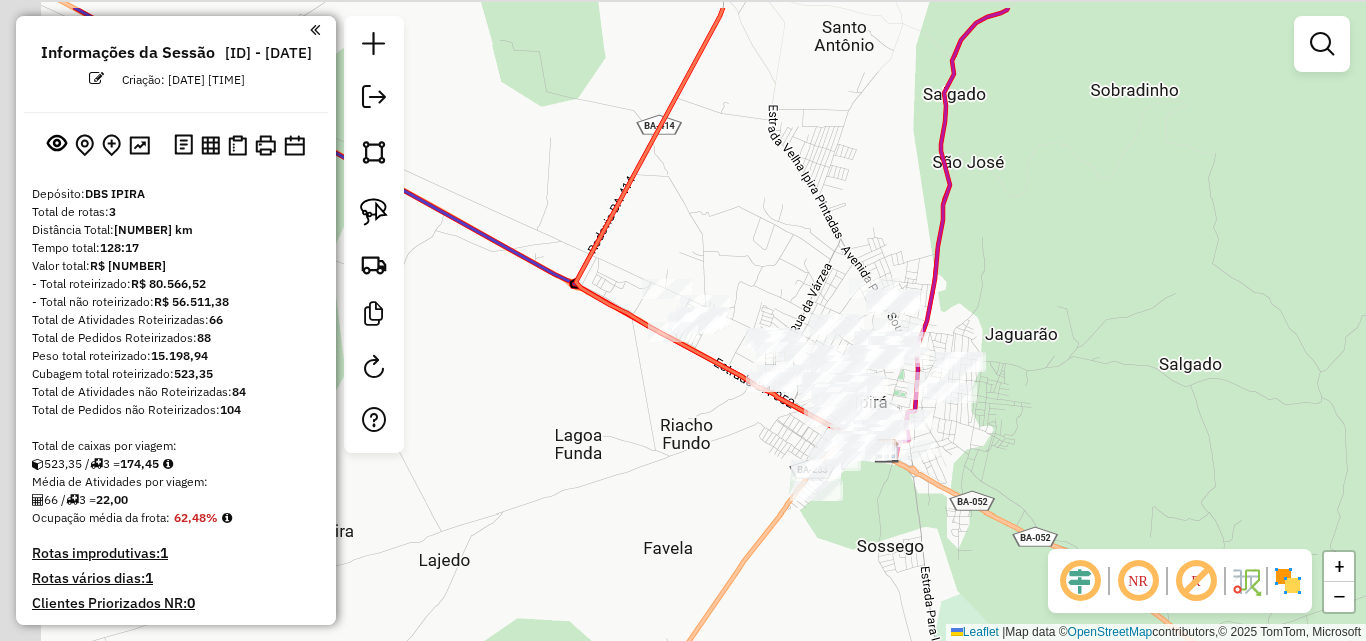 drag, startPoint x: 627, startPoint y: 338, endPoint x: 677, endPoint y: 422, distance: 97.7548 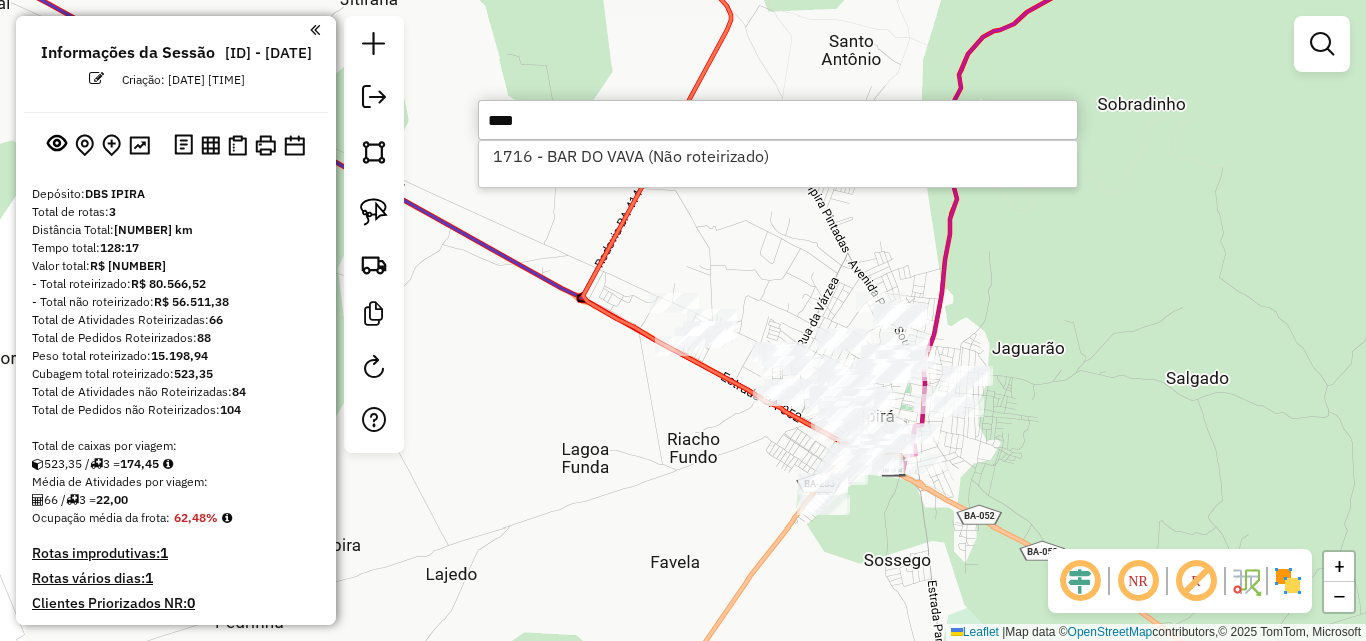 type on "****" 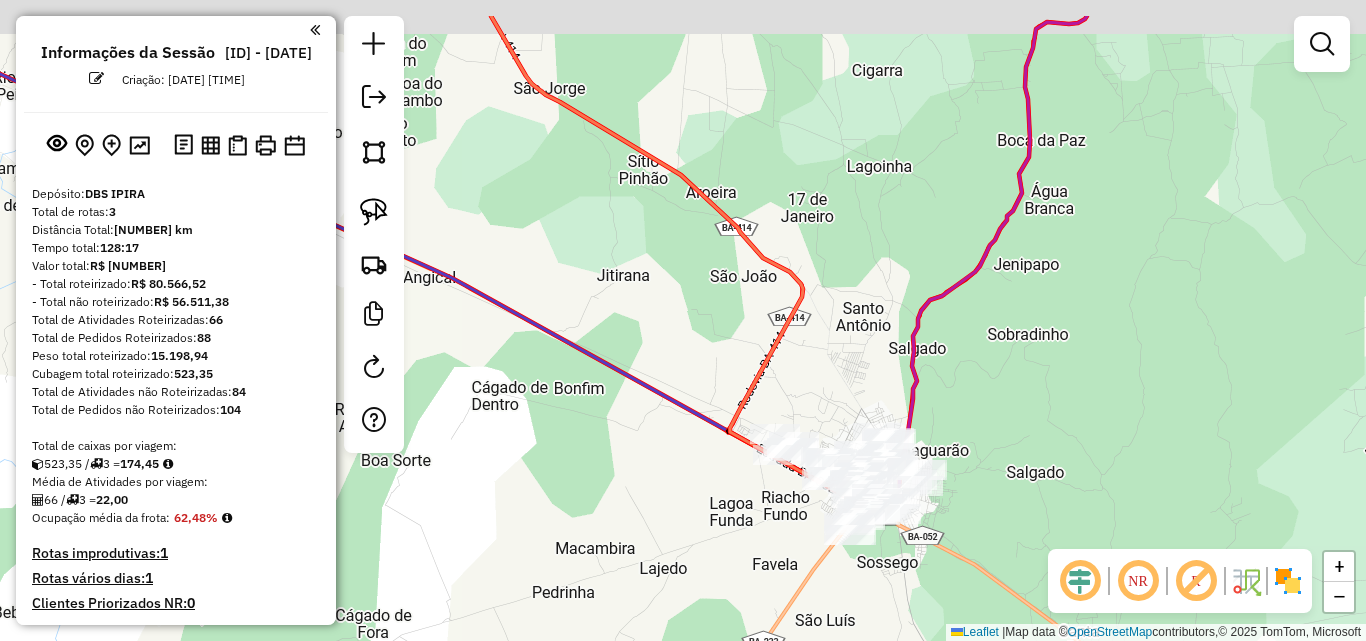 drag, startPoint x: 1060, startPoint y: 414, endPoint x: 1091, endPoint y: 473, distance: 66.64833 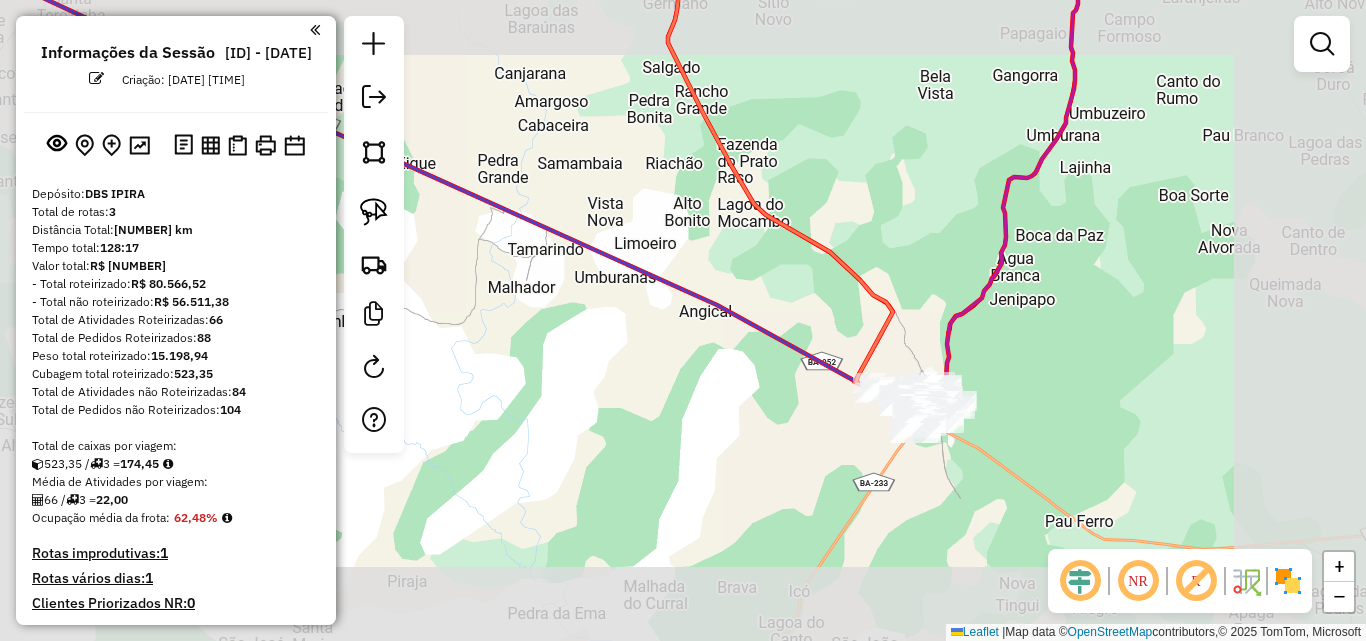 drag, startPoint x: 836, startPoint y: 231, endPoint x: 877, endPoint y: 468, distance: 240.52026 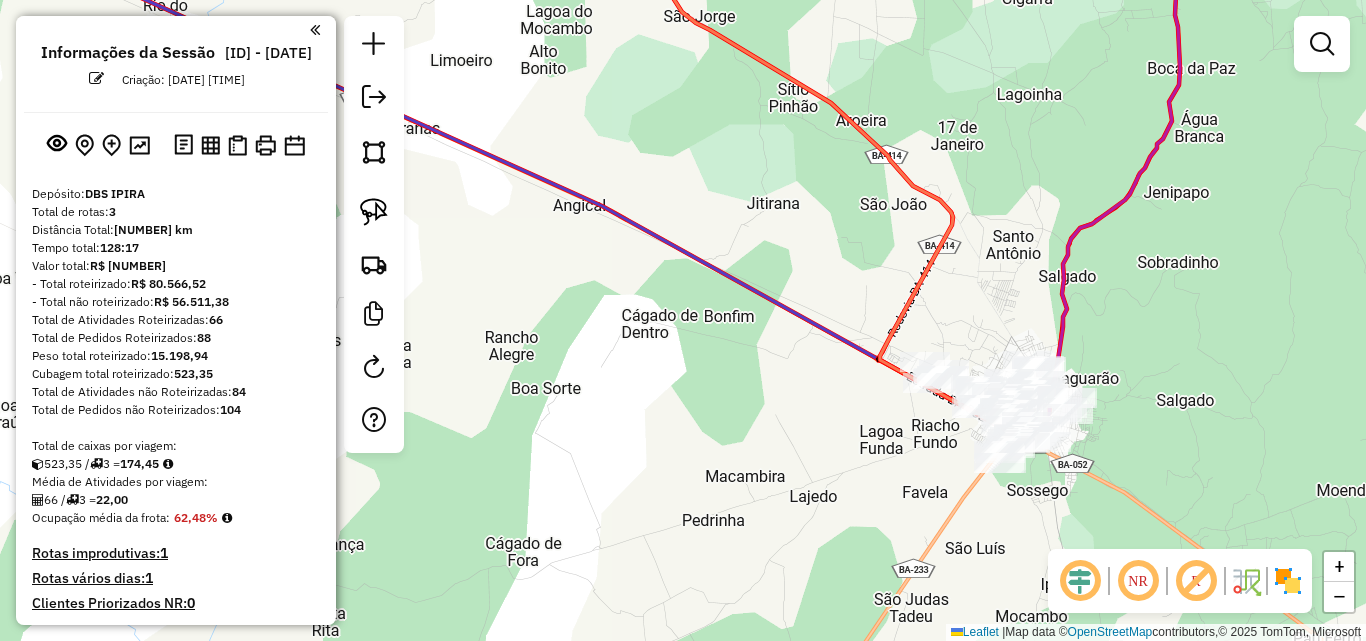 drag, startPoint x: 947, startPoint y: 447, endPoint x: 788, endPoint y: 450, distance: 159.0283 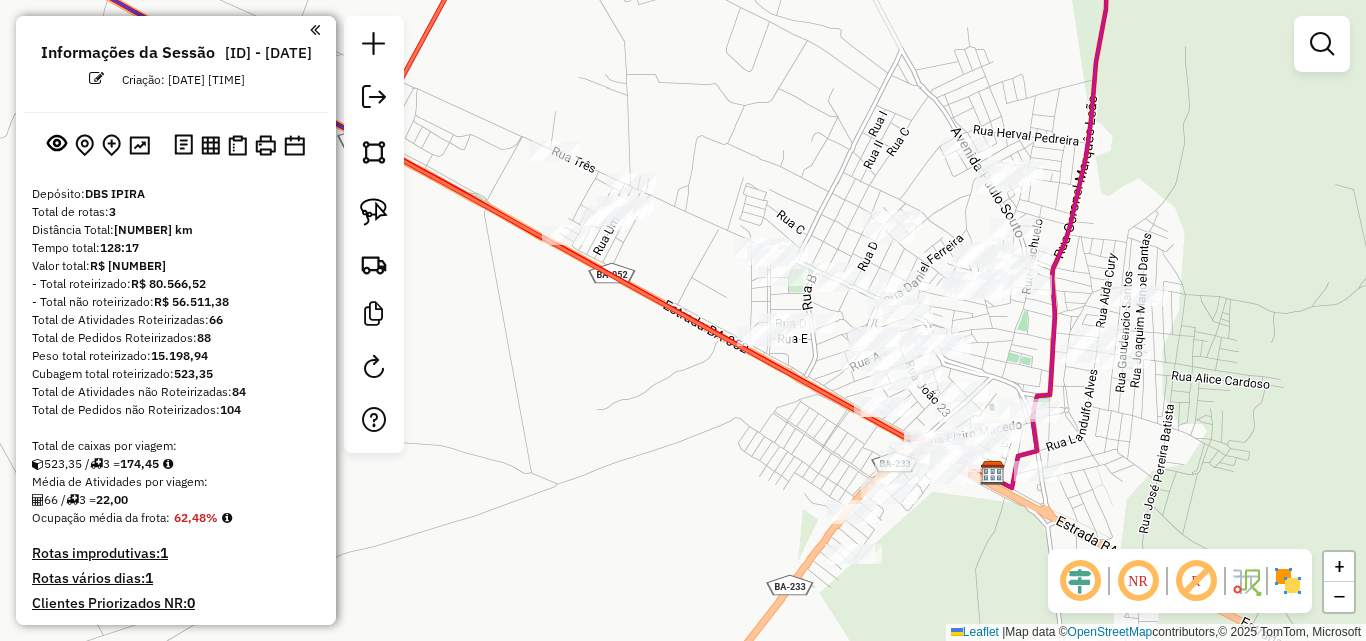 drag, startPoint x: 929, startPoint y: 373, endPoint x: 989, endPoint y: 335, distance: 71.021126 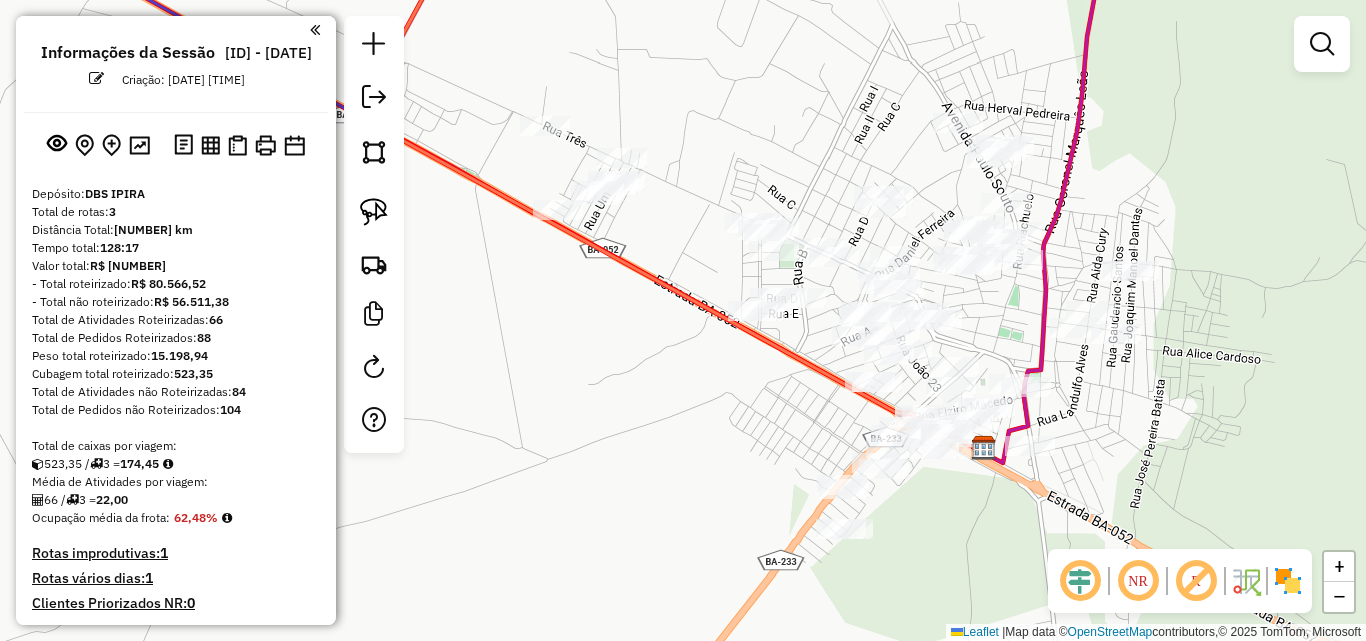 drag, startPoint x: 972, startPoint y: 343, endPoint x: 961, endPoint y: 315, distance: 30.083218 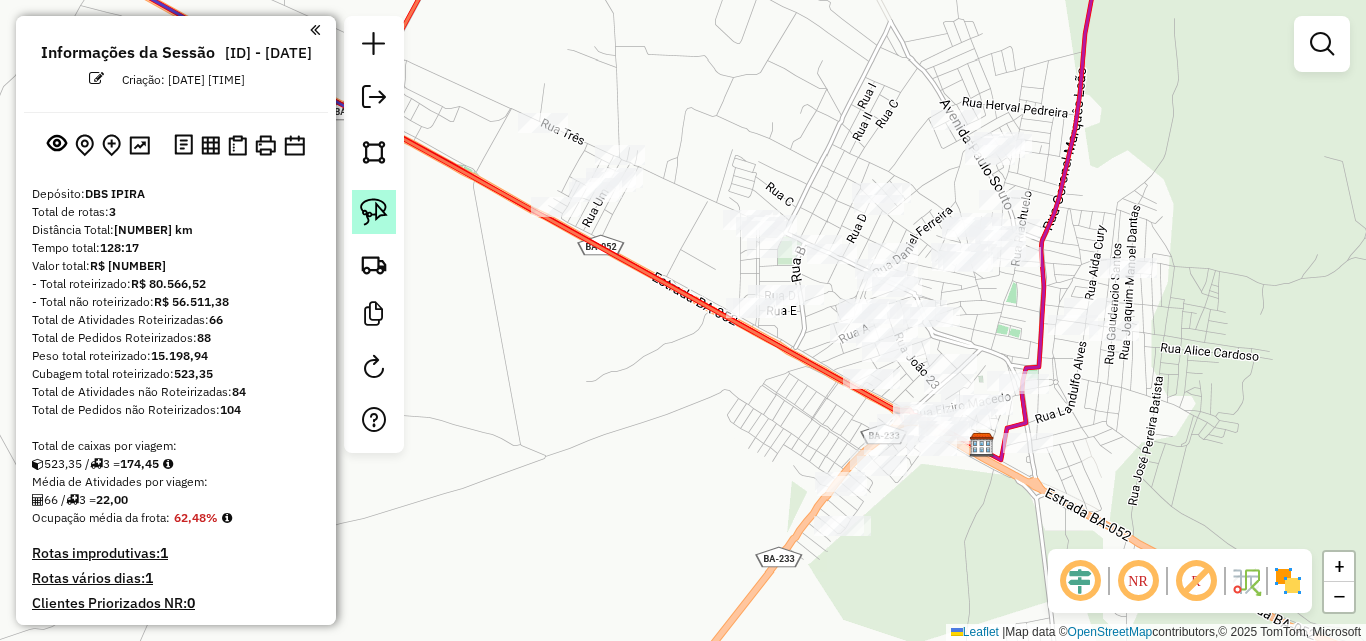 click 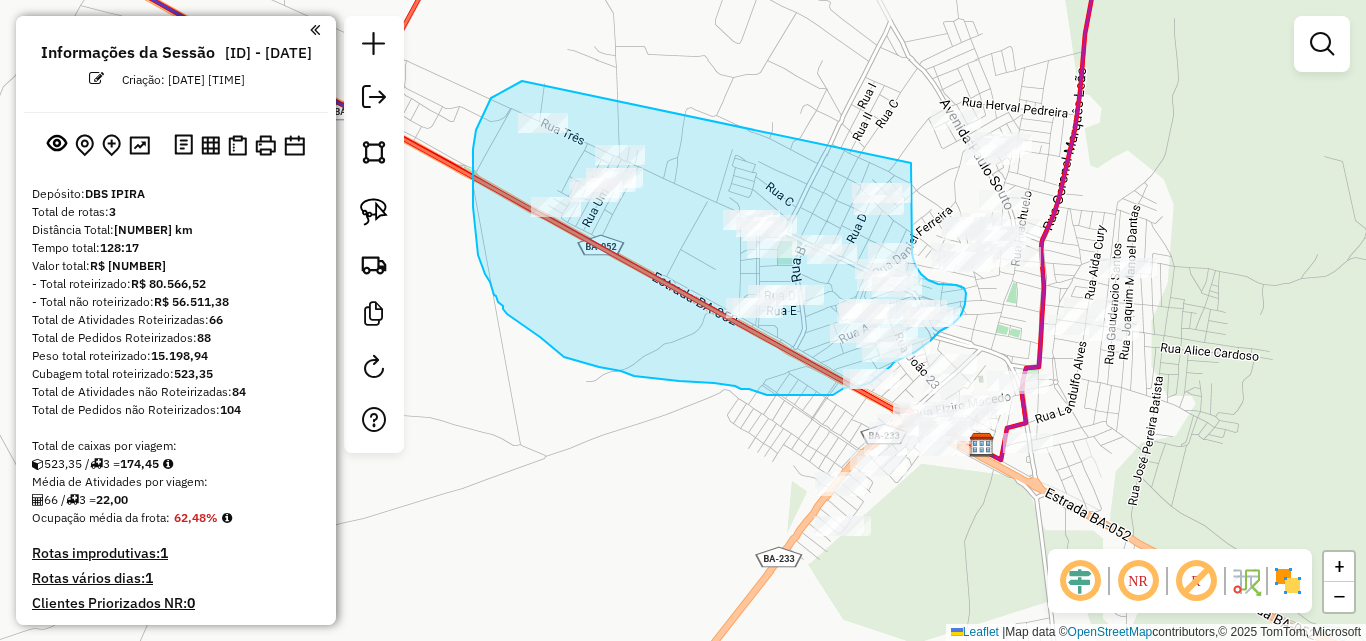 drag, startPoint x: 522, startPoint y: 81, endPoint x: 911, endPoint y: 163, distance: 397.54874 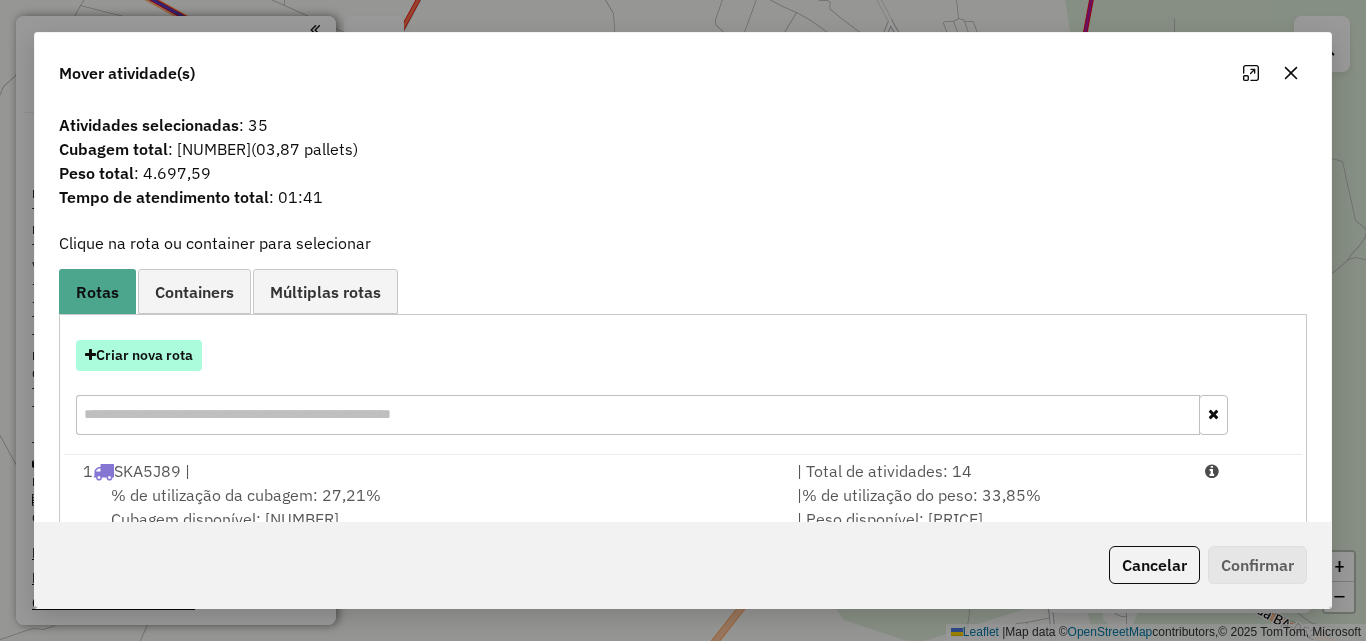 click on "Criar nova rota" at bounding box center (139, 355) 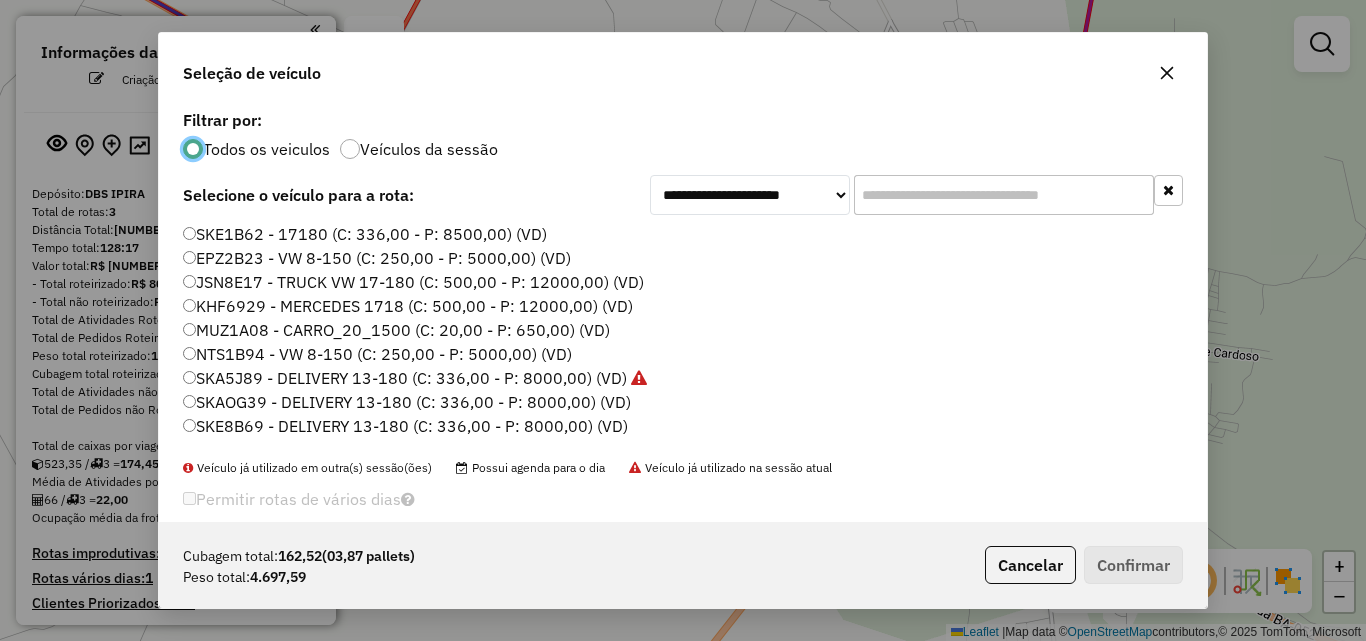 scroll, scrollTop: 11, scrollLeft: 6, axis: both 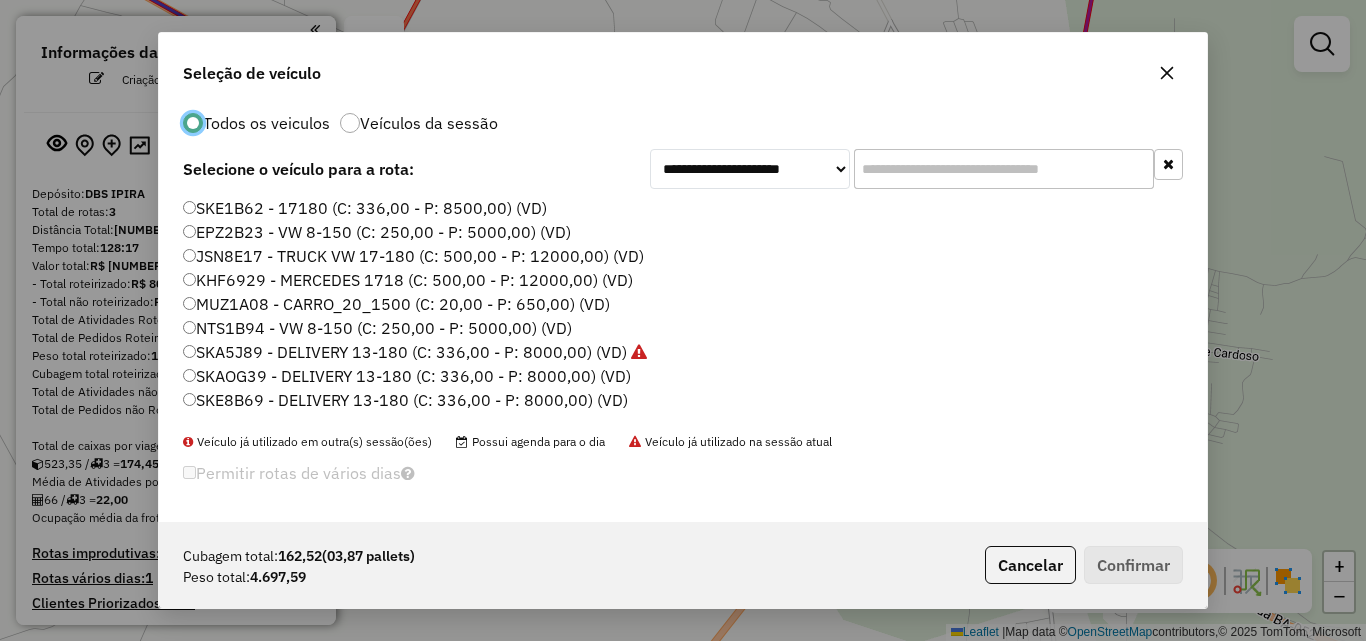 click on "SKE1B62 - 17180 (C: 336,00 - P: 8500,00) (VD)" 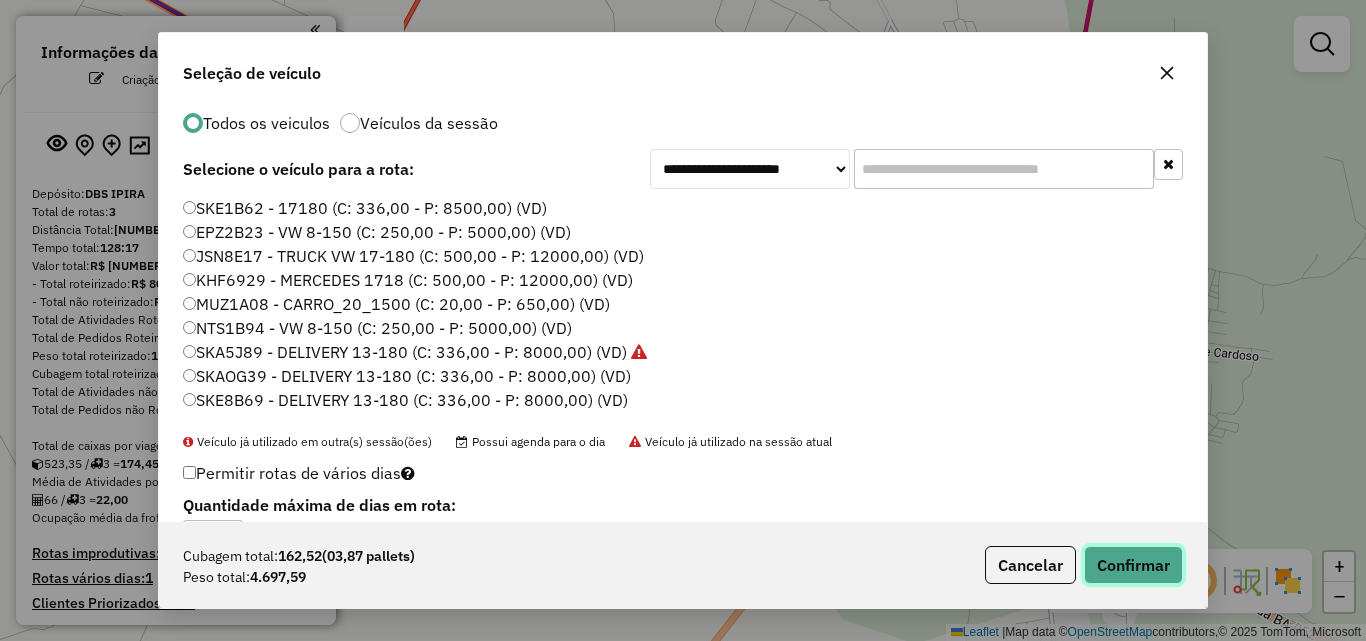 click on "Confirmar" 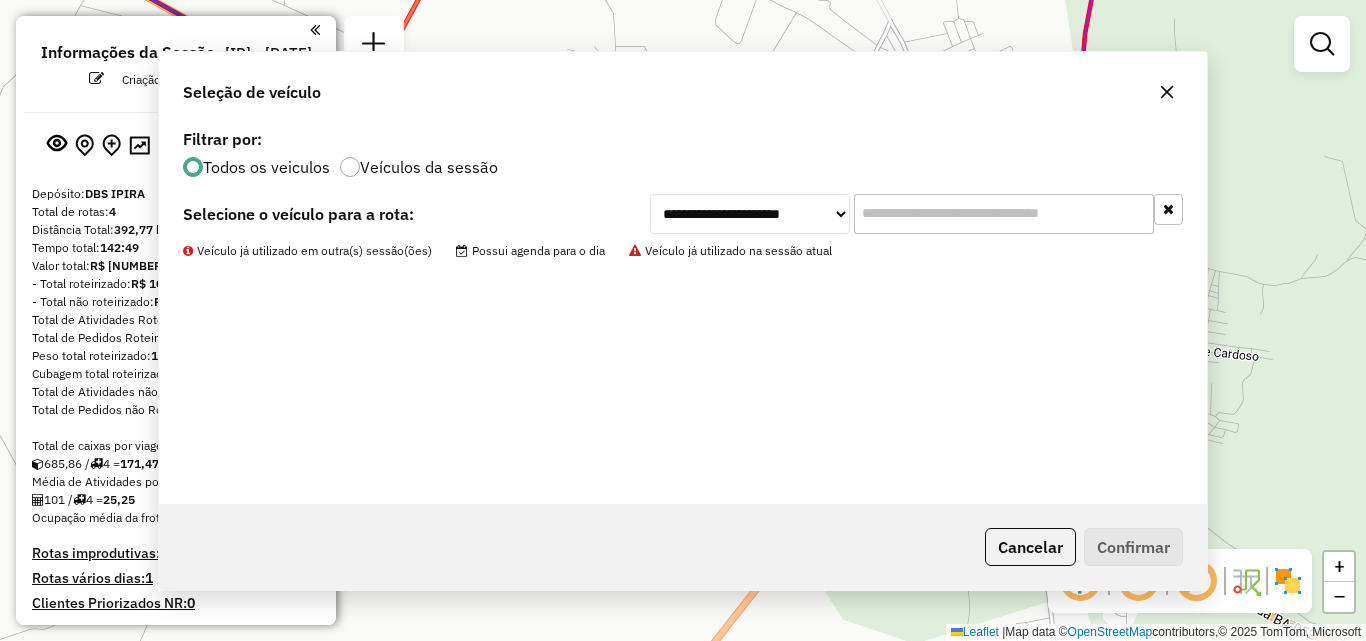 scroll, scrollTop: 0, scrollLeft: 0, axis: both 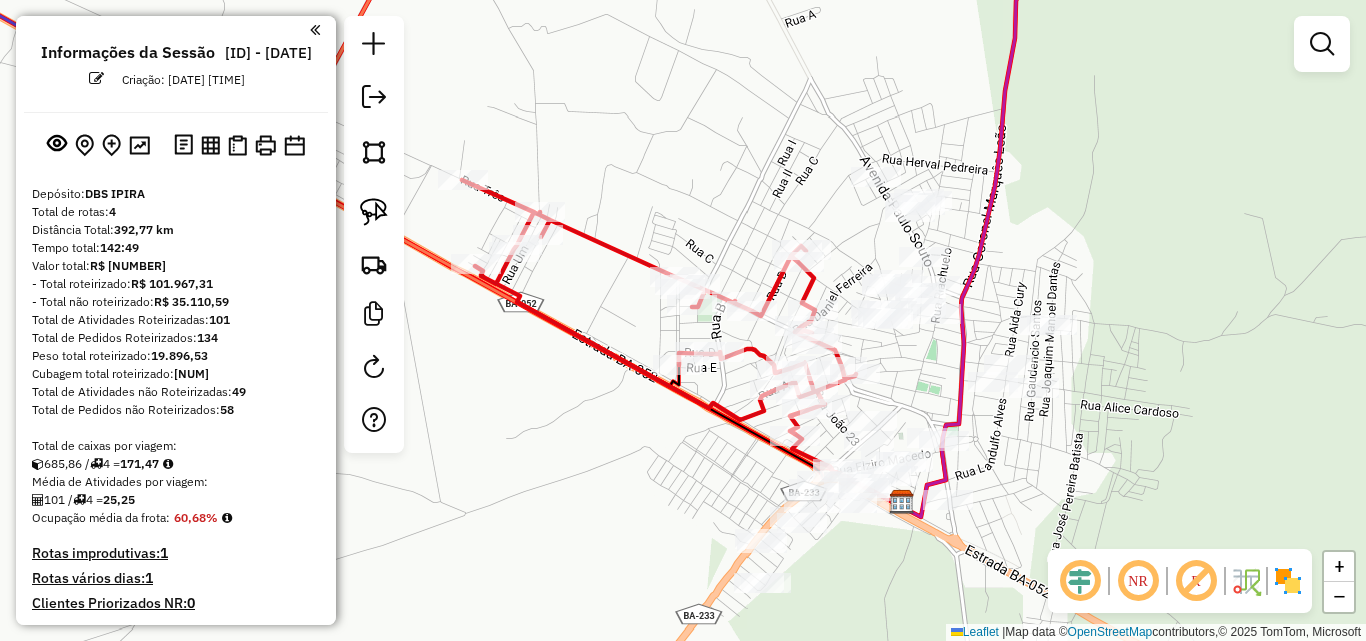drag, startPoint x: 1161, startPoint y: 434, endPoint x: 1075, endPoint y: 497, distance: 106.60675 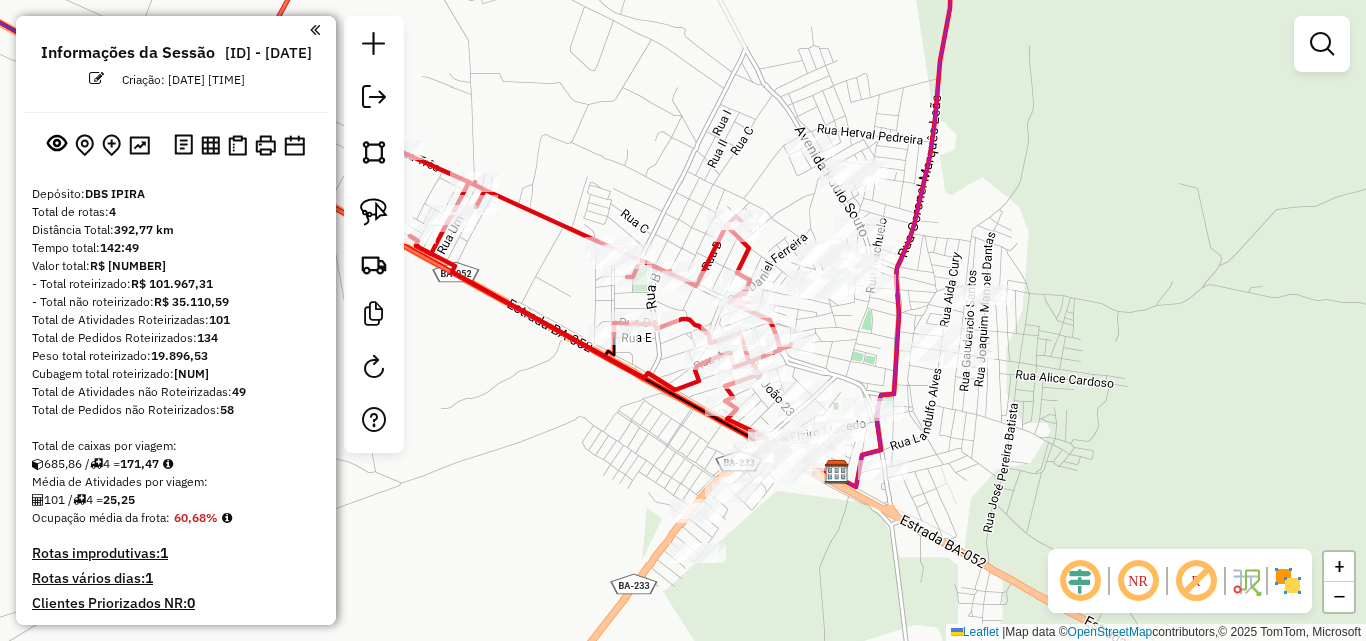 drag, startPoint x: 1055, startPoint y: 482, endPoint x: 991, endPoint y: 443, distance: 74.94665 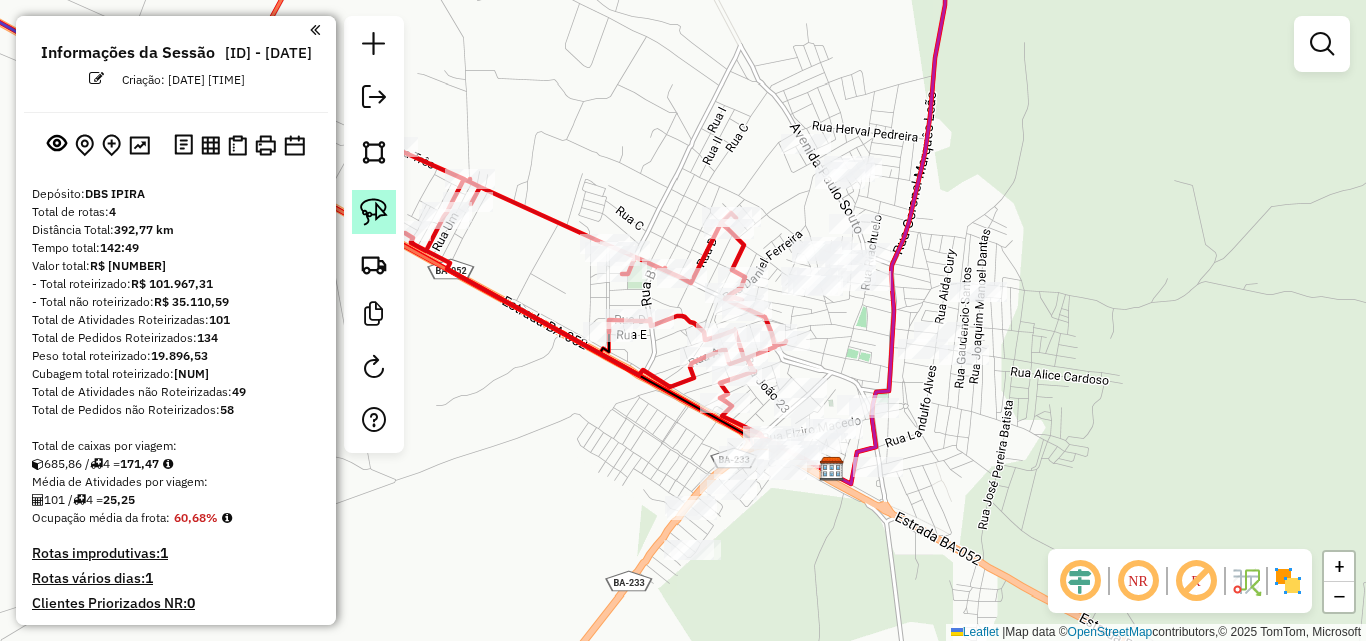 click 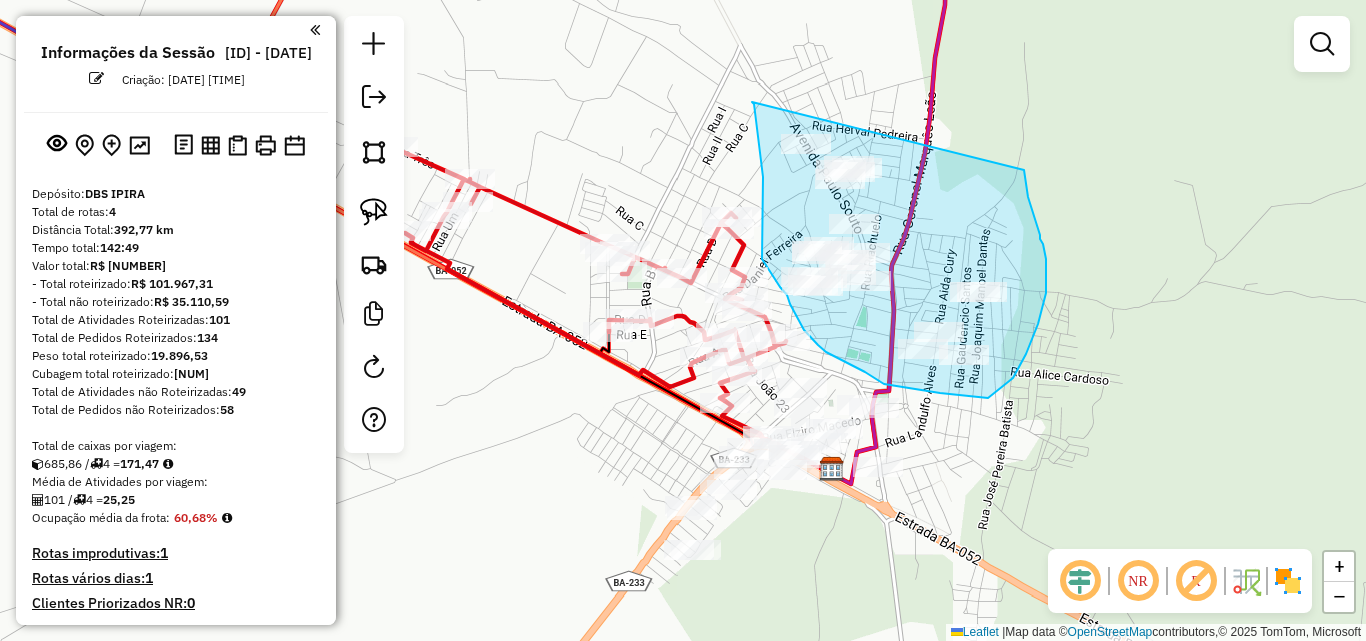 drag, startPoint x: 752, startPoint y: 102, endPoint x: 1024, endPoint y: 170, distance: 280.3712 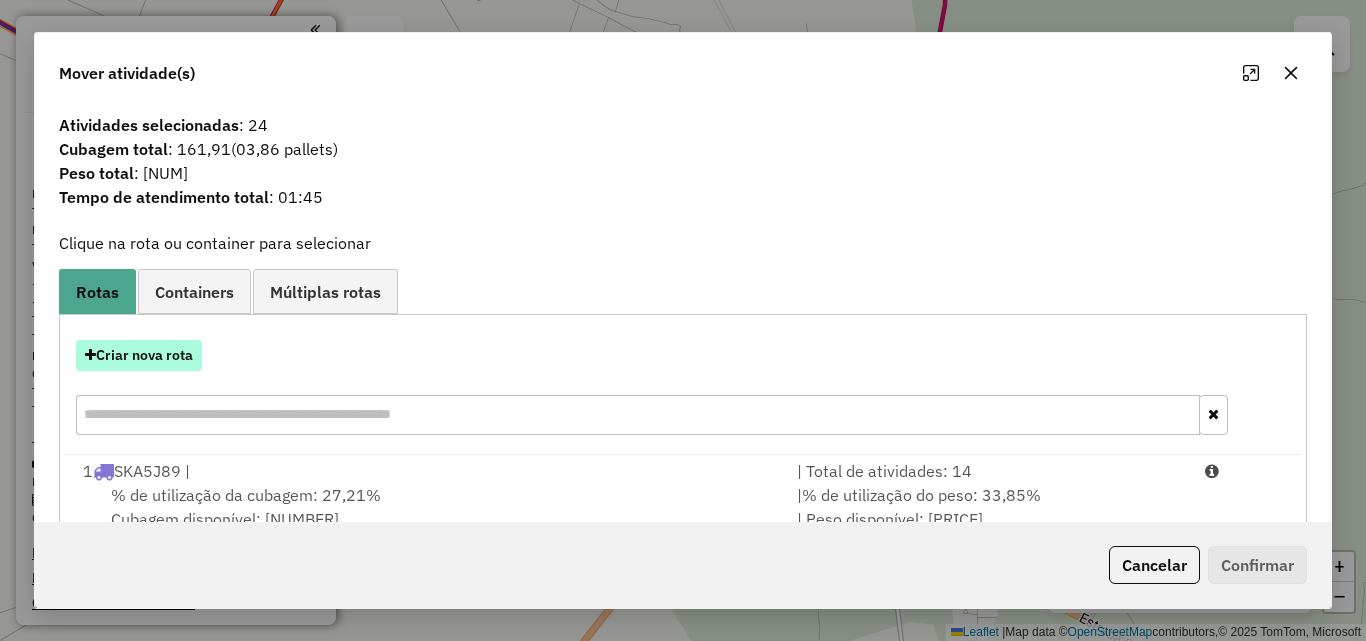 click on "Criar nova rota" at bounding box center (139, 355) 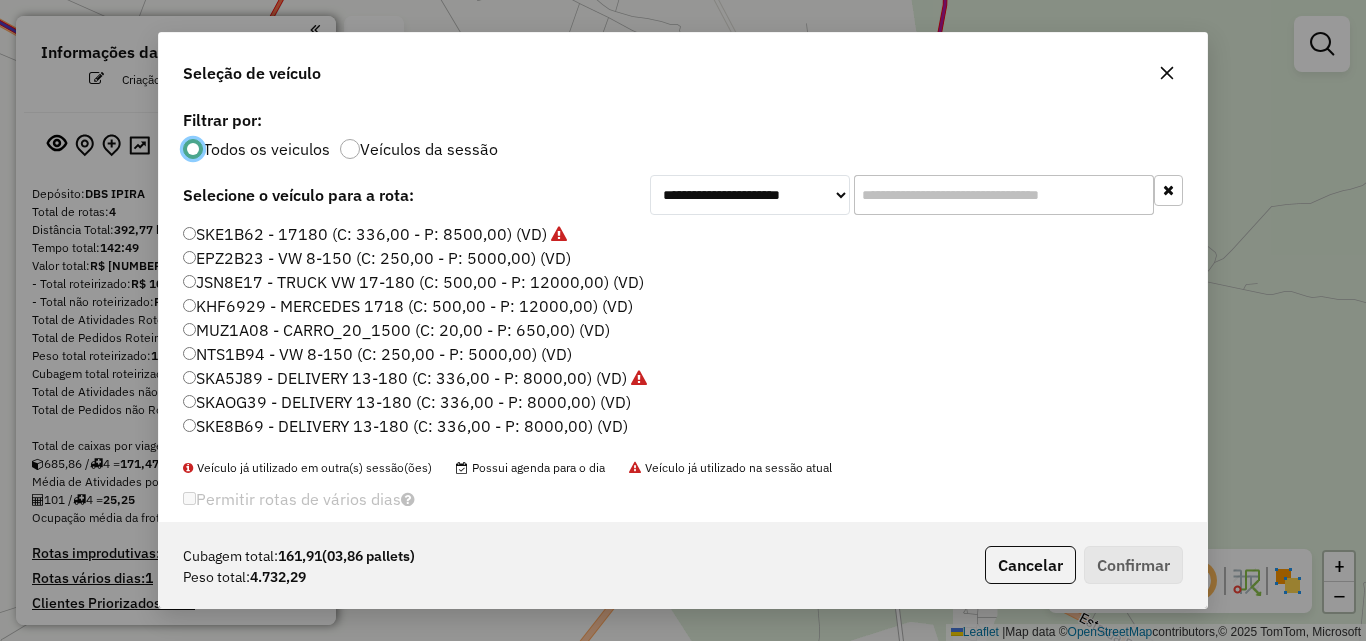 scroll, scrollTop: 11, scrollLeft: 6, axis: both 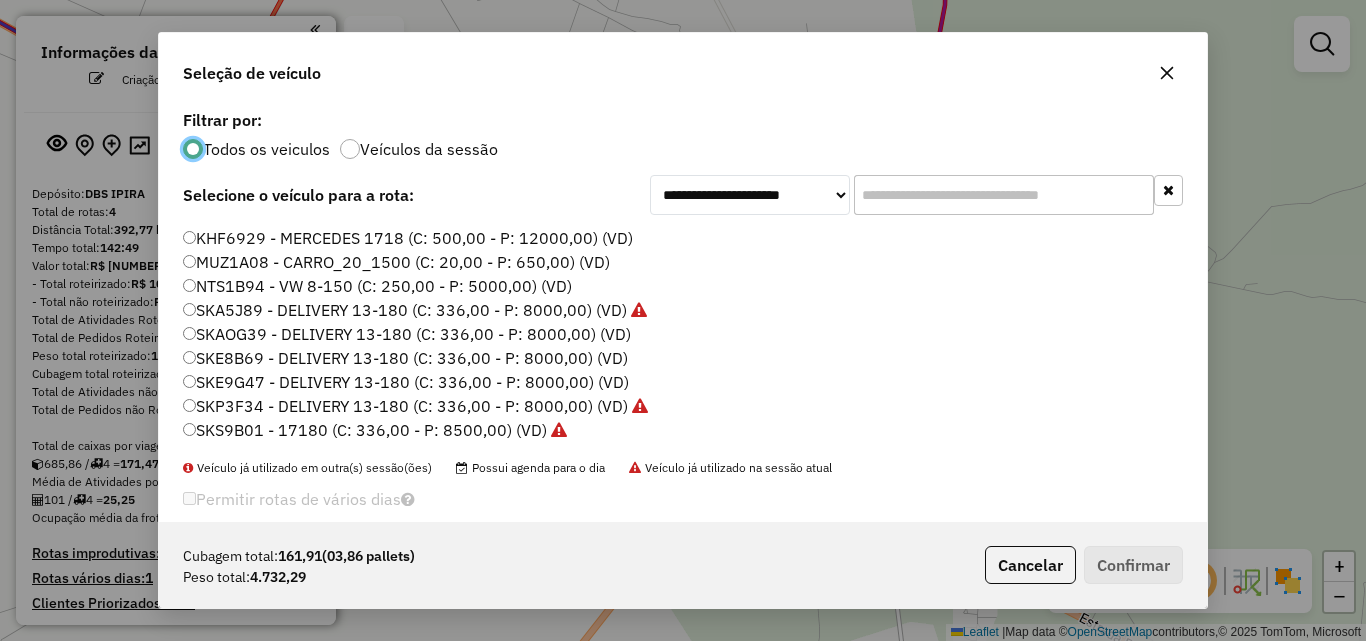 click on "SKE8B69 - DELIVERY 13-180 (C: 336,00 - P: 8000,00) (VD)" 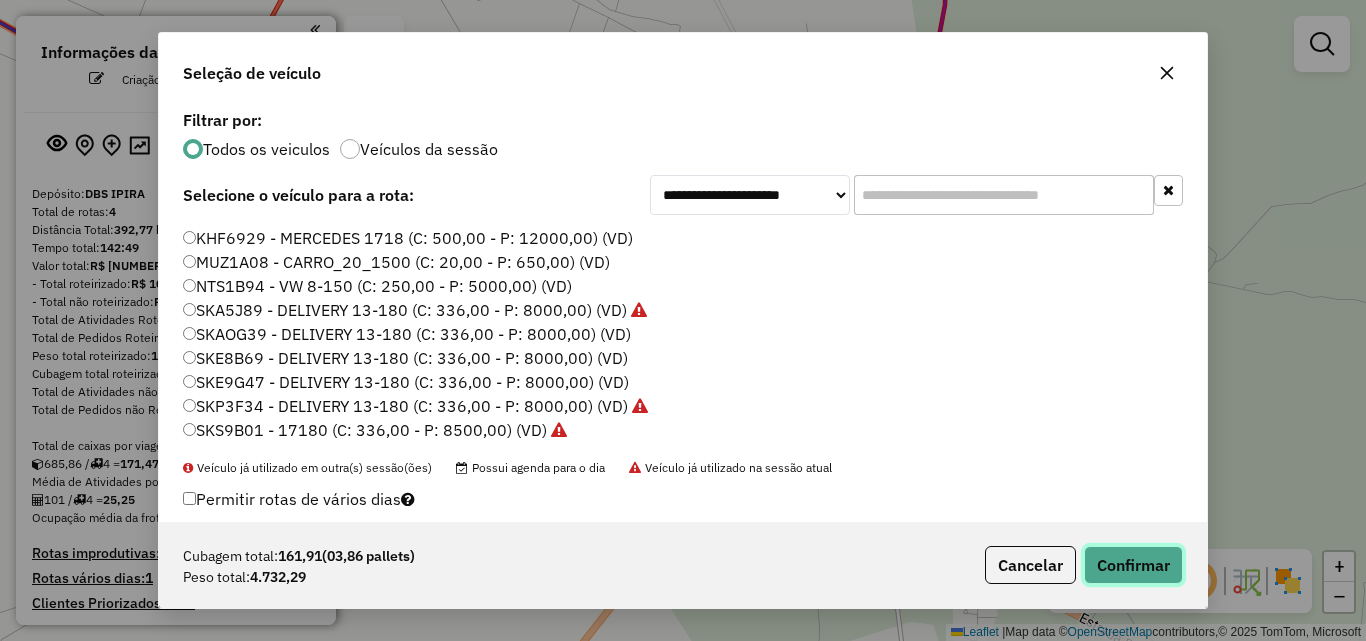 click on "Confirmar" 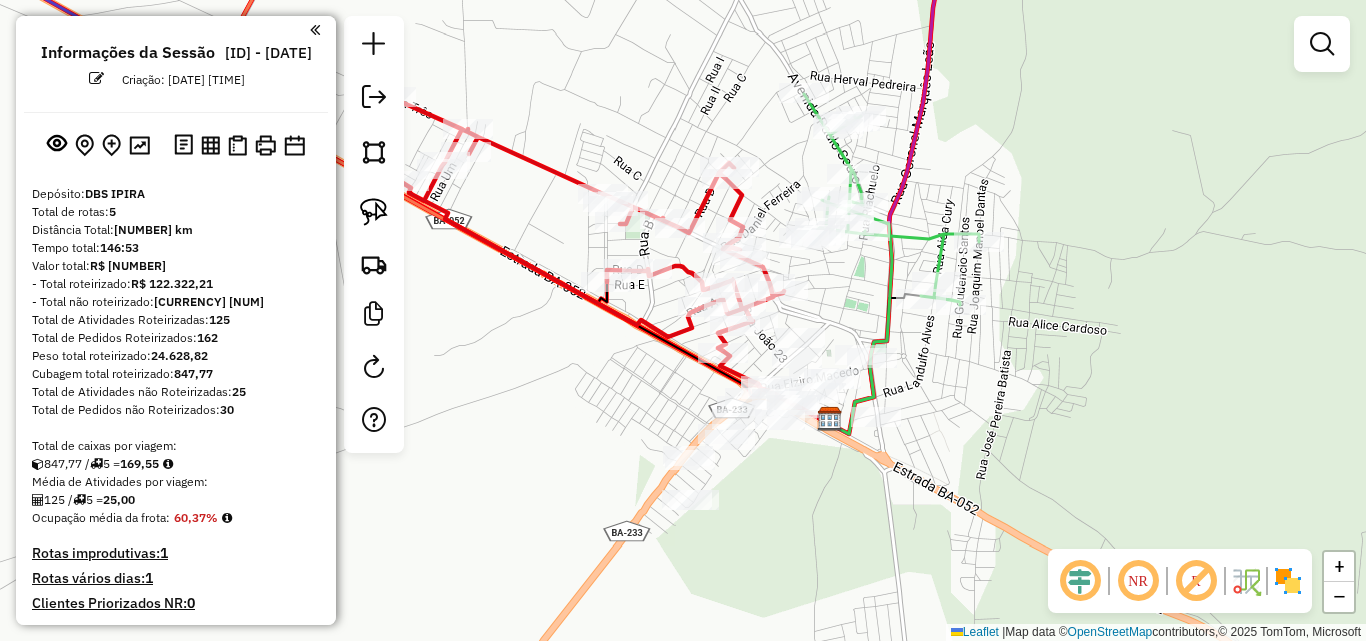 drag, startPoint x: 982, startPoint y: 508, endPoint x: 985, endPoint y: 448, distance: 60.074955 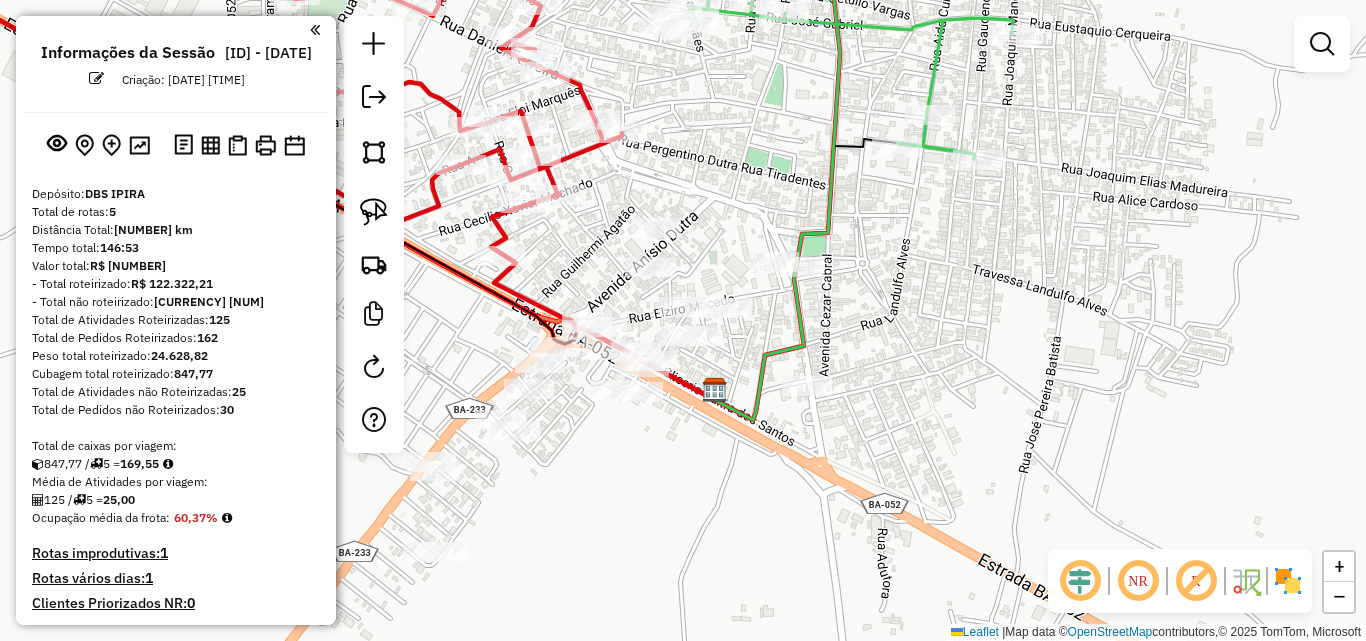 drag, startPoint x: 965, startPoint y: 400, endPoint x: 1053, endPoint y: 383, distance: 89.62701 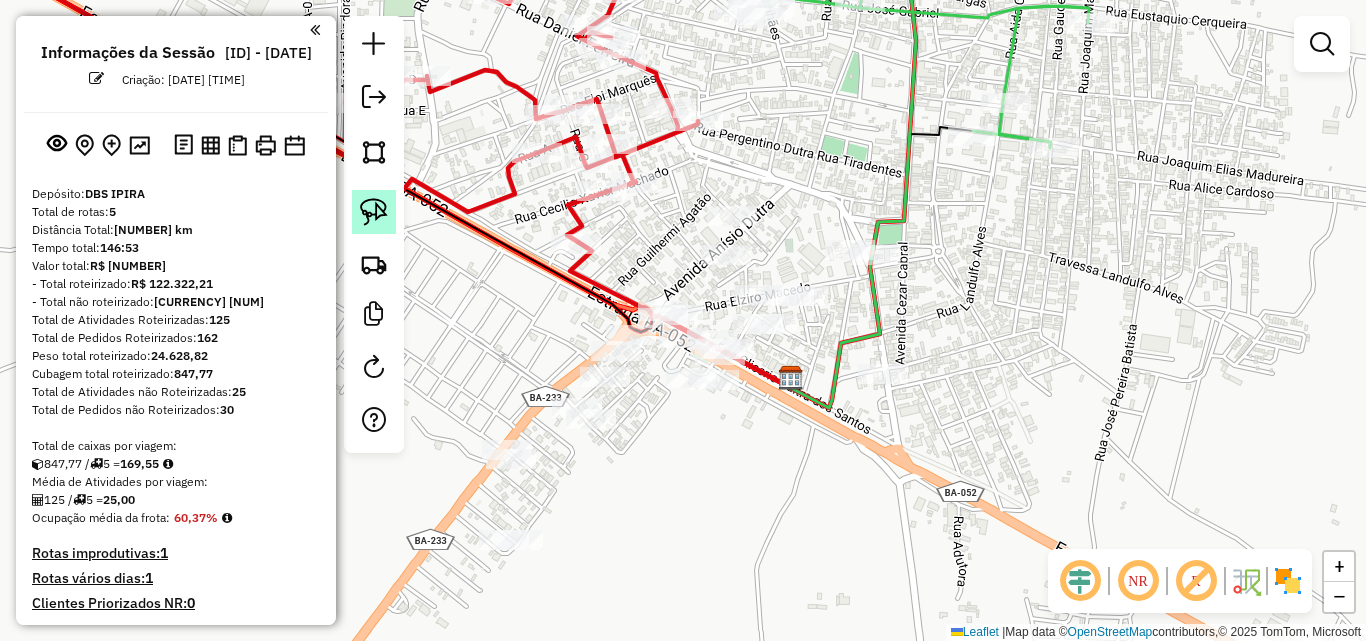 click 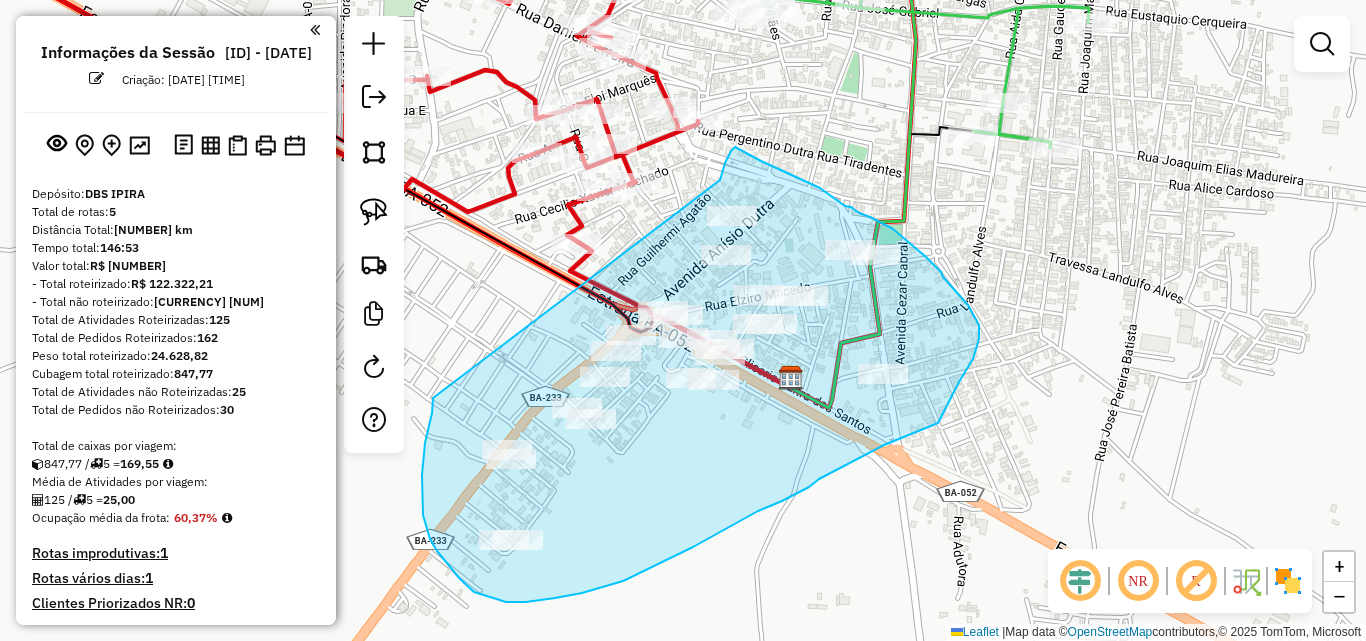drag, startPoint x: 433, startPoint y: 406, endPoint x: 720, endPoint y: 180, distance: 365.30124 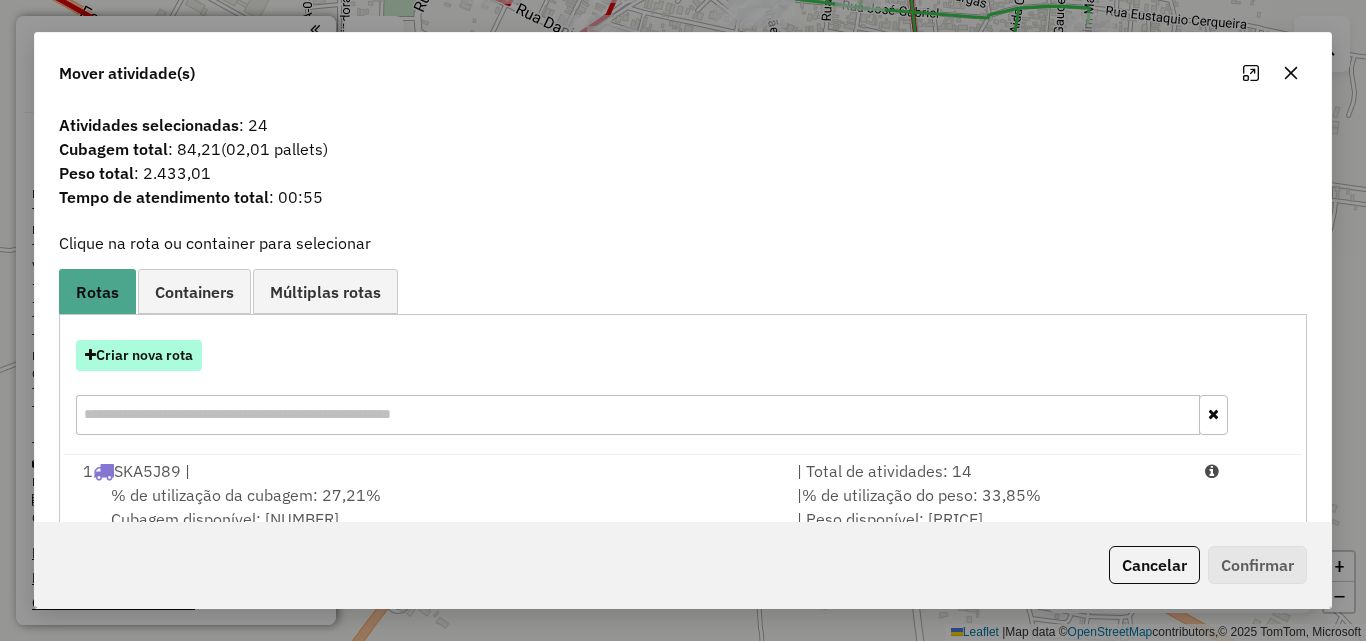 click on "Criar nova rota" at bounding box center [139, 355] 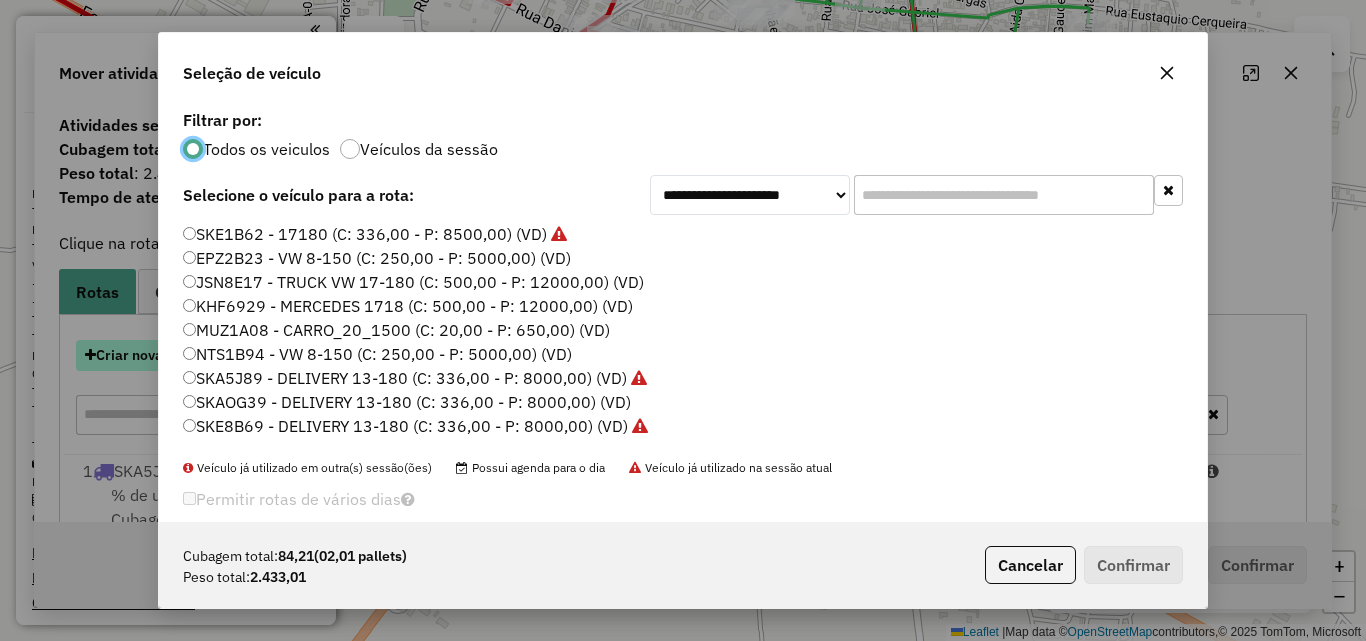 scroll, scrollTop: 11, scrollLeft: 6, axis: both 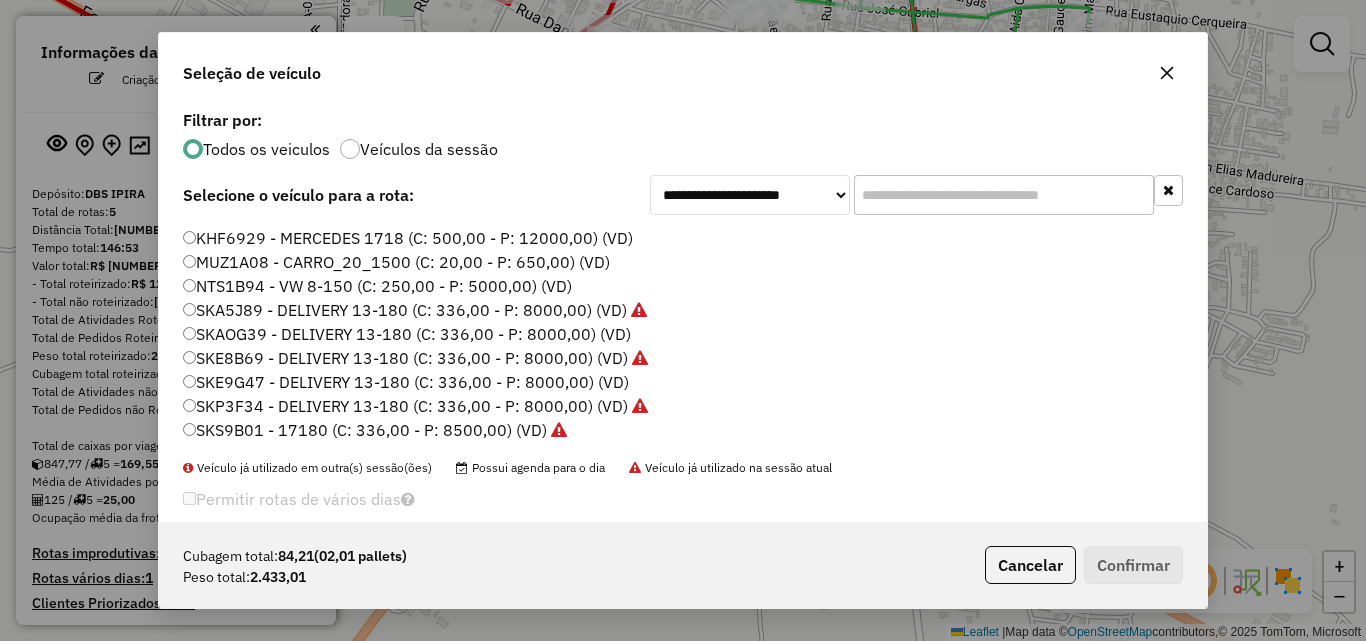 click on "SKAOG39 - DELIVERY 13-180 (C: 336,00 - P: 8000,00) (VD)" 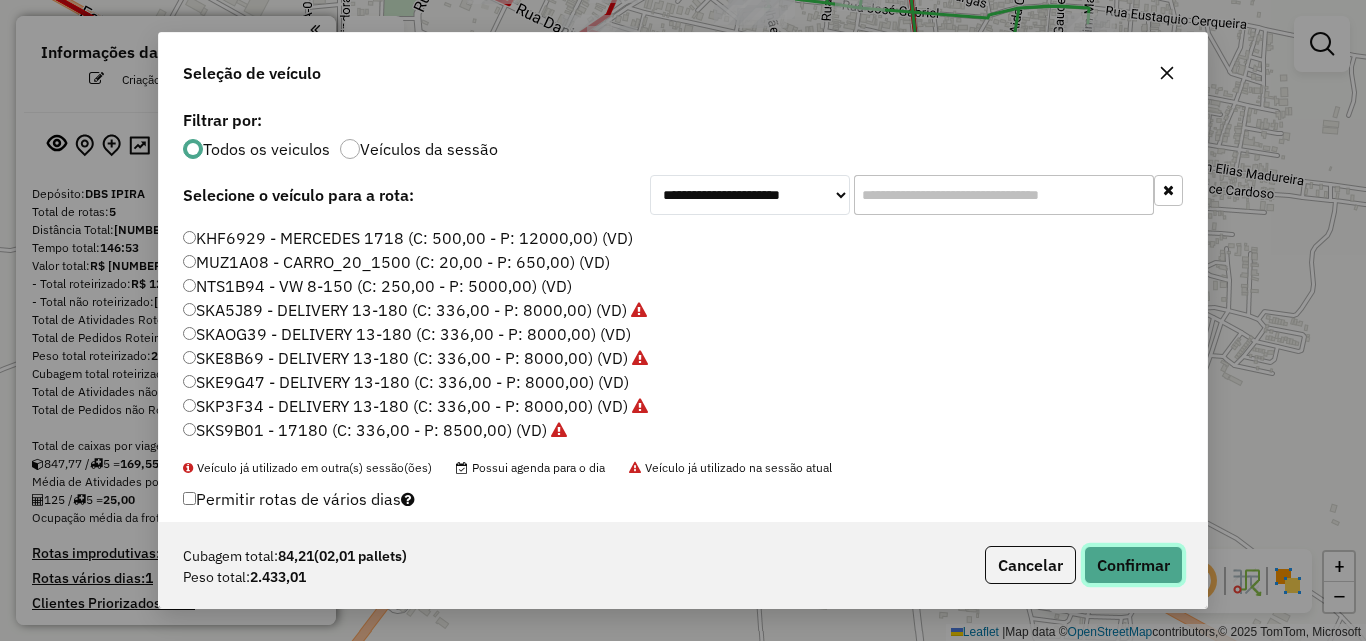 click on "Confirmar" 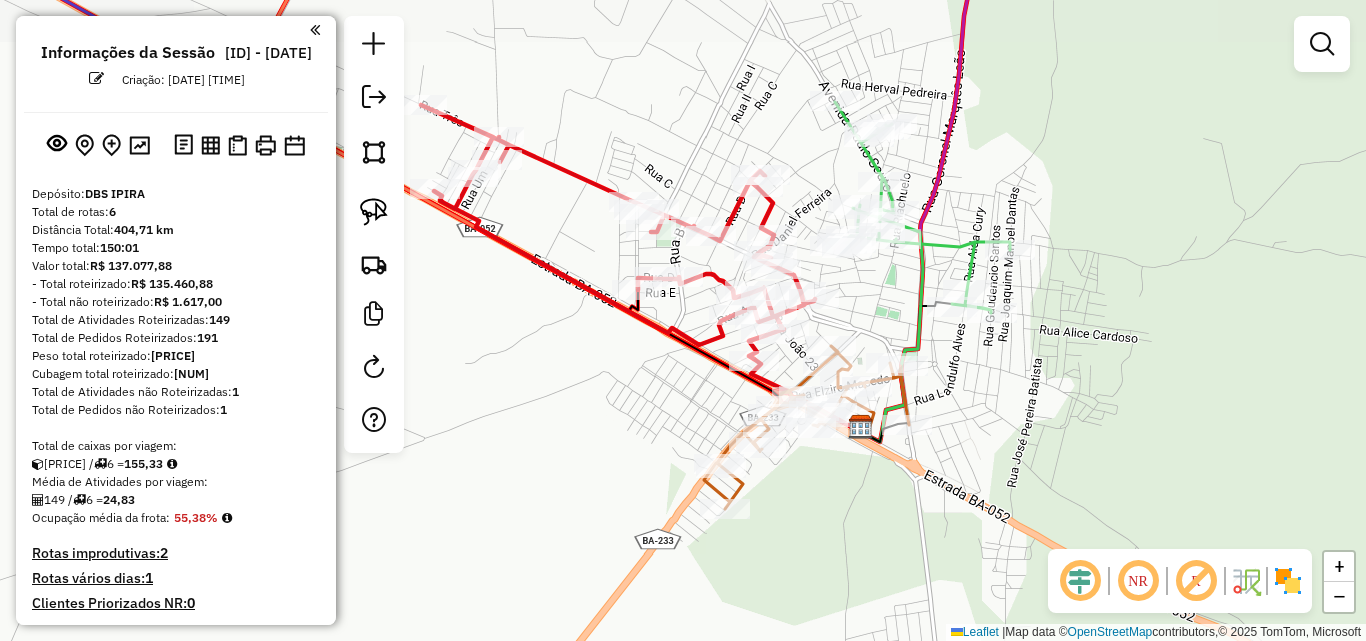 drag, startPoint x: 983, startPoint y: 363, endPoint x: 1015, endPoint y: 413, distance: 59.36329 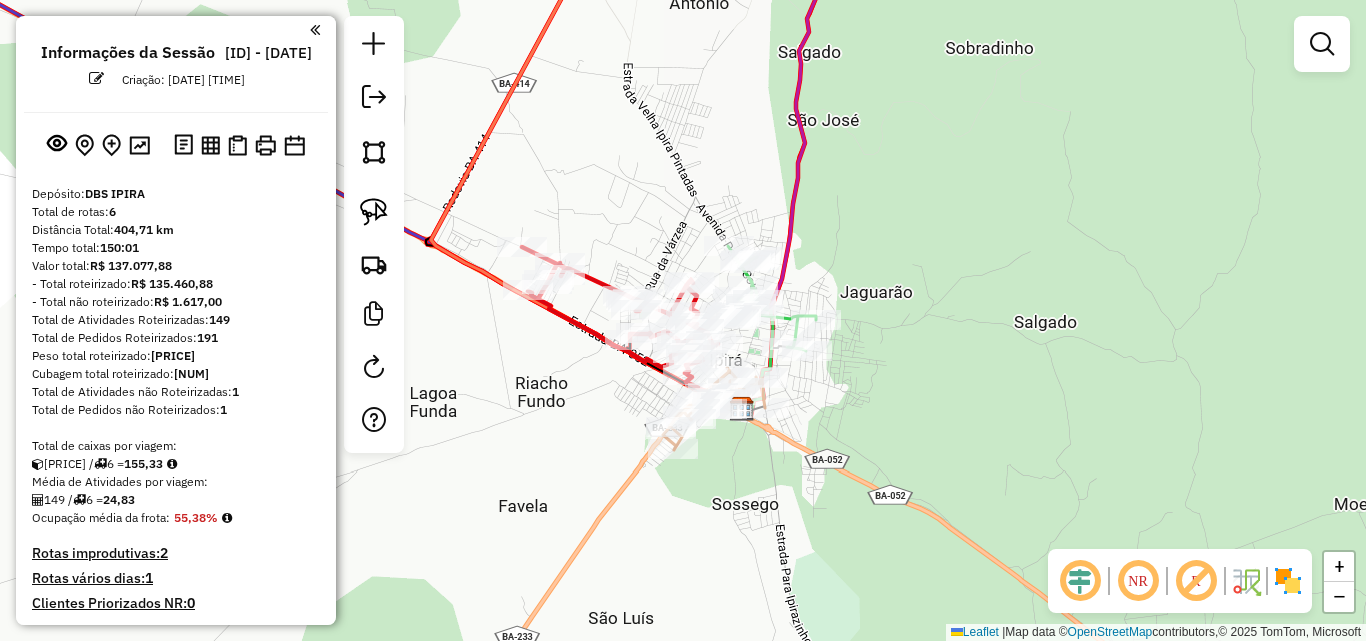drag, startPoint x: 594, startPoint y: 419, endPoint x: 696, endPoint y: 390, distance: 106.04244 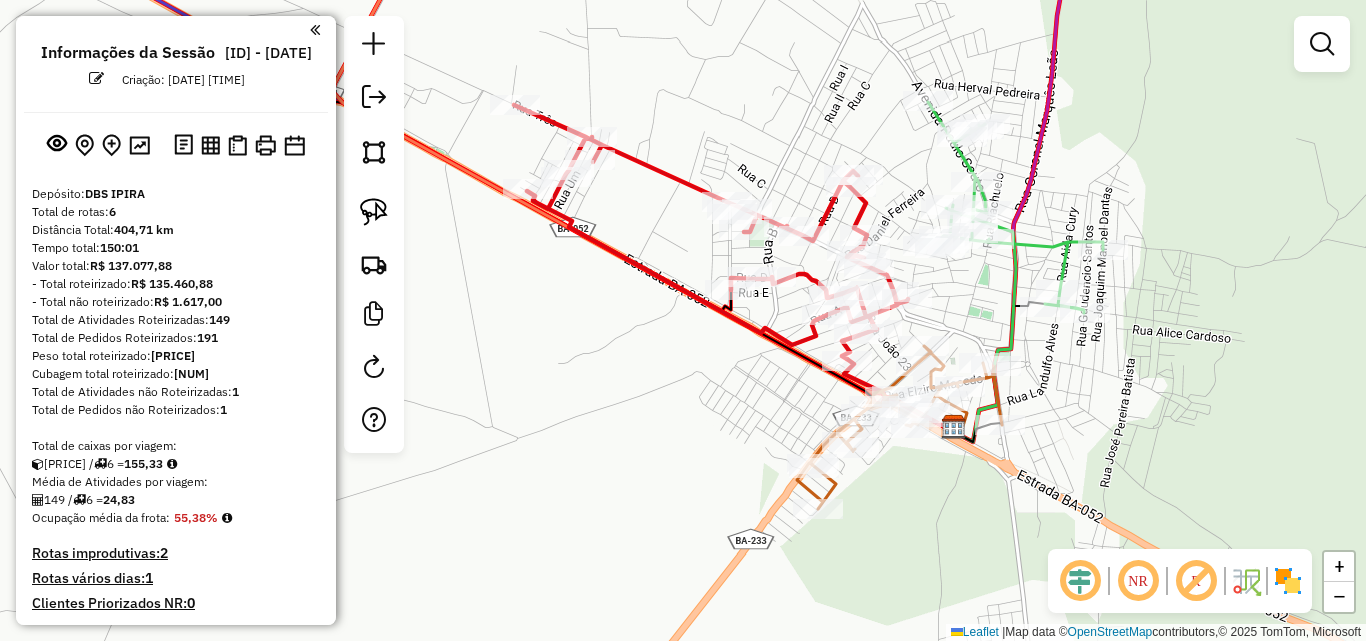 drag, startPoint x: 689, startPoint y: 386, endPoint x: 652, endPoint y: 449, distance: 73.061615 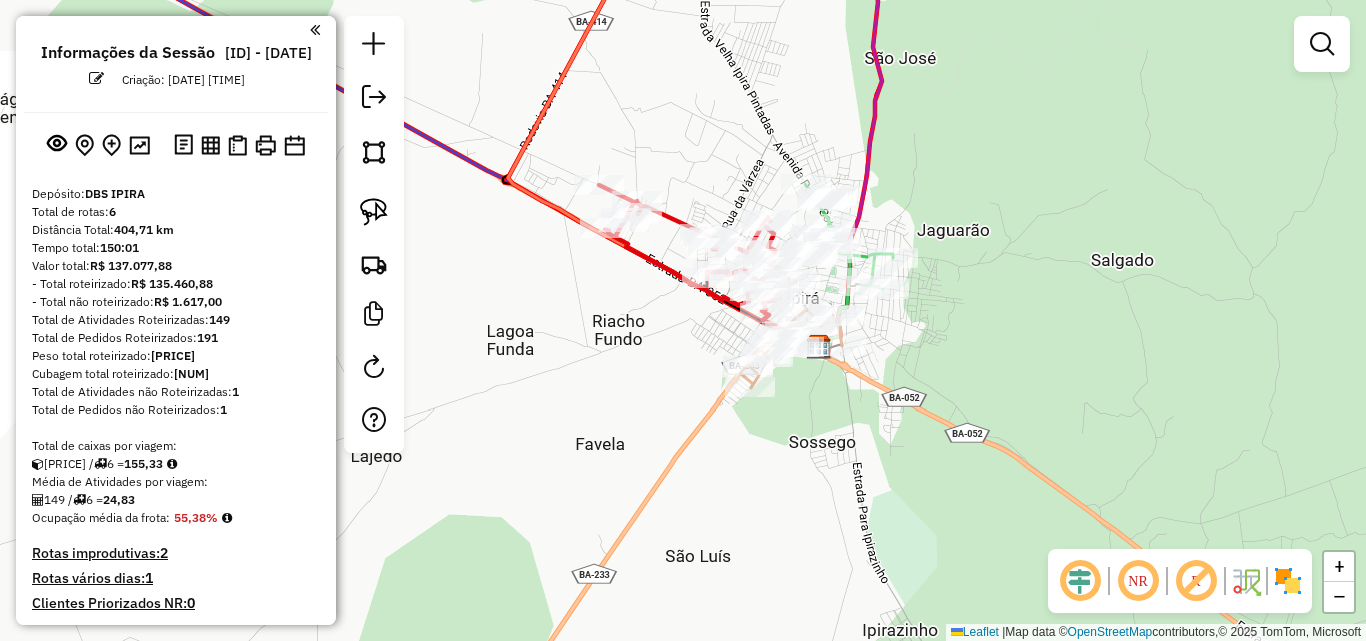 drag, startPoint x: 598, startPoint y: 344, endPoint x: 607, endPoint y: 332, distance: 15 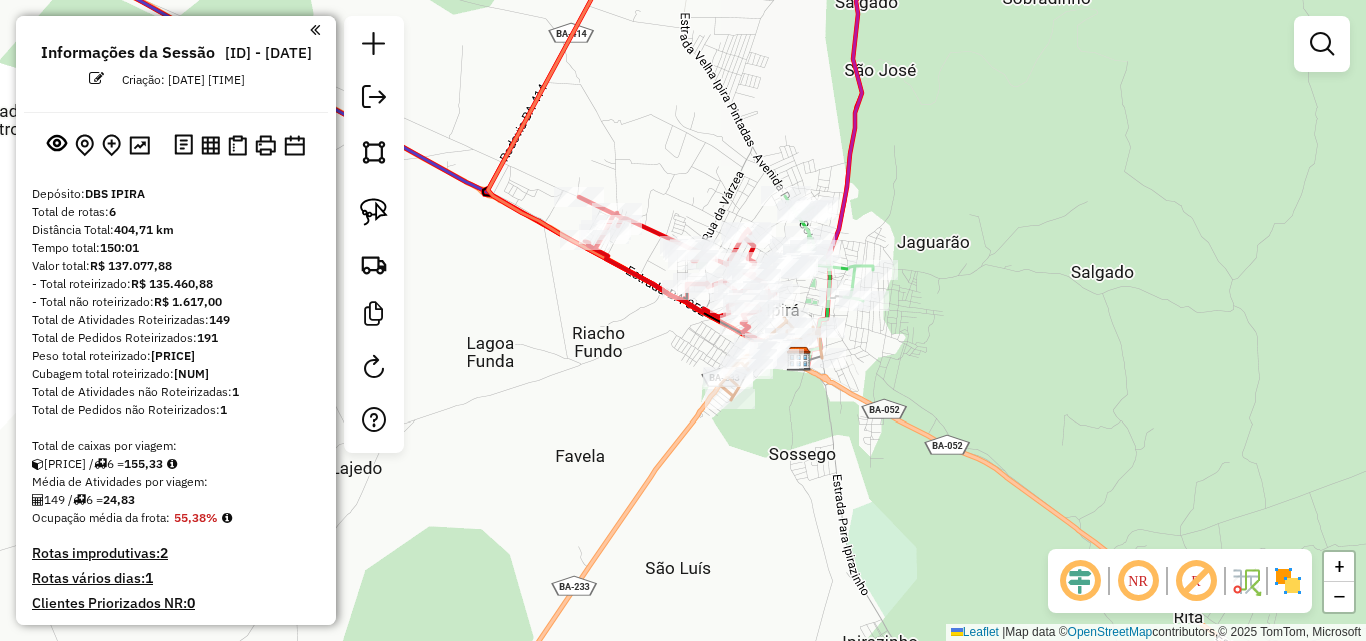 drag, startPoint x: 609, startPoint y: 331, endPoint x: 589, endPoint y: 343, distance: 23.323807 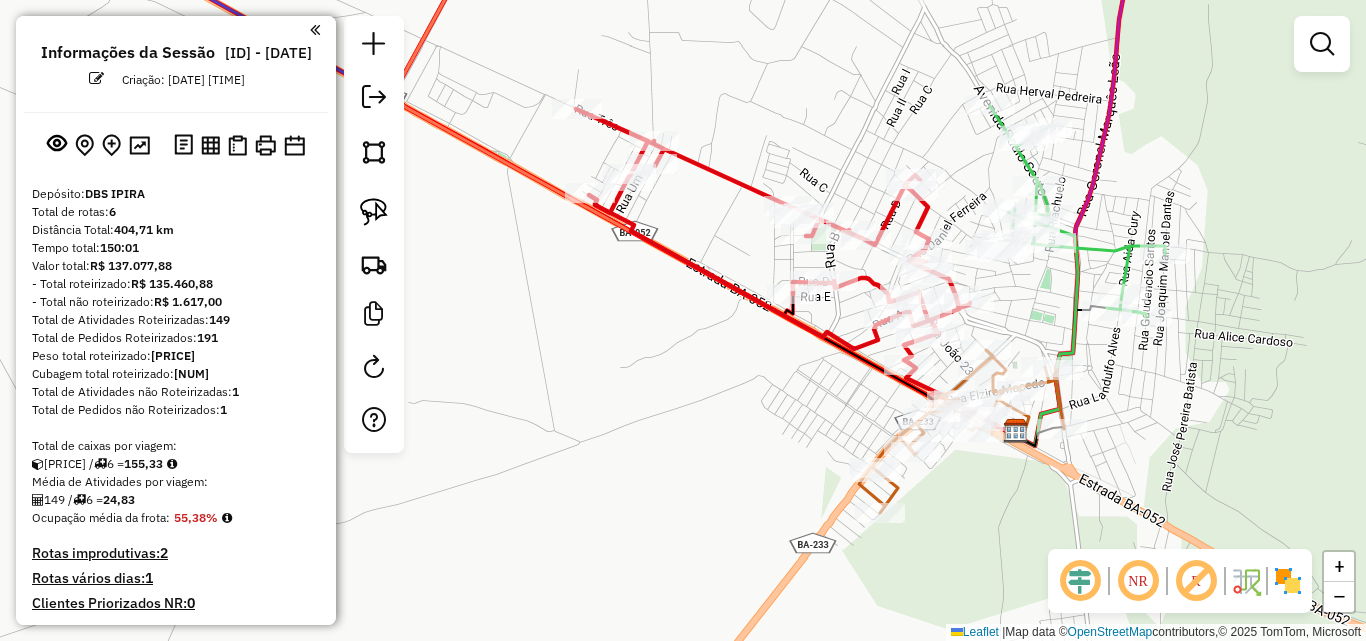 drag, startPoint x: 1199, startPoint y: 167, endPoint x: 1157, endPoint y: 203, distance: 55.31727 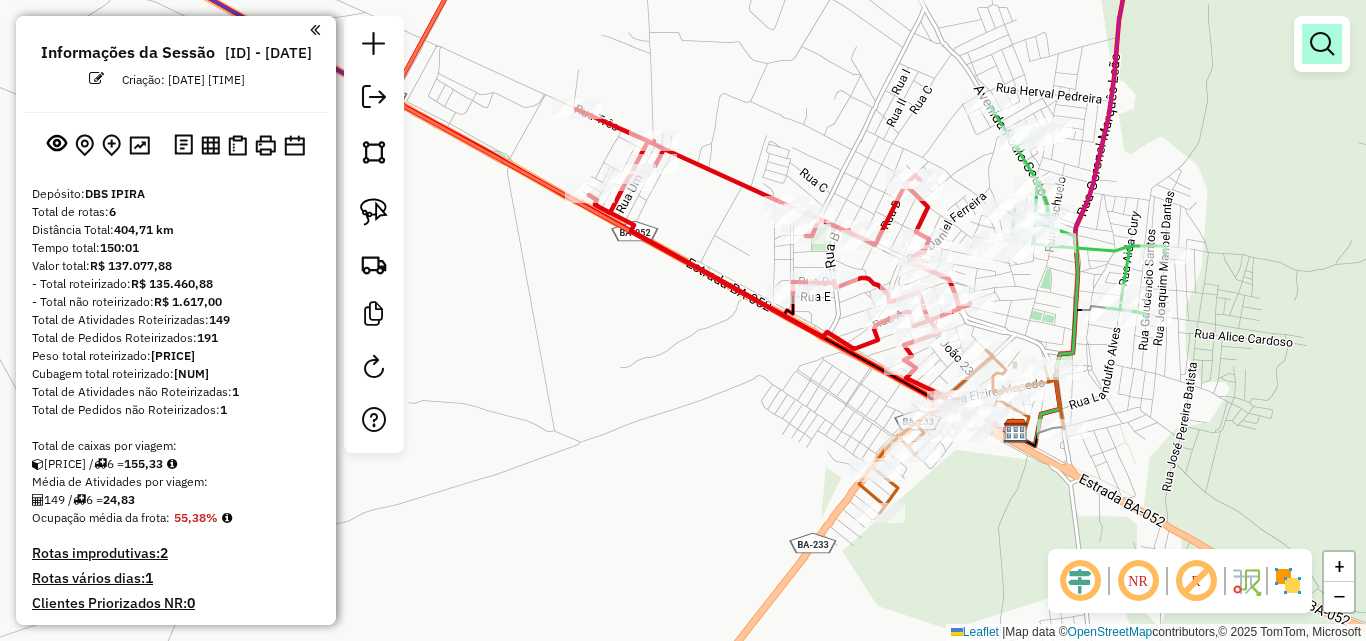 click at bounding box center (1322, 44) 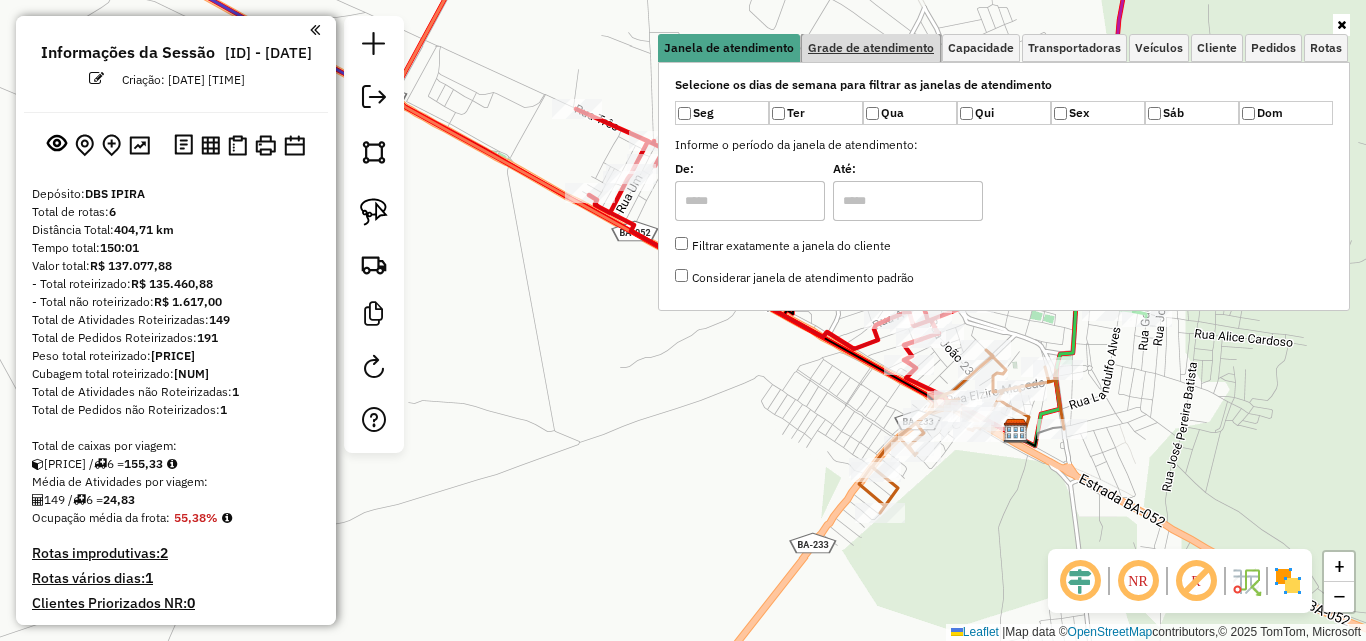 click on "Grade de atendimento" at bounding box center [871, 48] 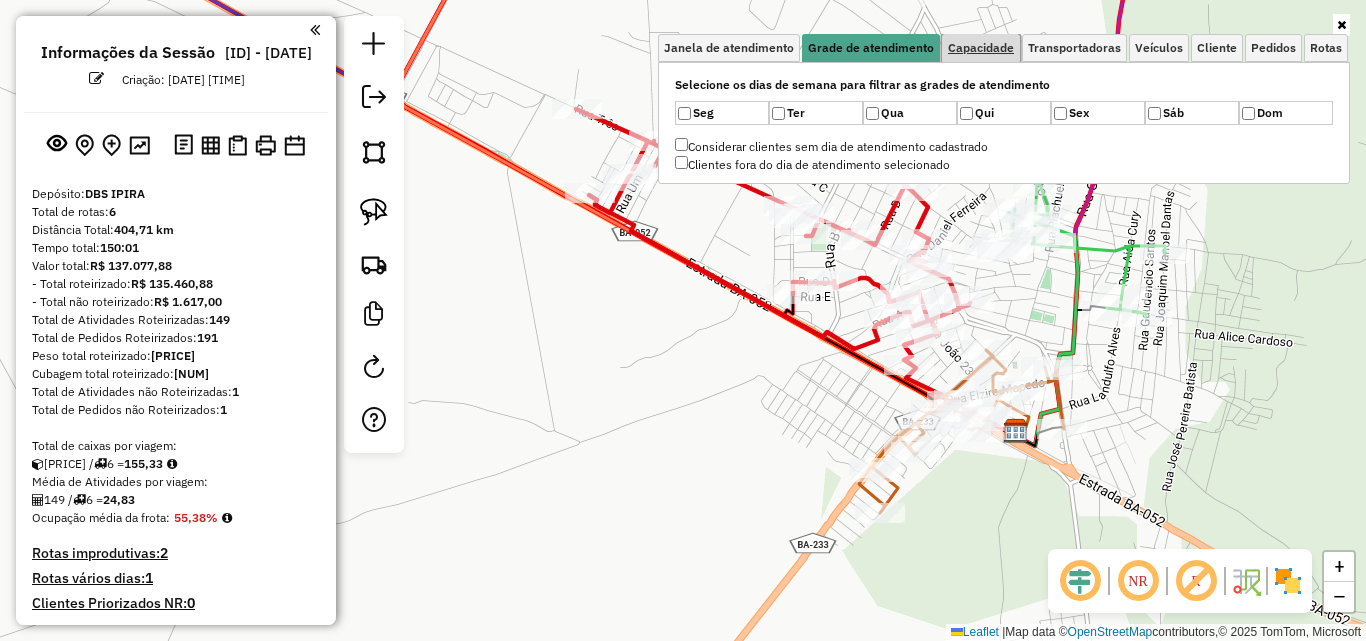 click on "Capacidade" at bounding box center [981, 48] 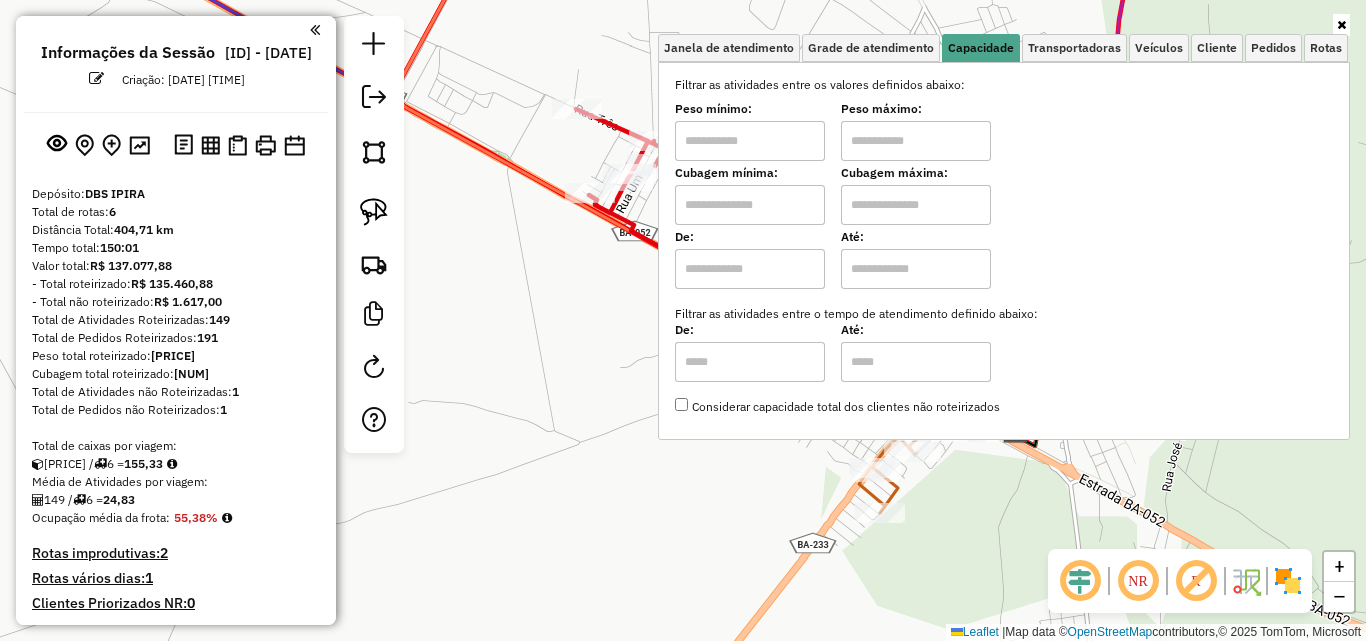 click at bounding box center [750, 141] 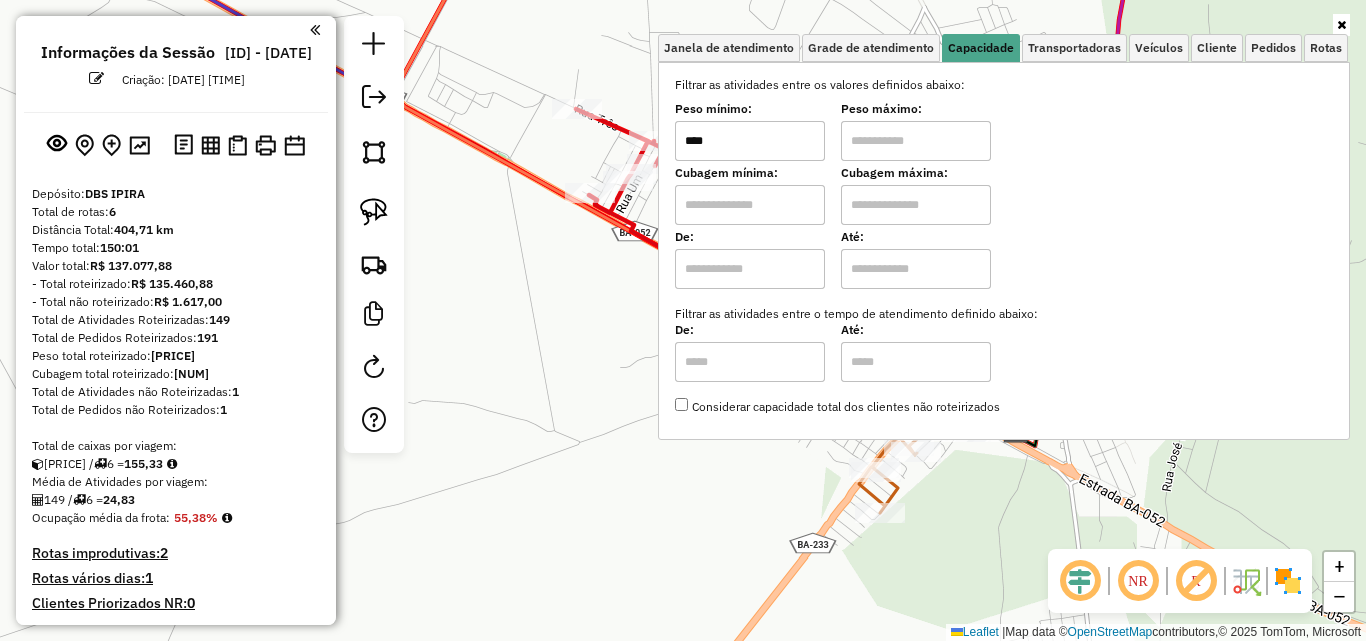 click at bounding box center [916, 141] 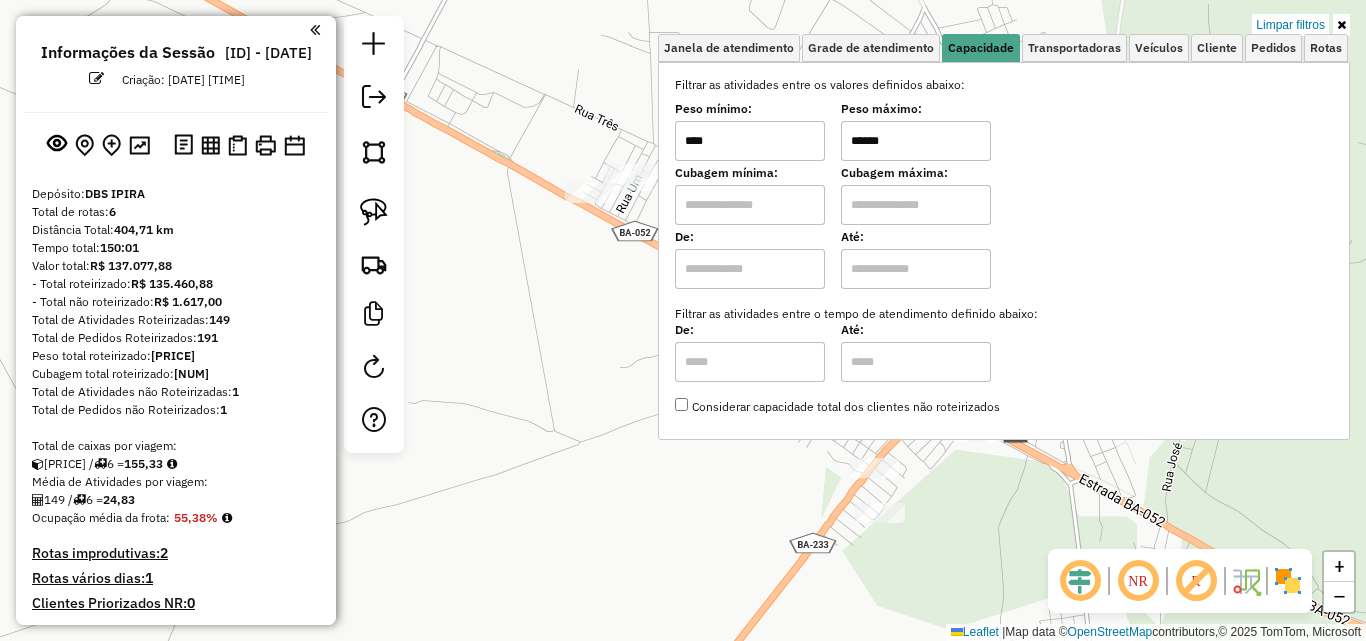 click on "Limpar filtros Janela de atendimento Grade de atendimento Capacidade Transportadoras Veículos Cliente Pedidos  Rotas Selecione os dias de semana para filtrar as janelas de atendimento  Seg   Ter   Qua   Qui   Sex   Sáb   Dom  Informe o período da janela de atendimento: De: Até:  Filtrar exatamente a janela do cliente  Considerar janela de atendimento padrão  Selecione os dias de semana para filtrar as grades de atendimento  Seg   Ter   Qua   Qui   Sex   Sáb   Dom   Considerar clientes sem dia de atendimento cadastrado  Clientes fora do dia de atendimento selecionado Filtrar as atividades entre os valores definidos abaixo:  Peso mínimo:  ****  Peso máximo:  ******  Cubagem mínima:   Cubagem máxima:   De:   Até:  Filtrar as atividades entre o tempo de atendimento definido abaixo:  De:   Até:   Considerar capacidade total dos clientes não roteirizados Transportadora: Selecione um ou mais itens Tipo de veículo: Selecione um ou mais itens Veículo: Selecione um ou mais itens Motorista: Nome: Rótulo:" 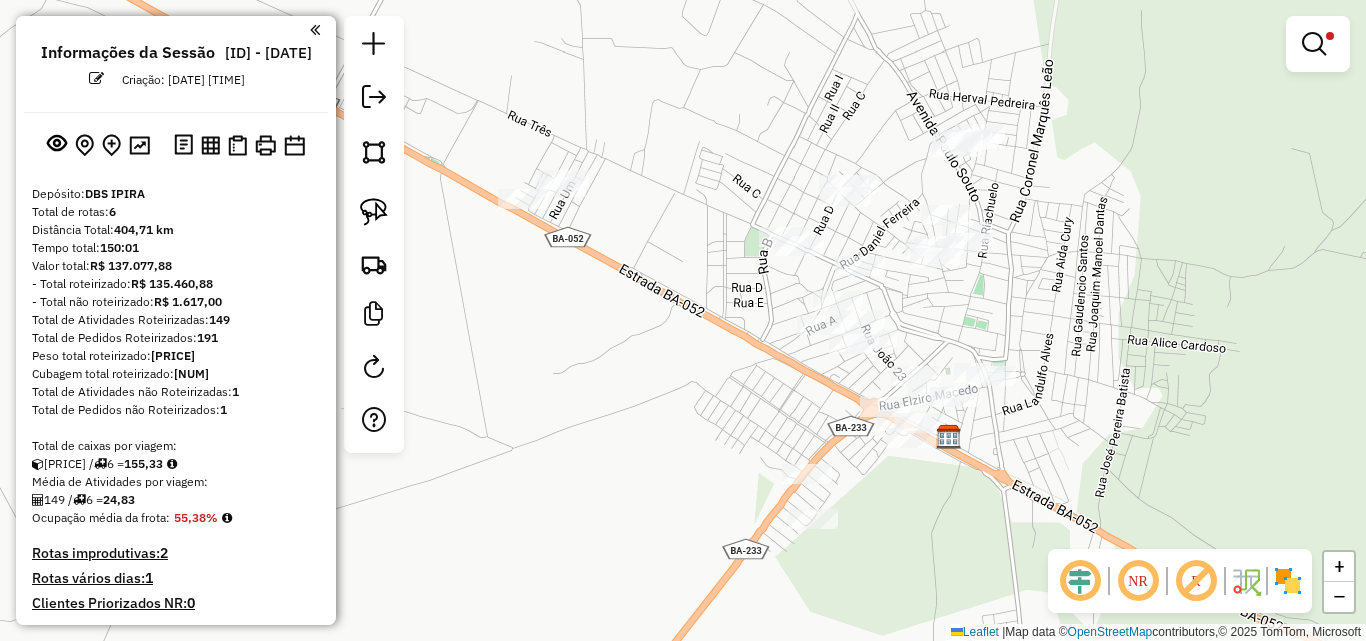 drag, startPoint x: 760, startPoint y: 417, endPoint x: 693, endPoint y: 423, distance: 67.26812 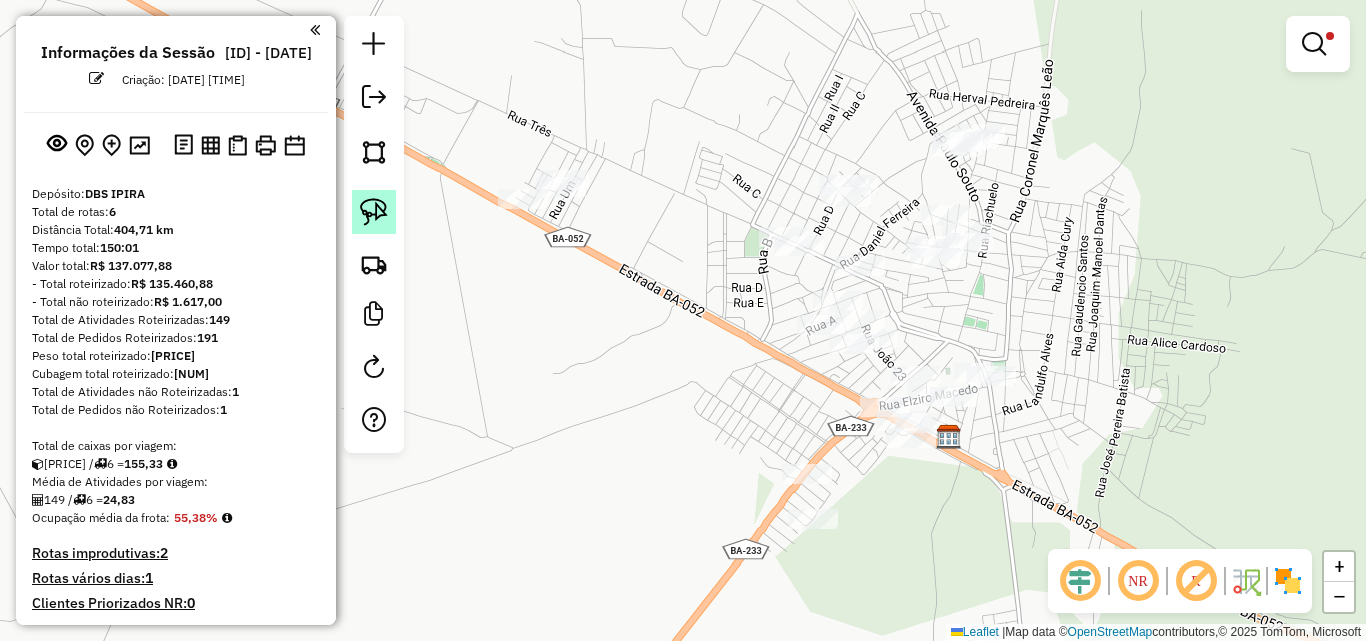 click 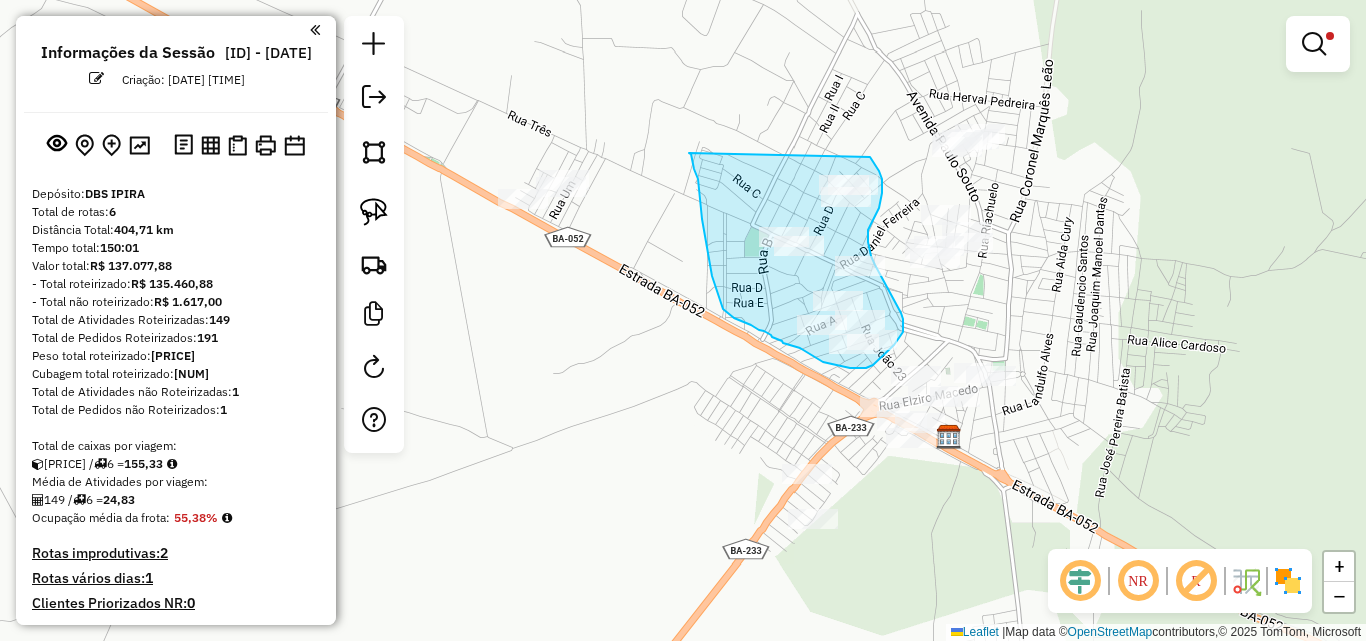 drag, startPoint x: 698, startPoint y: 179, endPoint x: 867, endPoint y: 153, distance: 170.9883 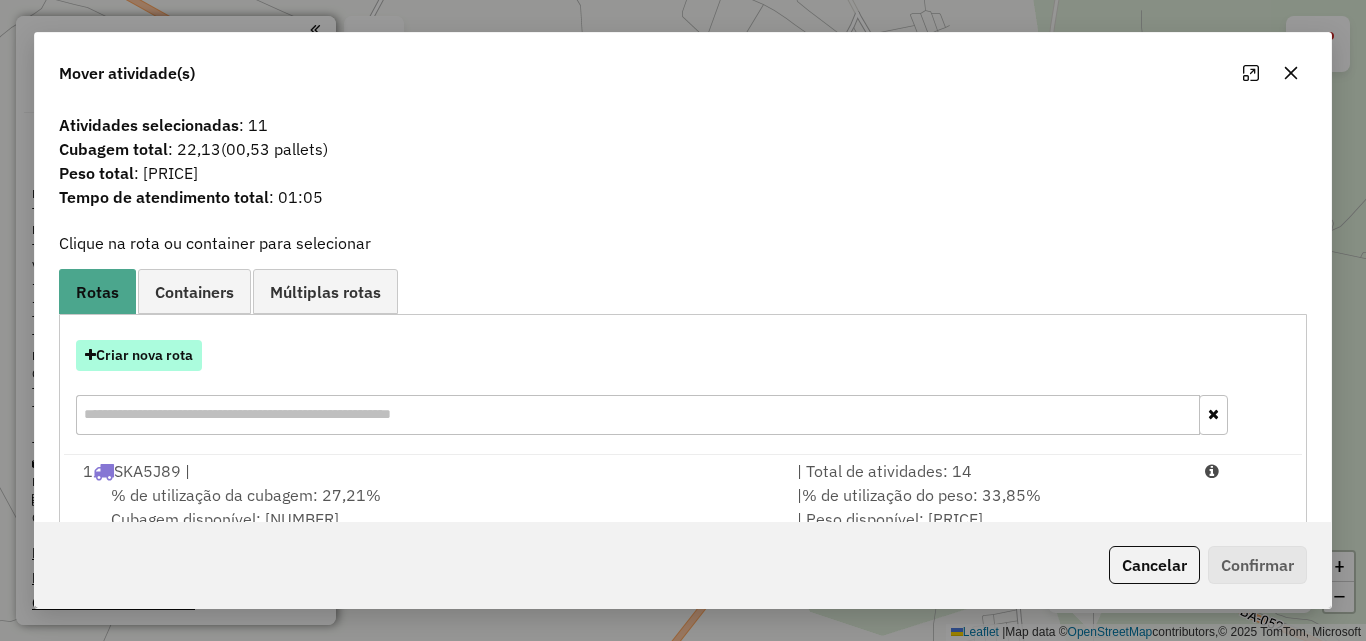 click on "Criar nova rota" at bounding box center [139, 355] 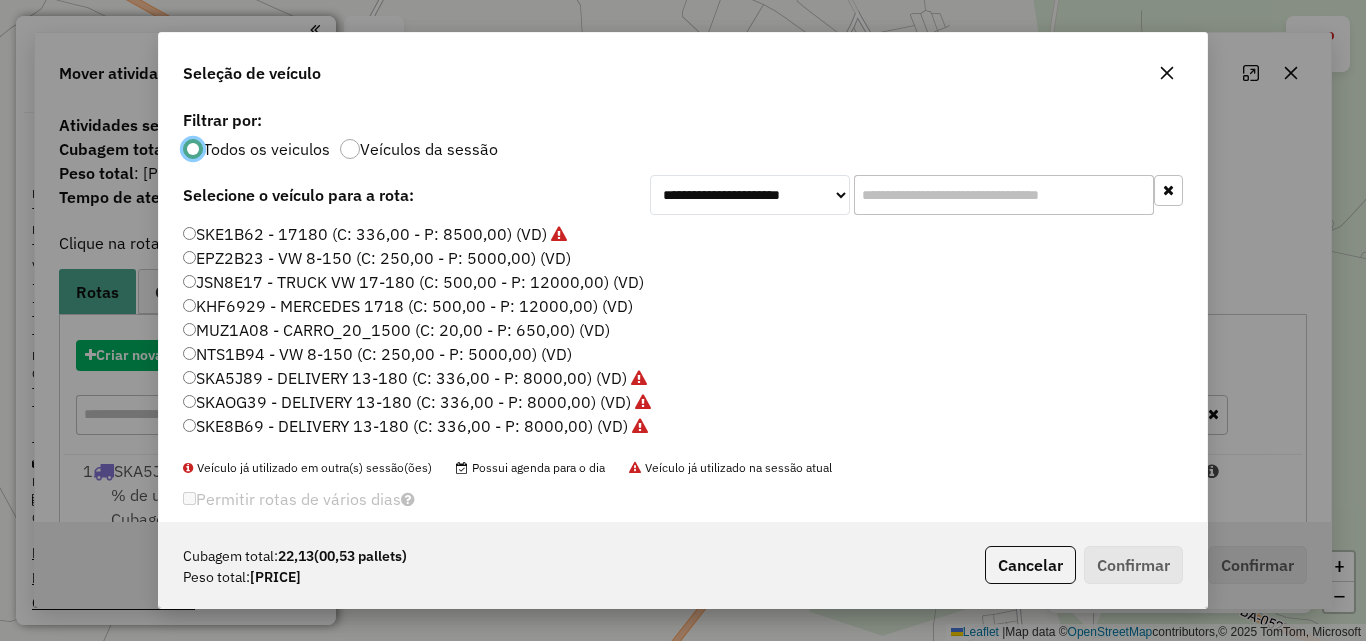 scroll, scrollTop: 11, scrollLeft: 6, axis: both 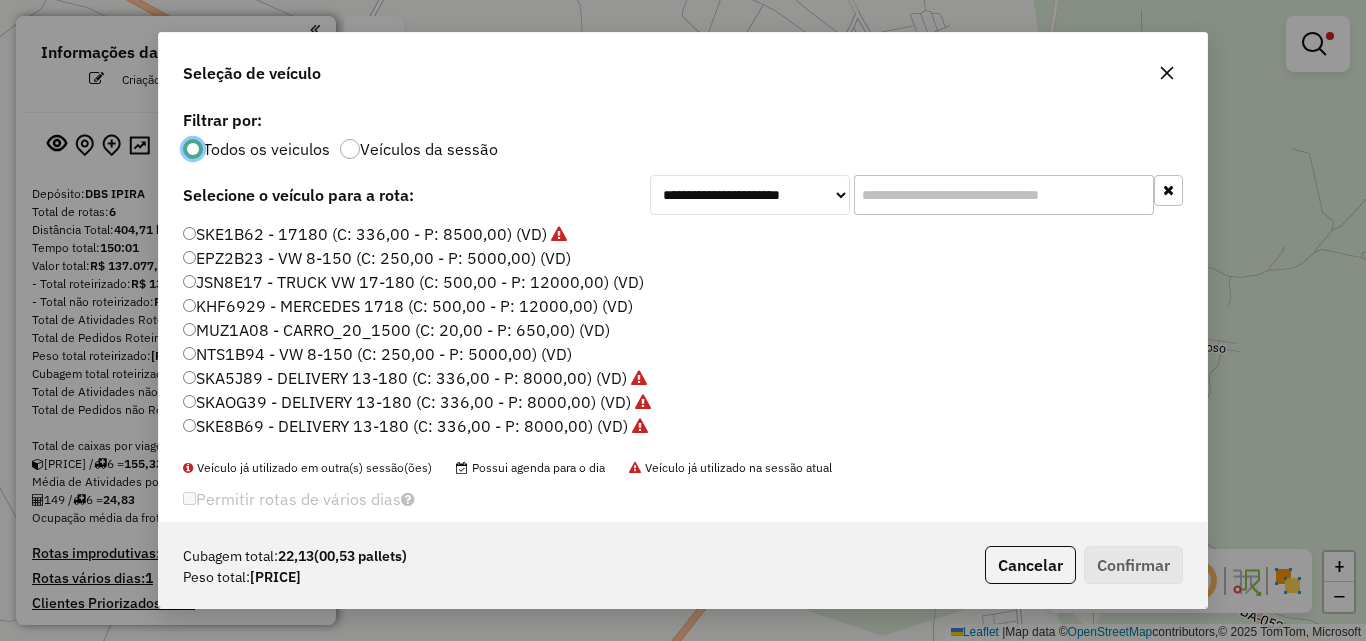 click on "MUZ1A08 - CARRO_20_1500 (C: 20,00 - P: 650,00) (VD)" 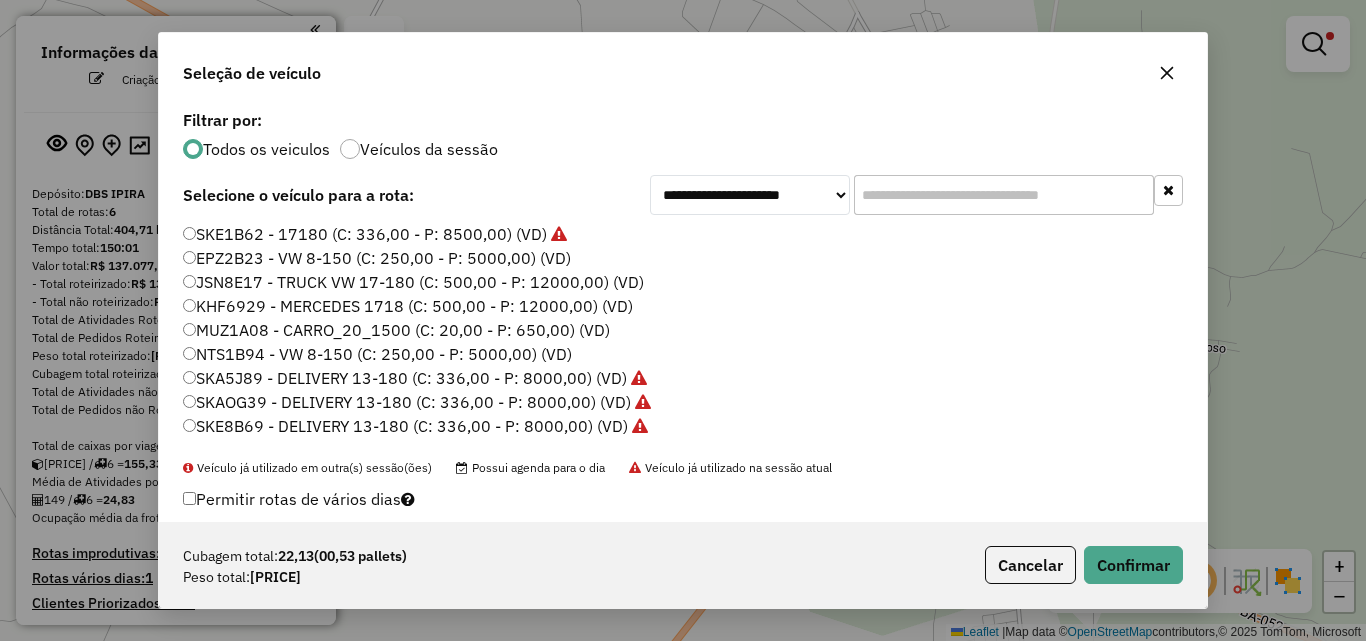 click on "Cubagem total: [NUMBER] ([NUMBER] pallets) Peso total: [NUMBER] Cancelar Confirmar" 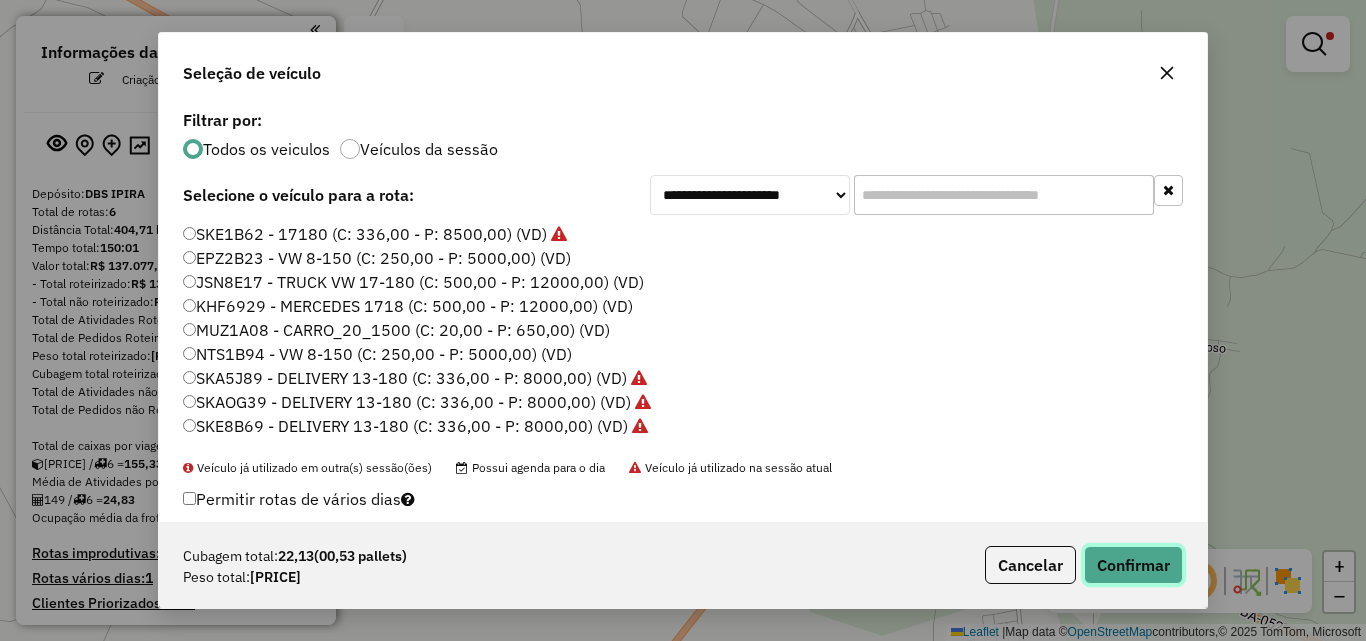 click on "Confirmar" 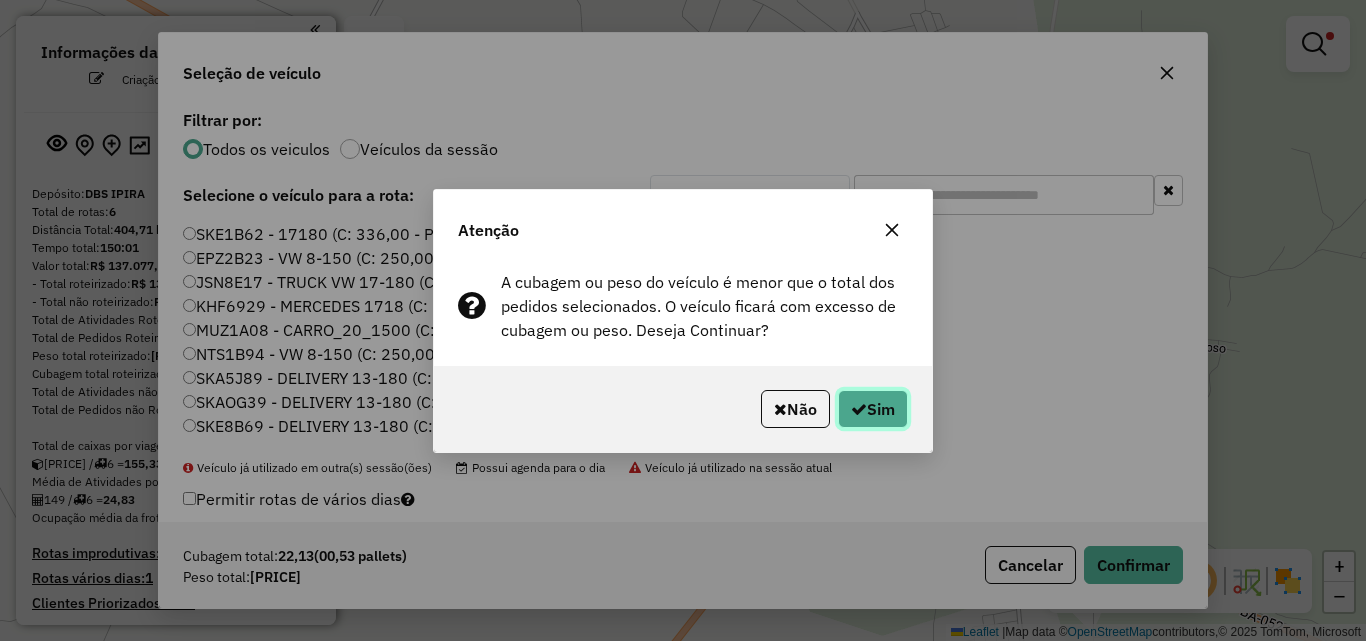 click on "Sim" 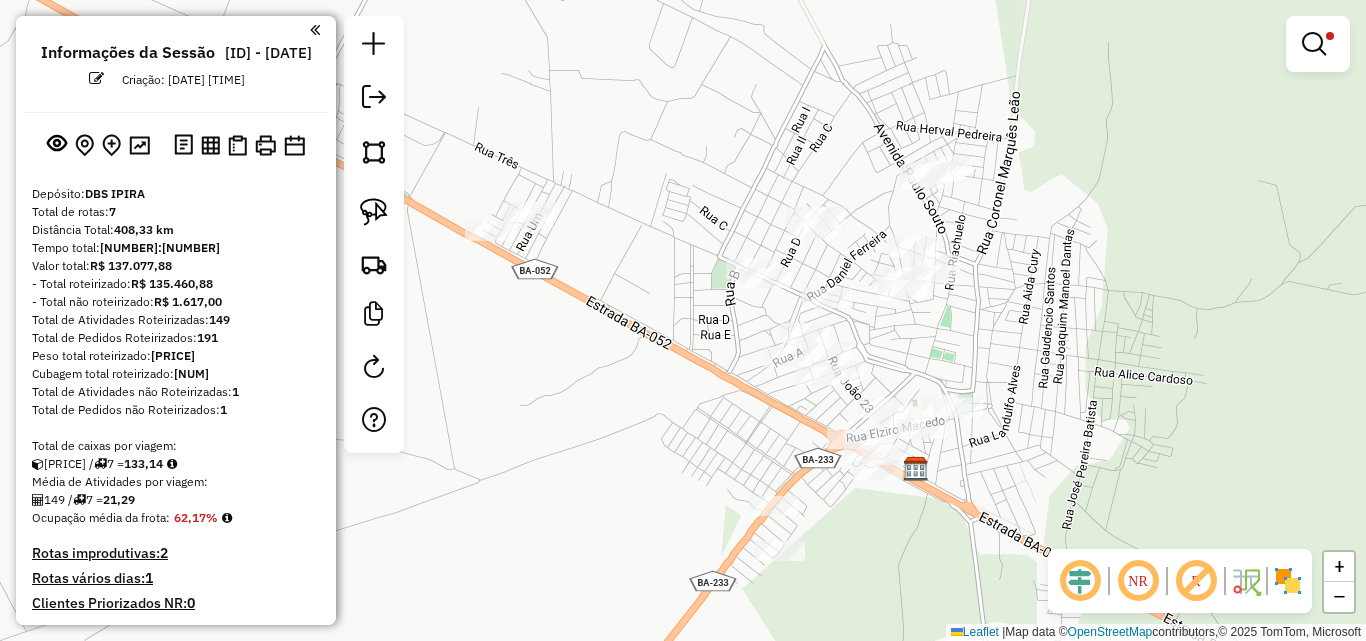 drag, startPoint x: 984, startPoint y: 328, endPoint x: 975, endPoint y: 334, distance: 10.816654 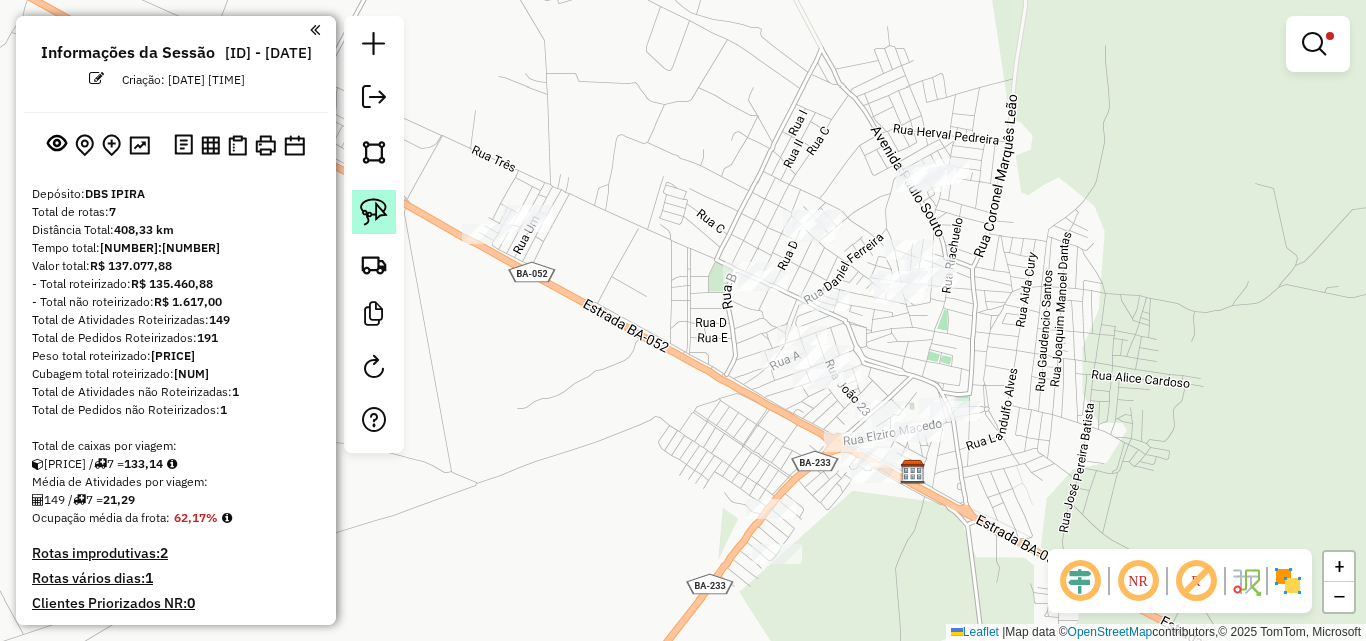click 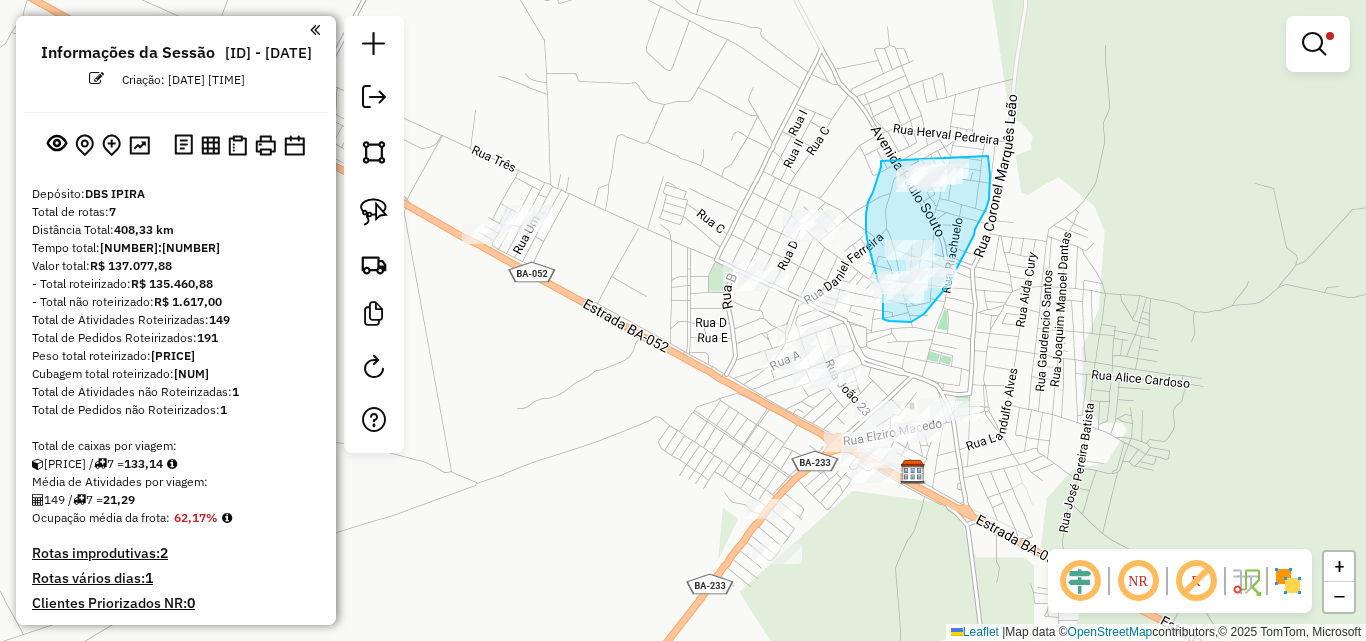 drag, startPoint x: 881, startPoint y: 161, endPoint x: 974, endPoint y: 134, distance: 96.84007 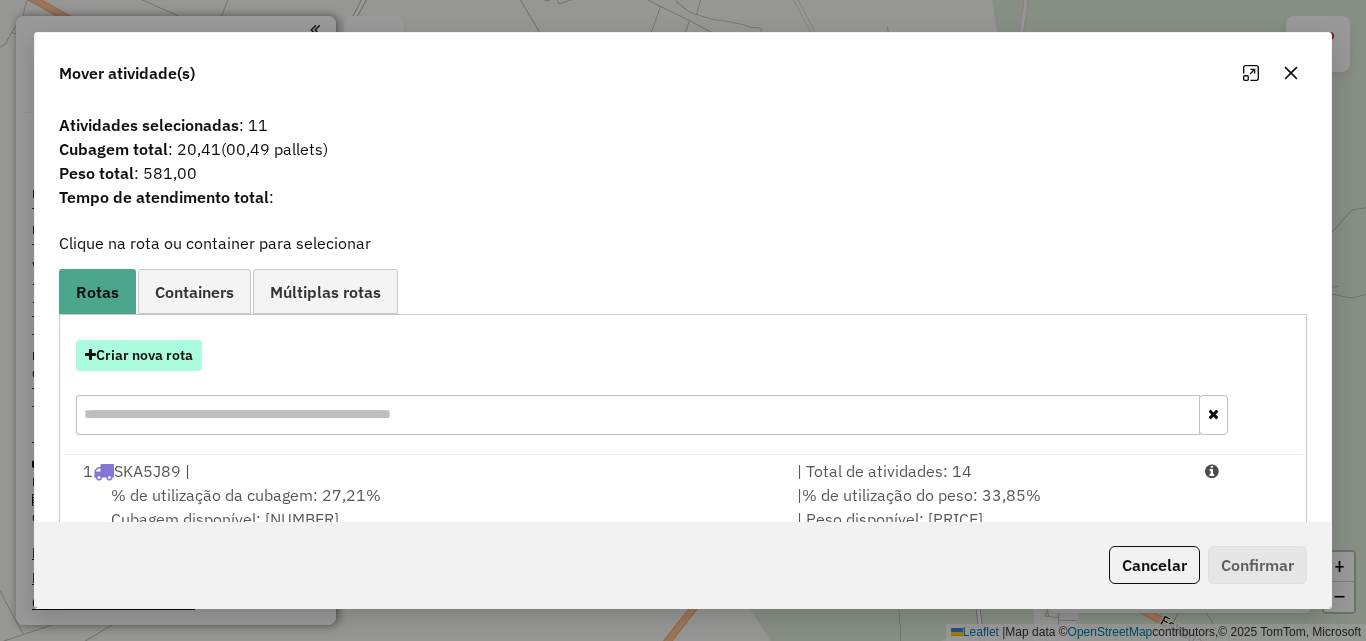 click on "Criar nova rota" at bounding box center (139, 355) 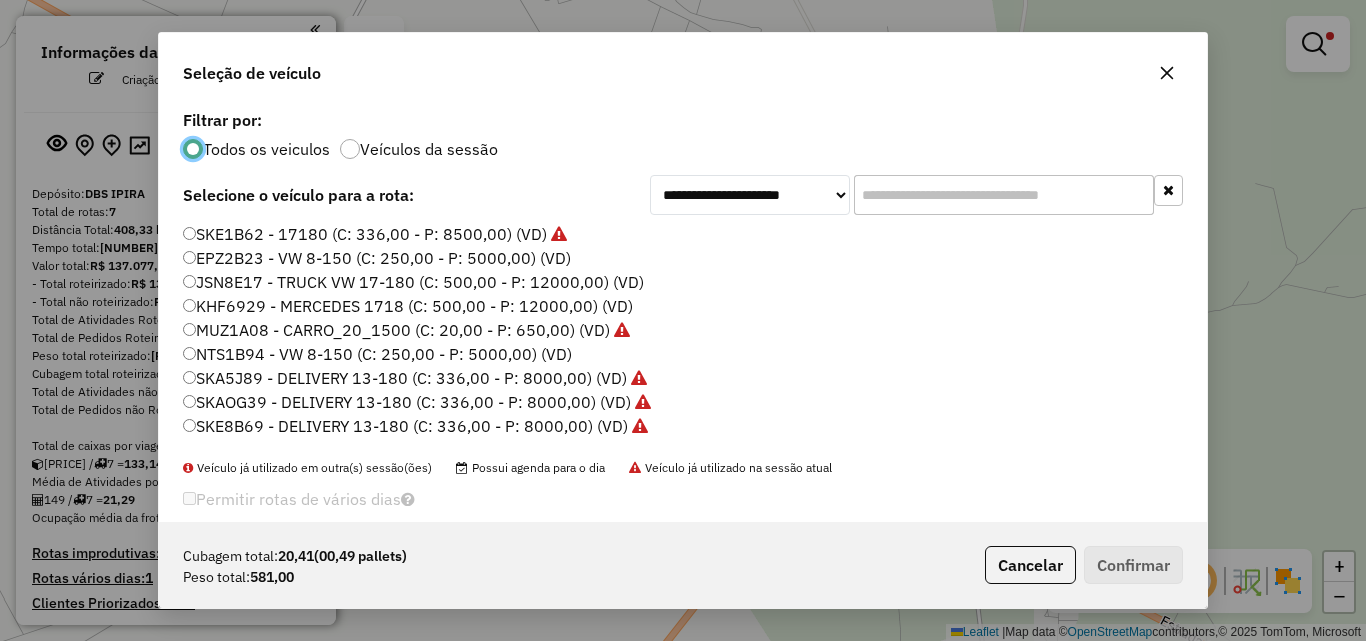 scroll, scrollTop: 11, scrollLeft: 6, axis: both 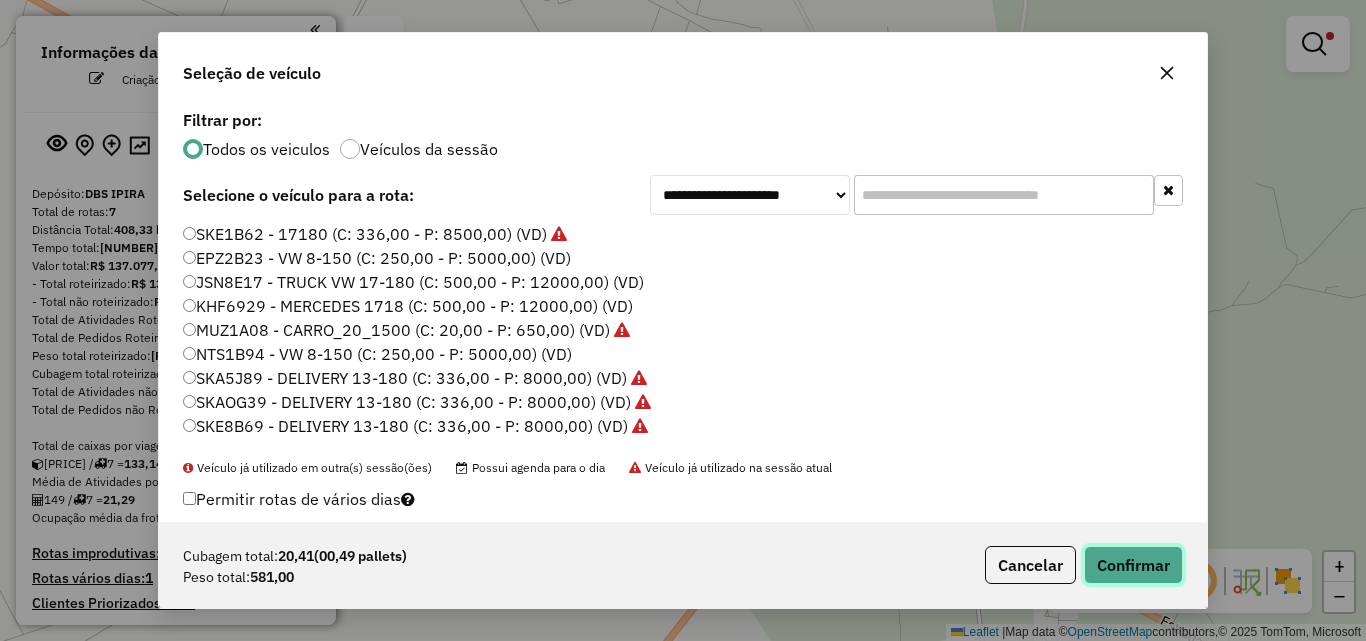 click on "Confirmar" 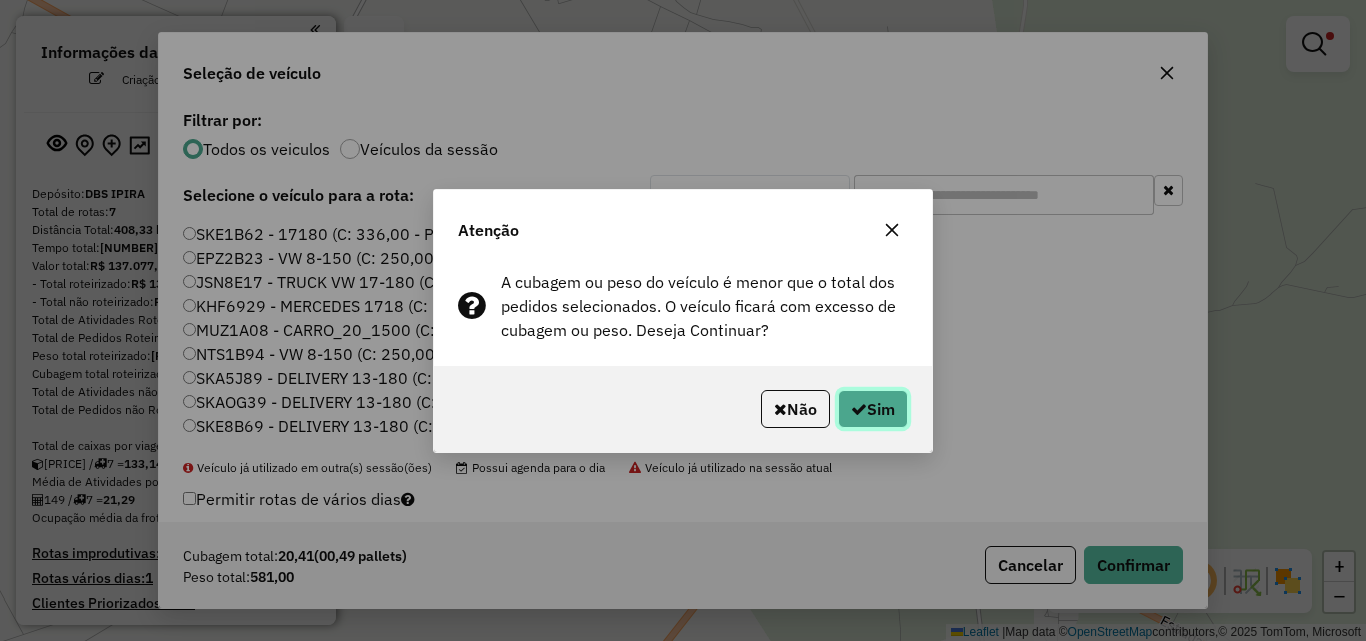 click on "Sim" 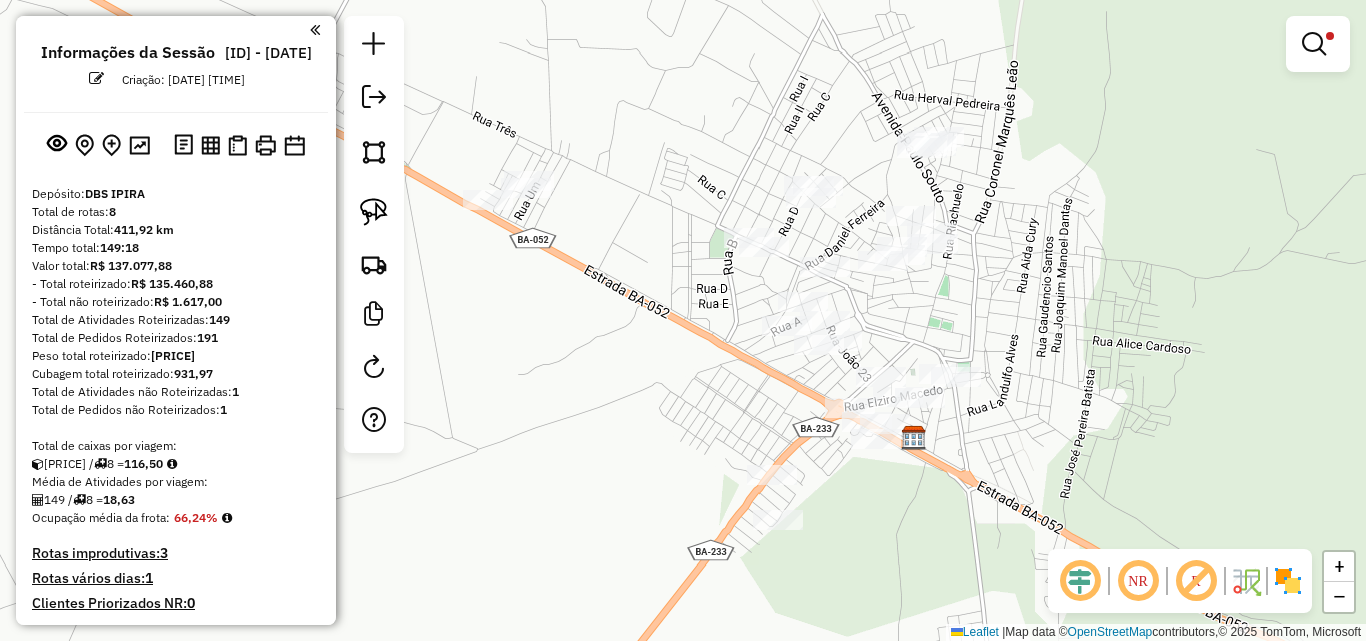 drag, startPoint x: 704, startPoint y: 410, endPoint x: 712, endPoint y: 353, distance: 57.558666 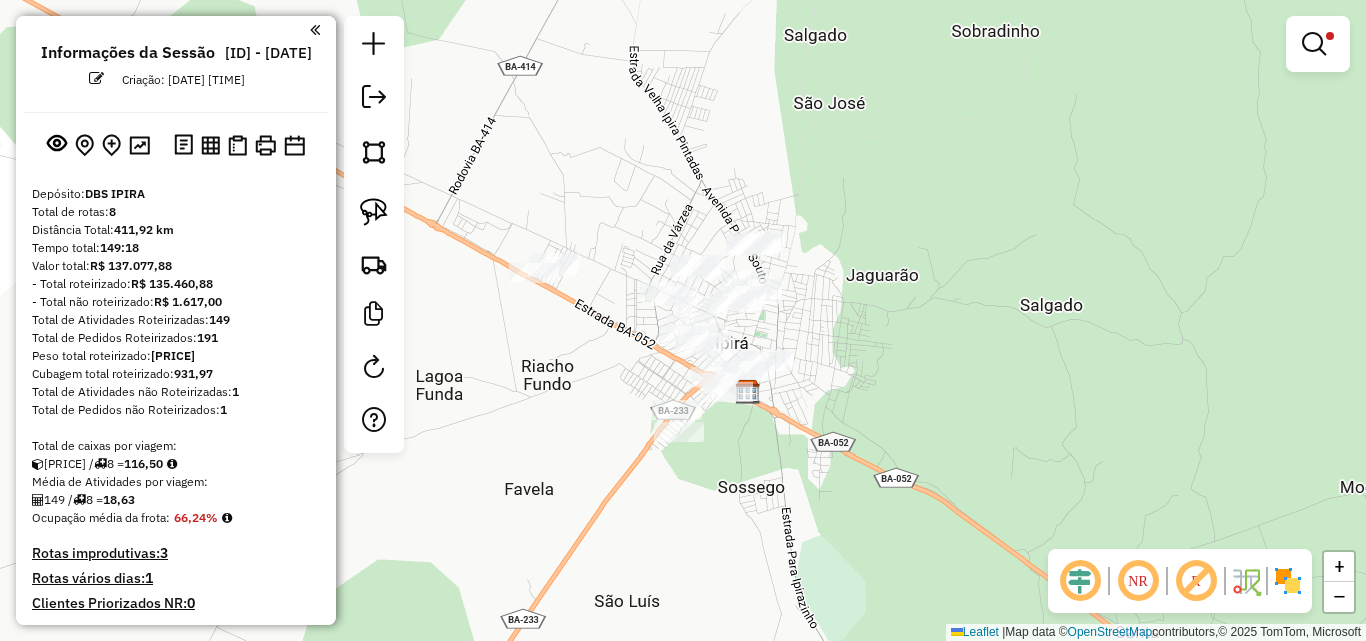 drag, startPoint x: 570, startPoint y: 432, endPoint x: 590, endPoint y: 407, distance: 32.01562 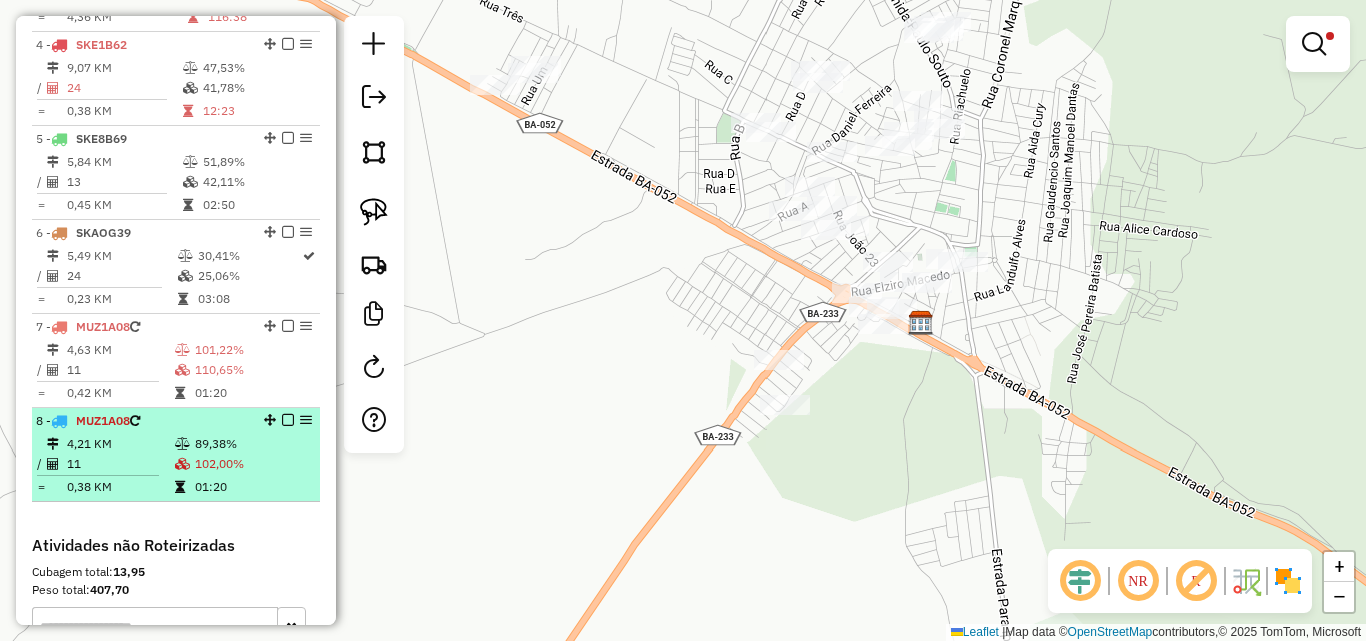 scroll, scrollTop: 1000, scrollLeft: 0, axis: vertical 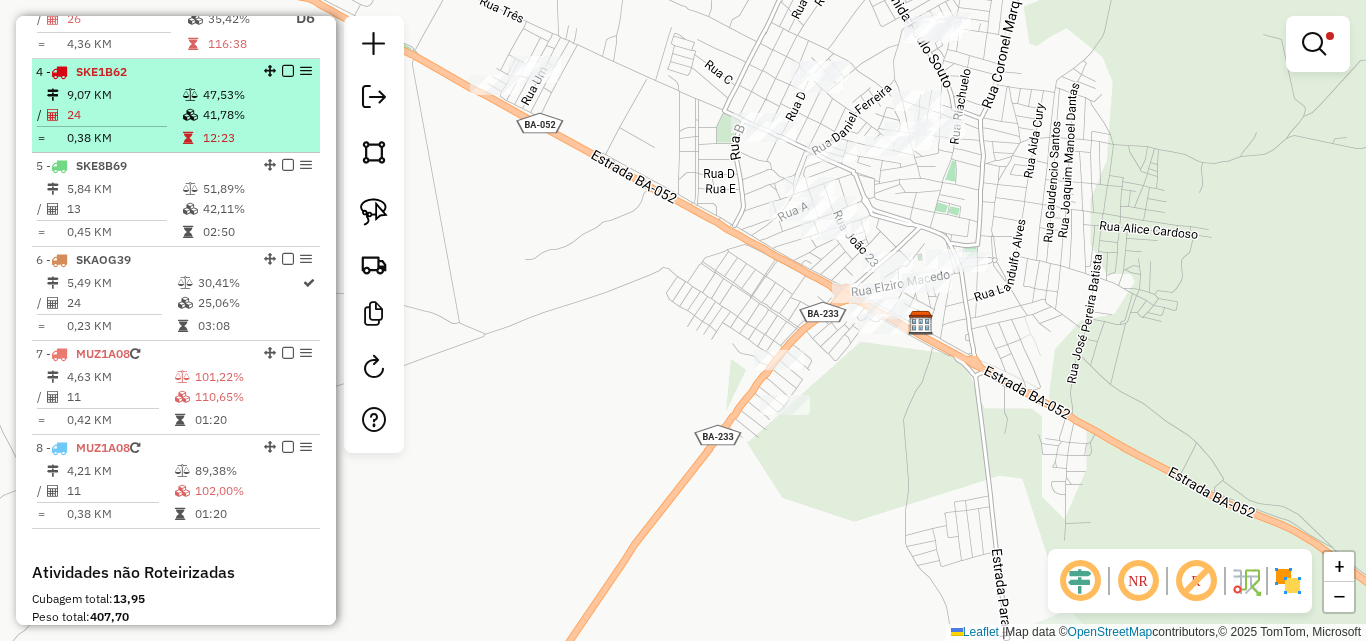 click on "9,07 KM" at bounding box center (124, 95) 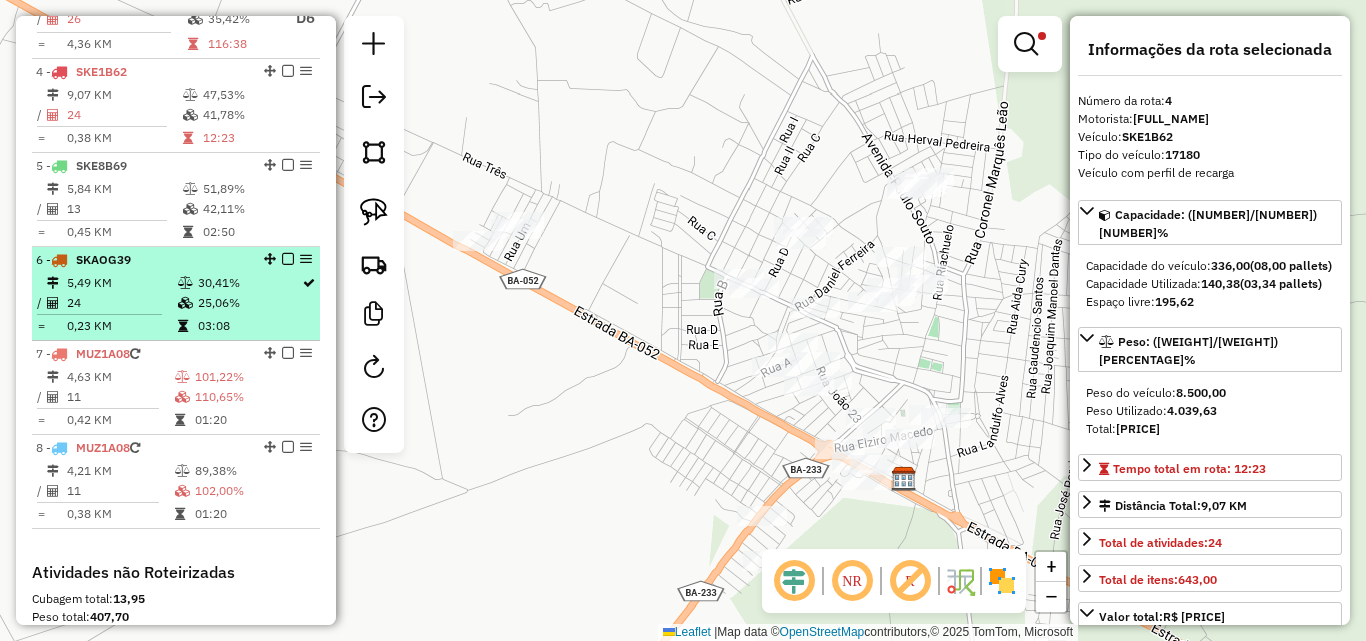 click on "5,49 KM" at bounding box center (121, 283) 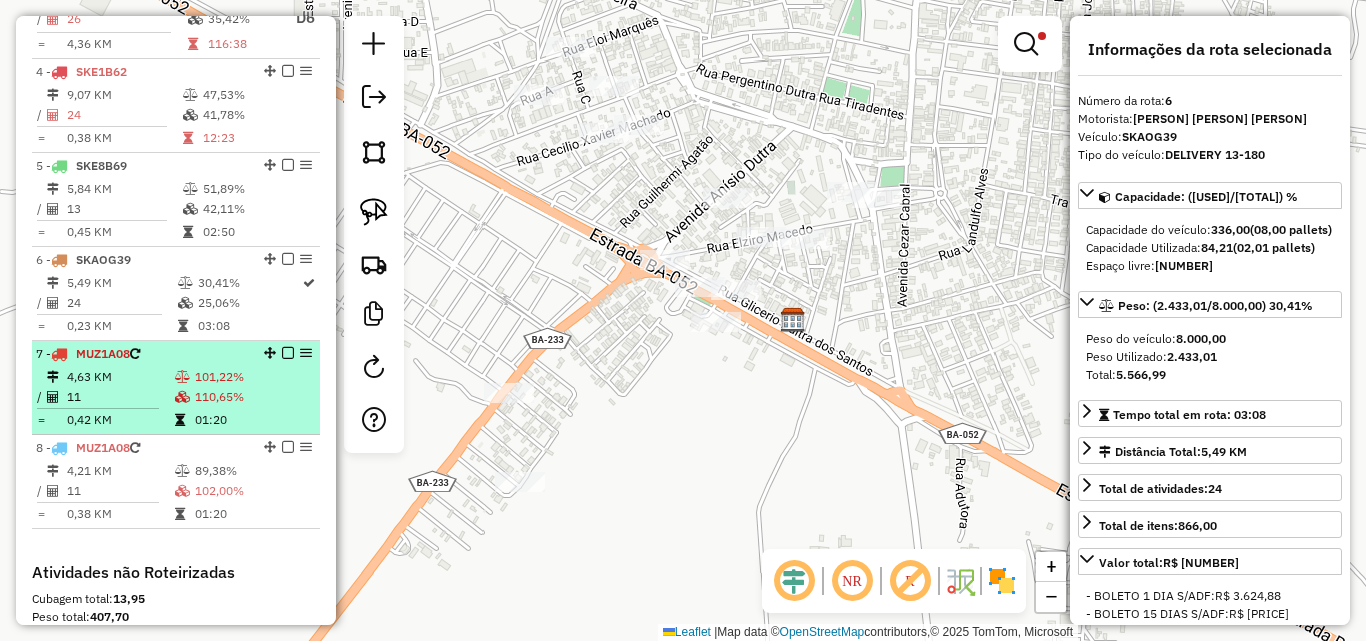 click at bounding box center [135, 354] 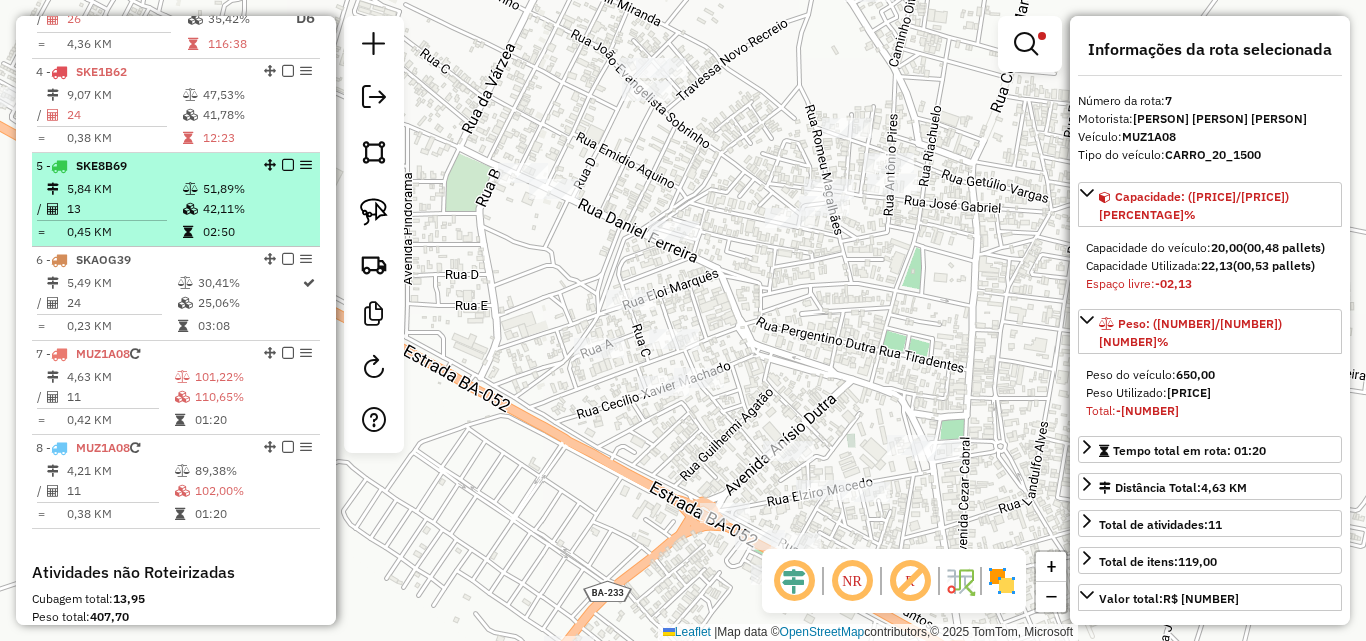 click on "13" at bounding box center (124, 209) 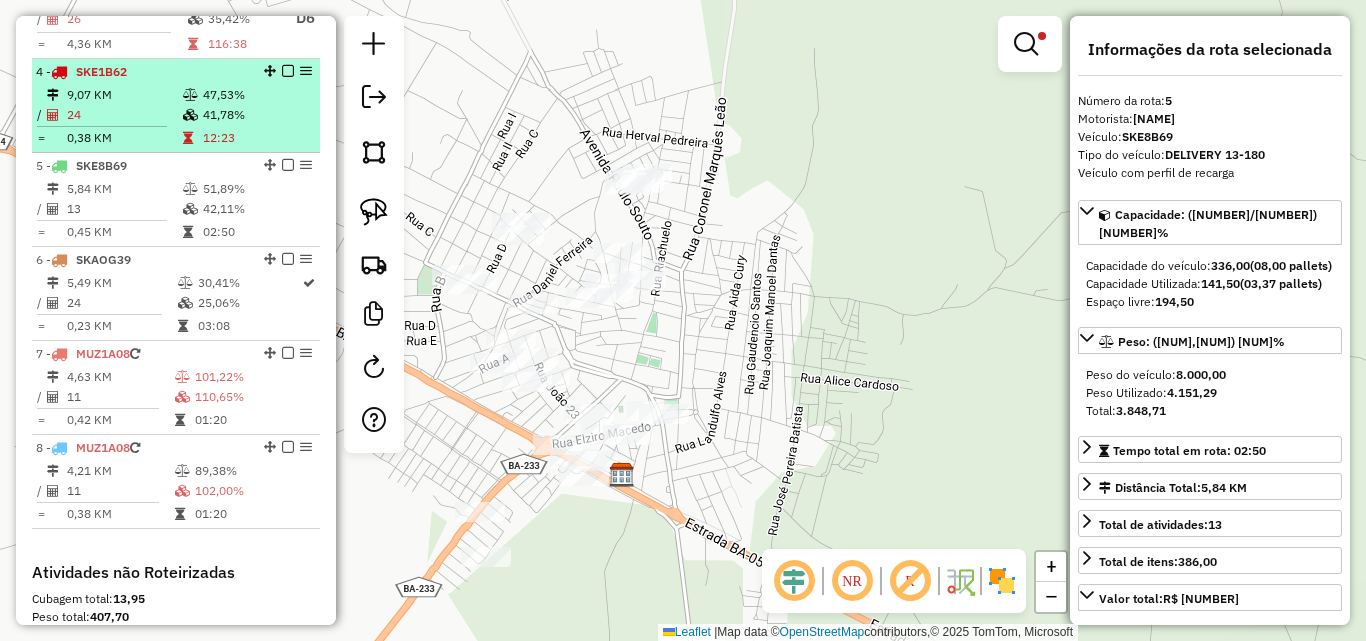 click on "24" at bounding box center [124, 115] 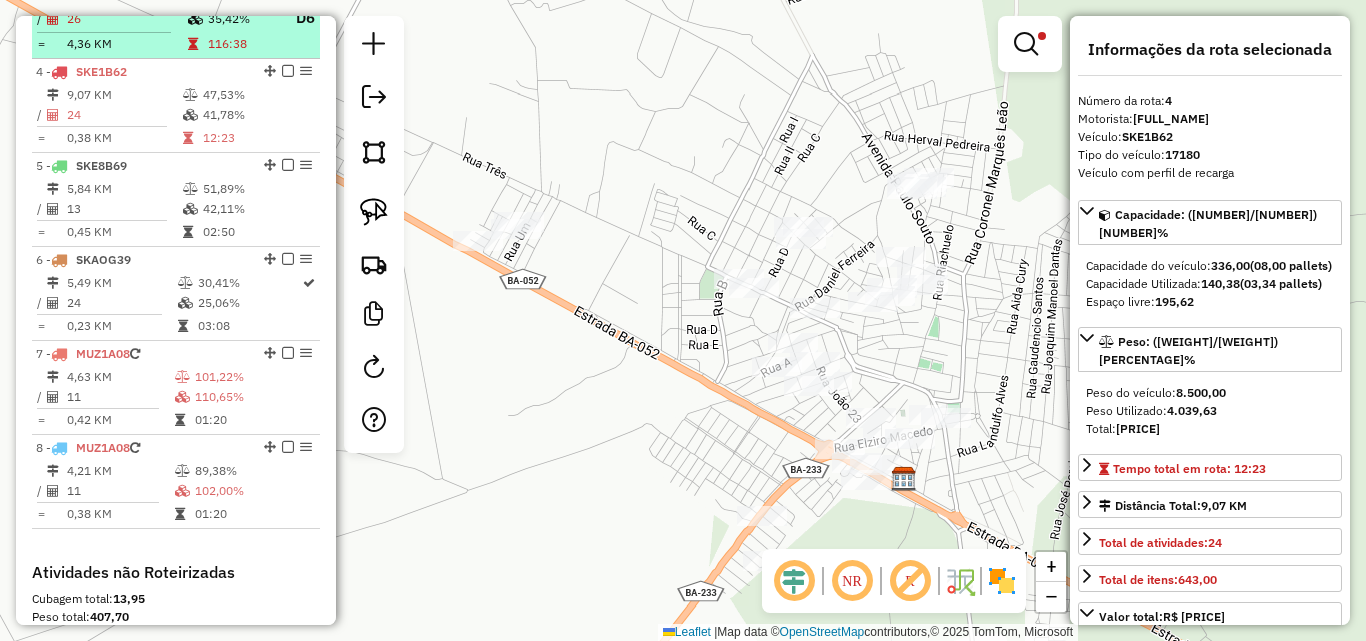 click on "26" at bounding box center (126, 18) 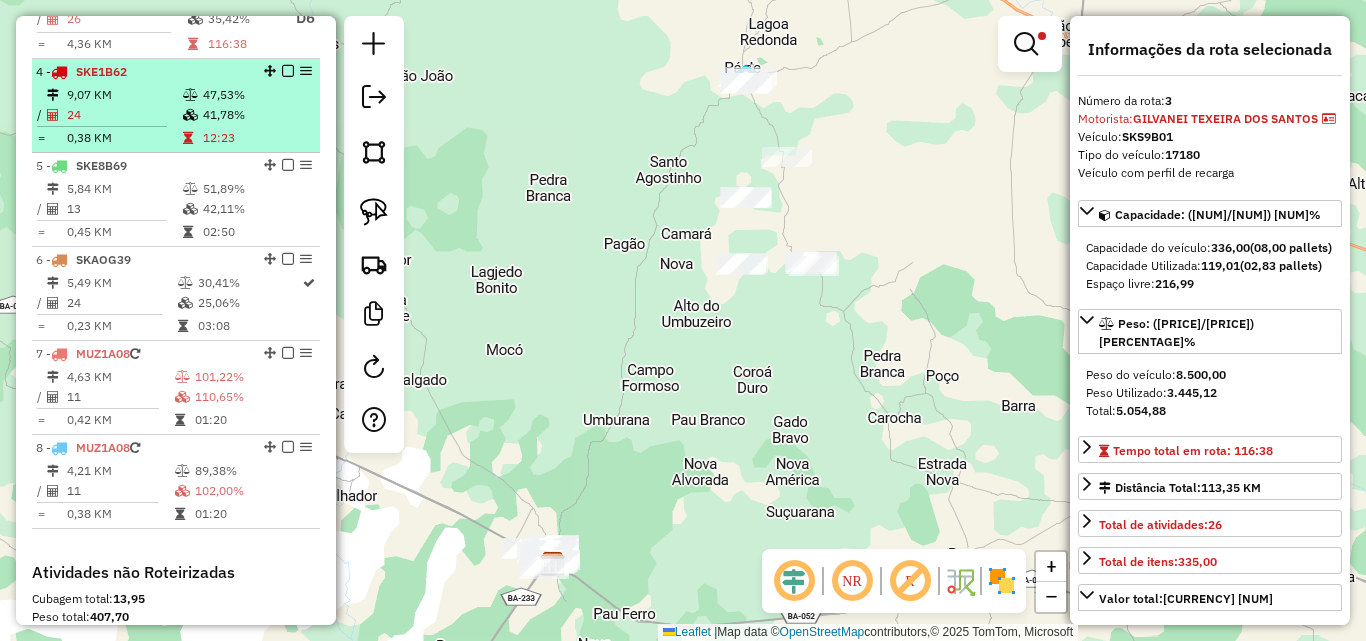 click on "24" at bounding box center (124, 115) 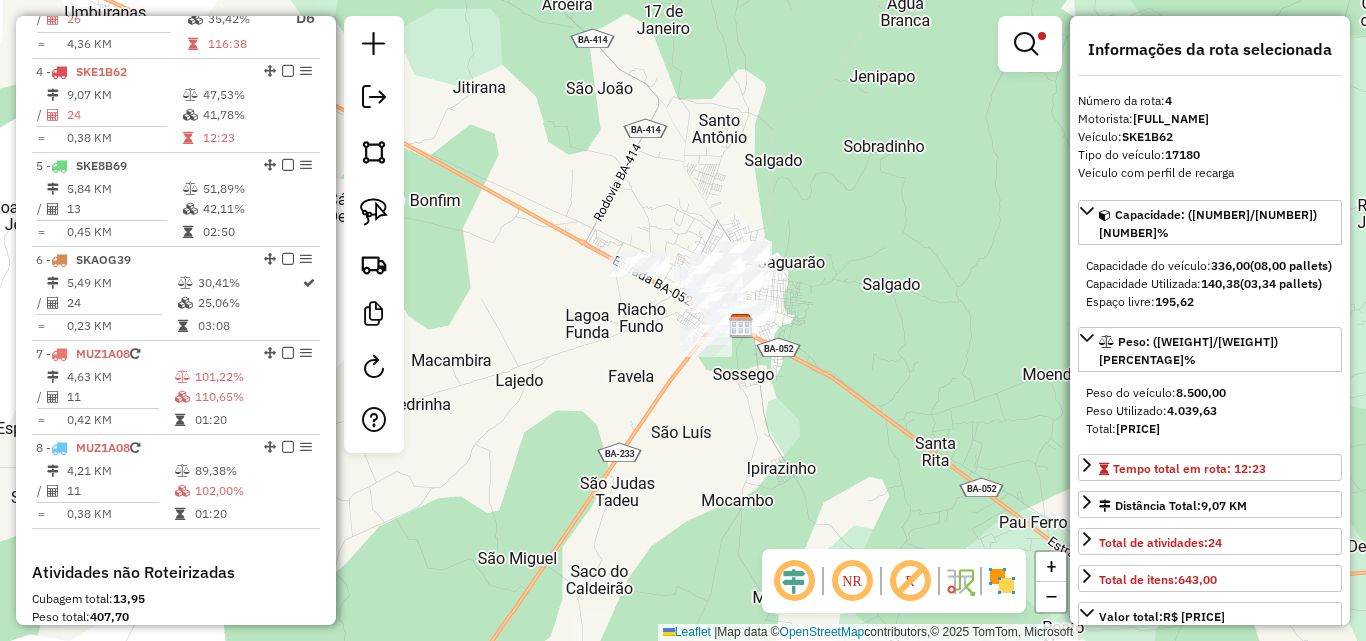 click on "Limpar filtros Janela de atendimento Grade de atendimento Capacidade Transportadoras Veículos Cliente Pedidos  Rotas Selecione os dias de semana para filtrar as janelas de atendimento  Seg   Ter   Qua   Qui   Sex   Sáb   Dom  Informe o período da janela de atendimento: De: Até:  Filtrar exatamente a janela do cliente  Considerar janela de atendimento padrão  Selecione os dias de semana para filtrar as grades de atendimento  Seg   Ter   Qua   Qui   Sex   Sáb   Dom   Considerar clientes sem dia de atendimento cadastrado  Clientes fora do dia de atendimento selecionado Filtrar as atividades entre os valores definidos abaixo:  Peso mínimo:  ****  Peso máximo:  ******  Cubagem mínima:   Cubagem máxima:   De:   Até:  Filtrar as atividades entre o tempo de atendimento definido abaixo:  De:   Até:   Considerar capacidade total dos clientes não roteirizados Transportadora: Selecione um ou mais itens Tipo de veículo: Selecione um ou mais itens Veículo: Selecione um ou mais itens Motorista: Nome: Rótulo:" 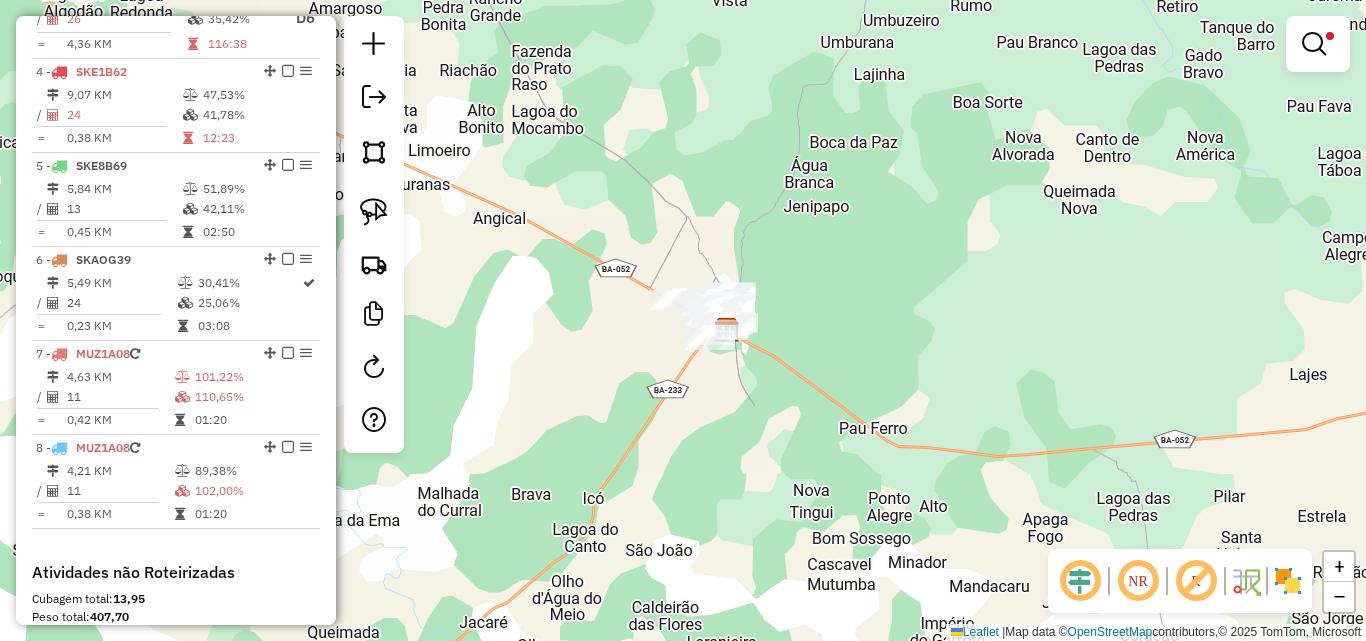 click at bounding box center [1318, 44] 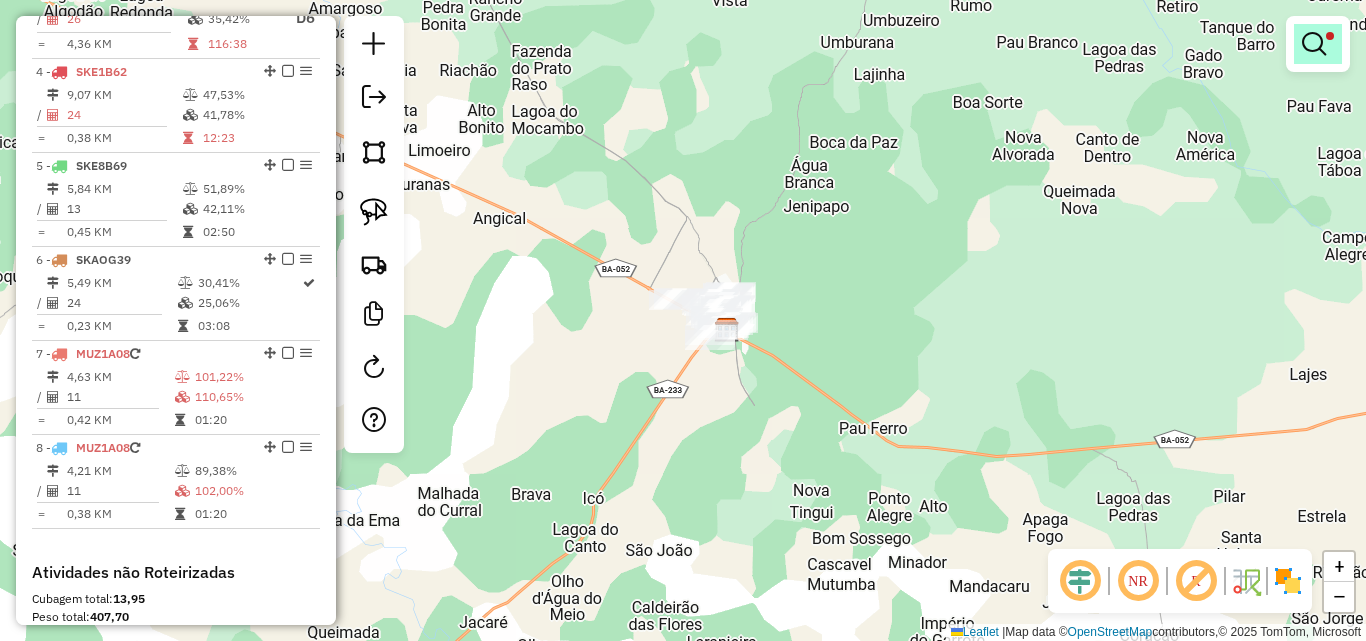 click at bounding box center [1314, 44] 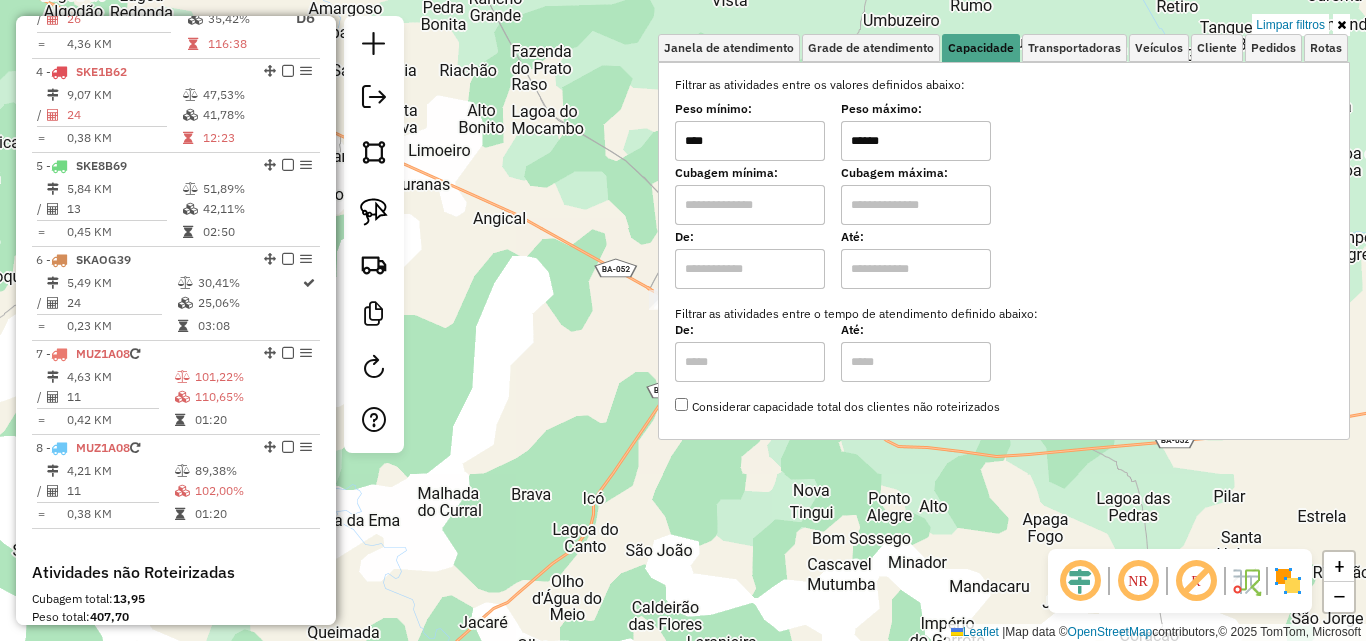 click on "****" at bounding box center (750, 141) 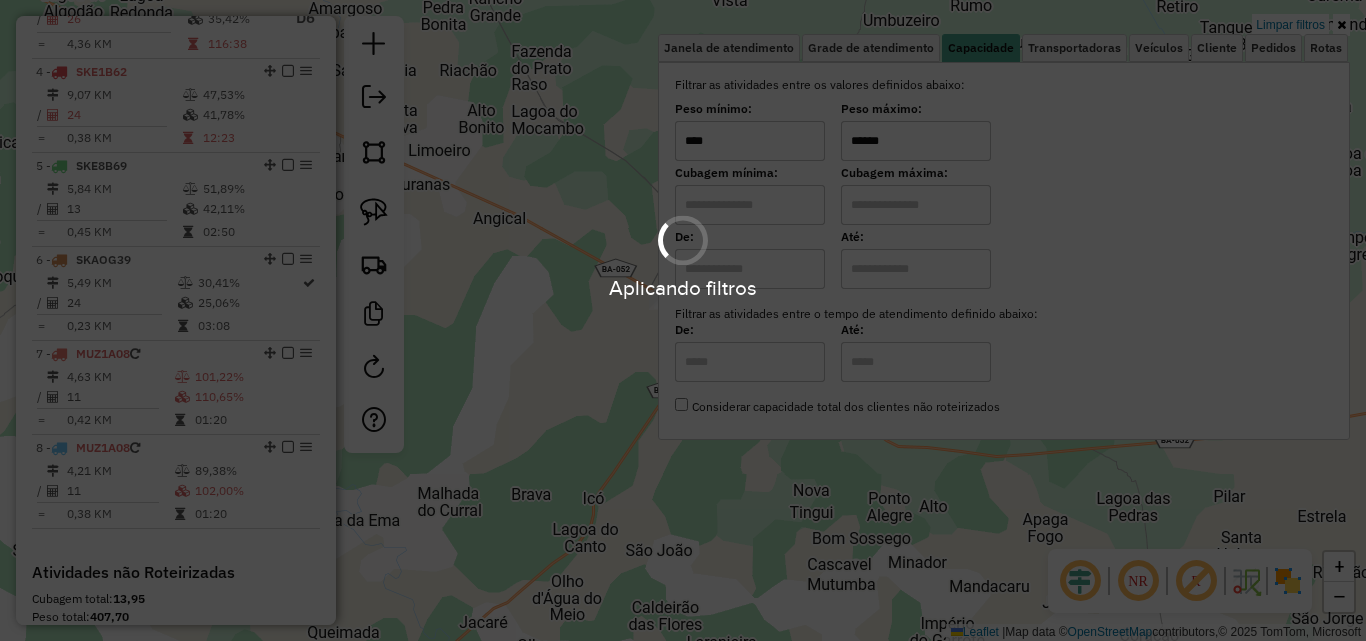 type on "****" 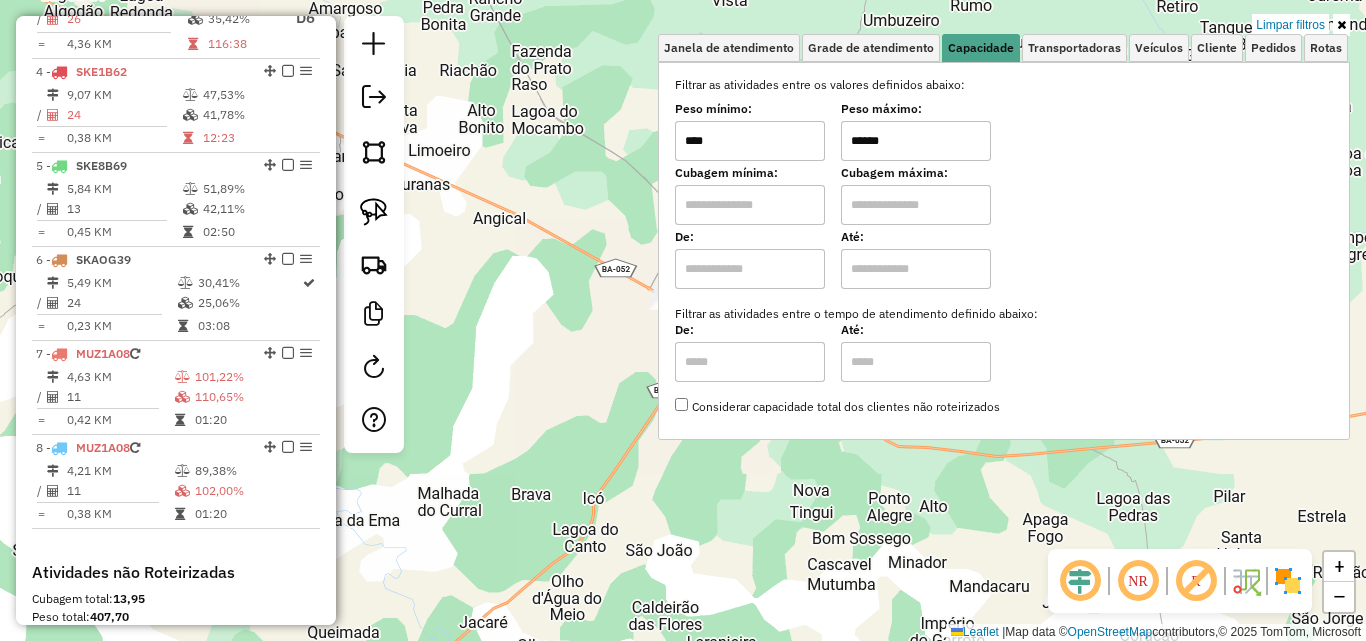 click on "******" at bounding box center [916, 141] 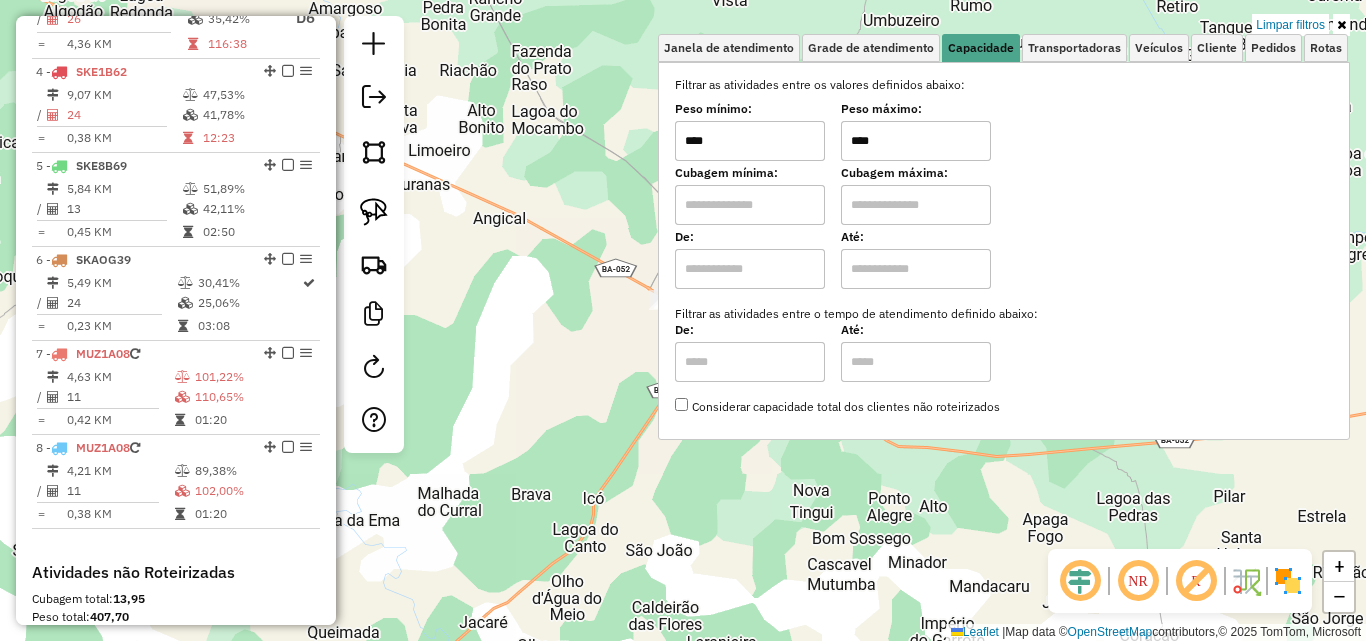 type on "****" 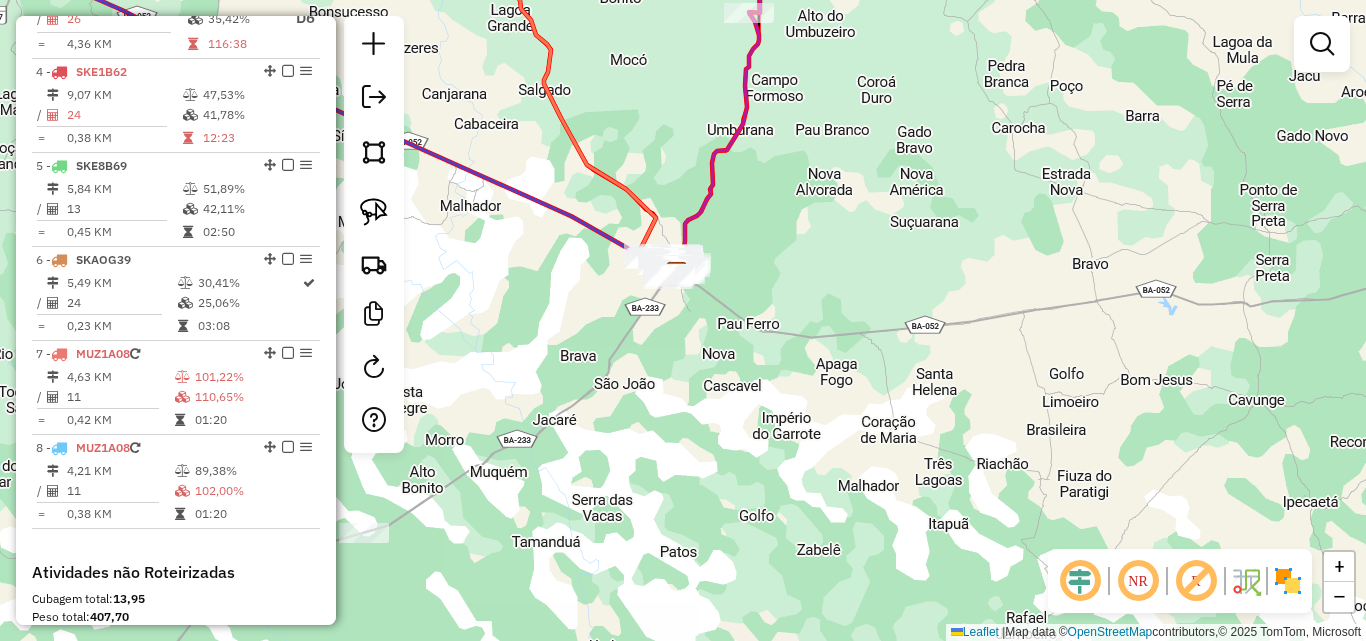 drag, startPoint x: 697, startPoint y: 126, endPoint x: 870, endPoint y: 434, distance: 353.26053 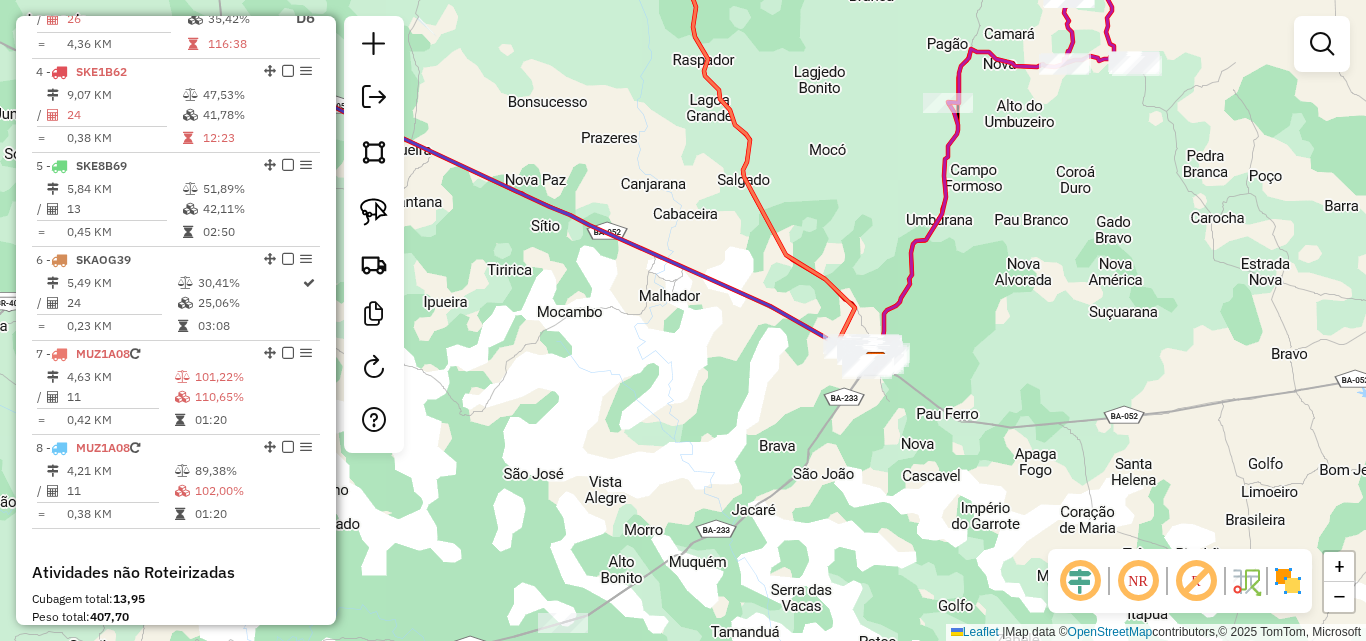 drag, startPoint x: 763, startPoint y: 524, endPoint x: 801, endPoint y: 306, distance: 221.28714 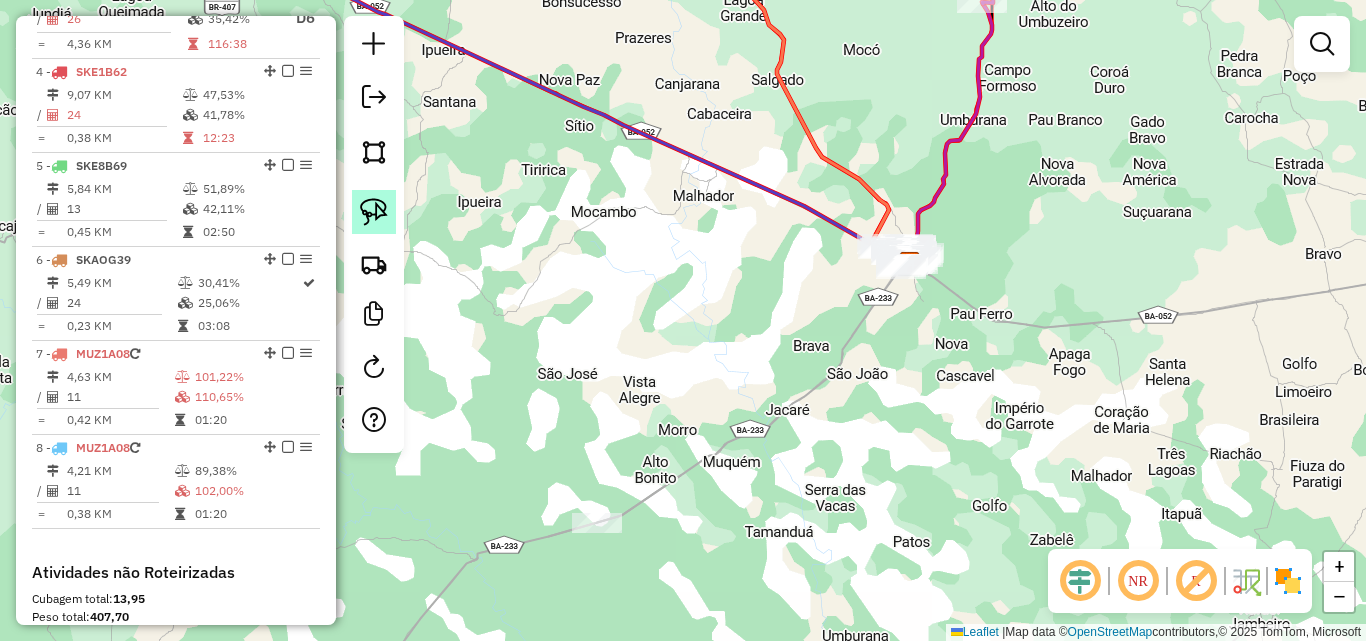 click 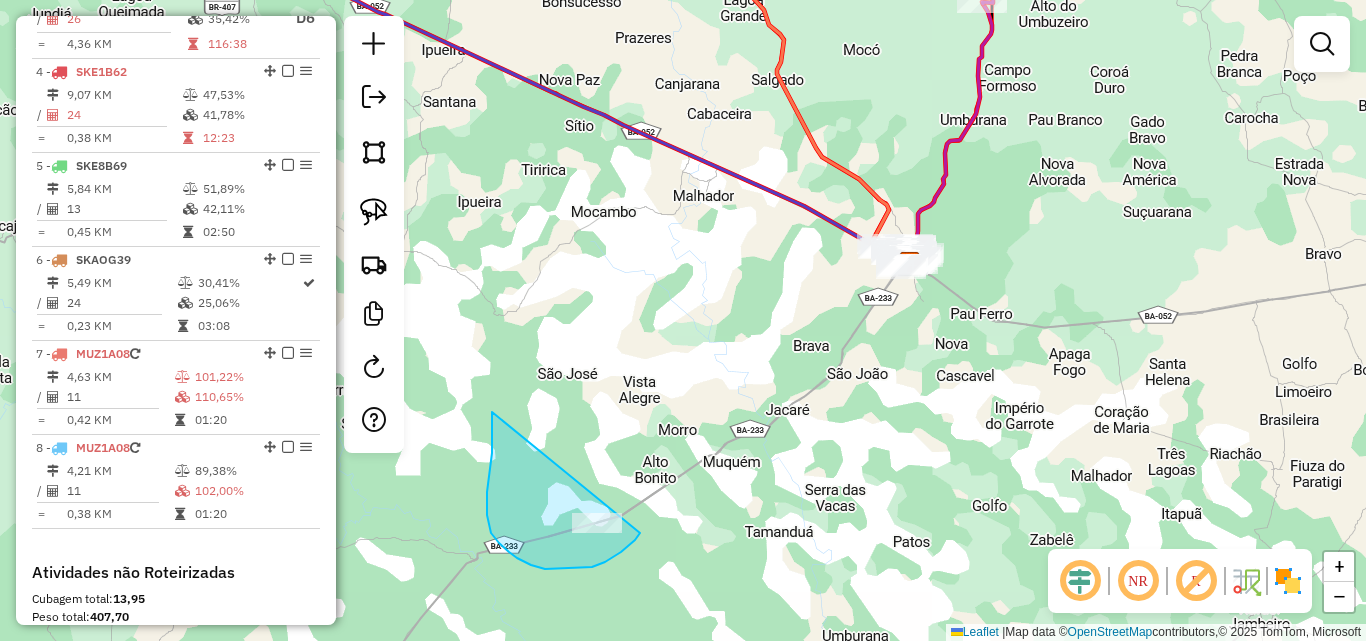 drag, startPoint x: 493, startPoint y: 432, endPoint x: 640, endPoint y: 533, distance: 178.35358 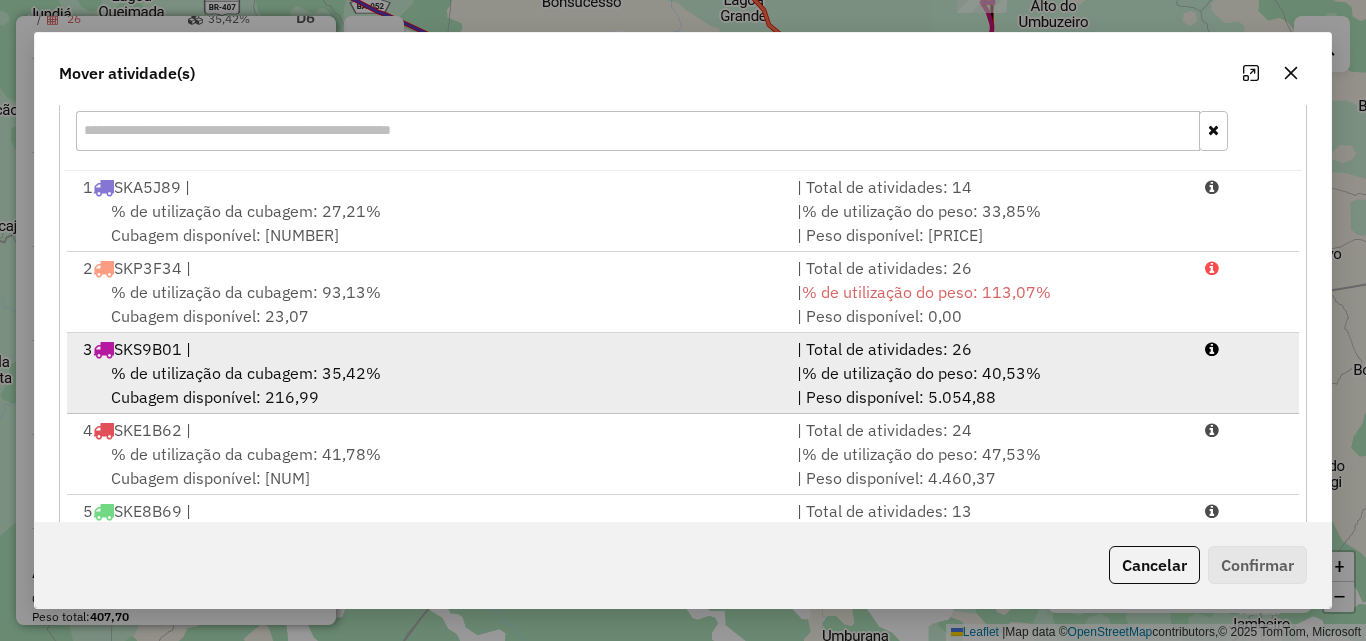 scroll, scrollTop: 167, scrollLeft: 0, axis: vertical 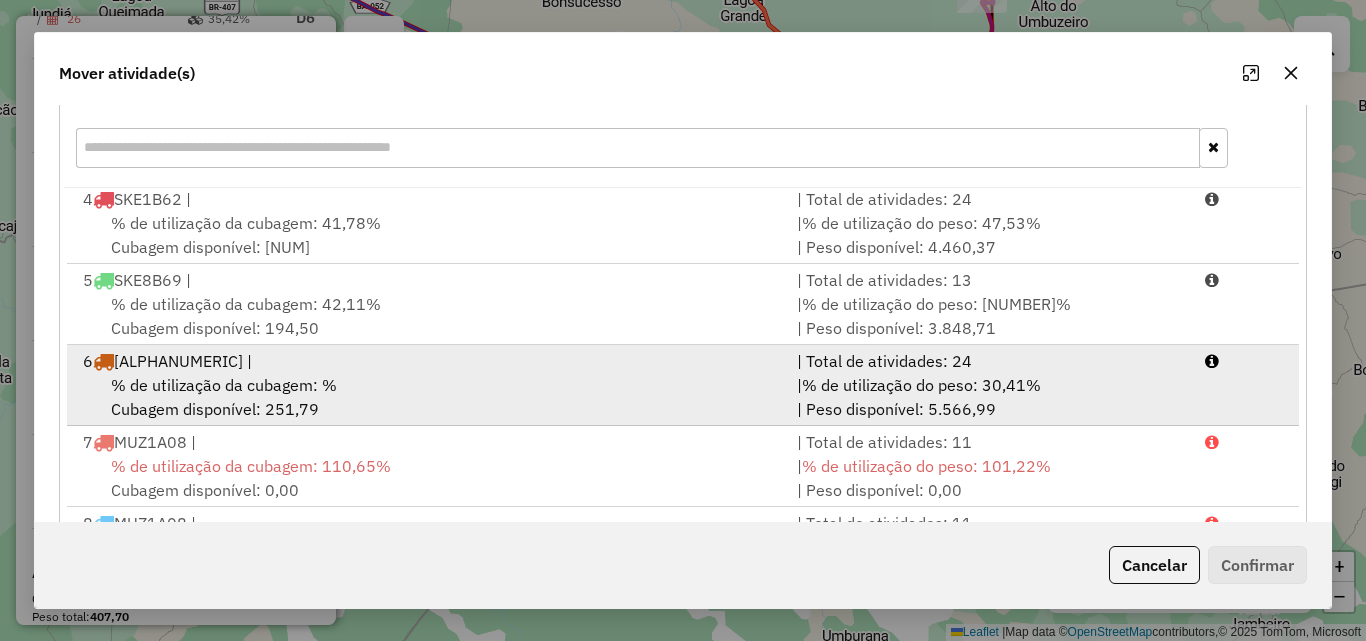click on "% de utilização da cubagem: %" at bounding box center [224, 385] 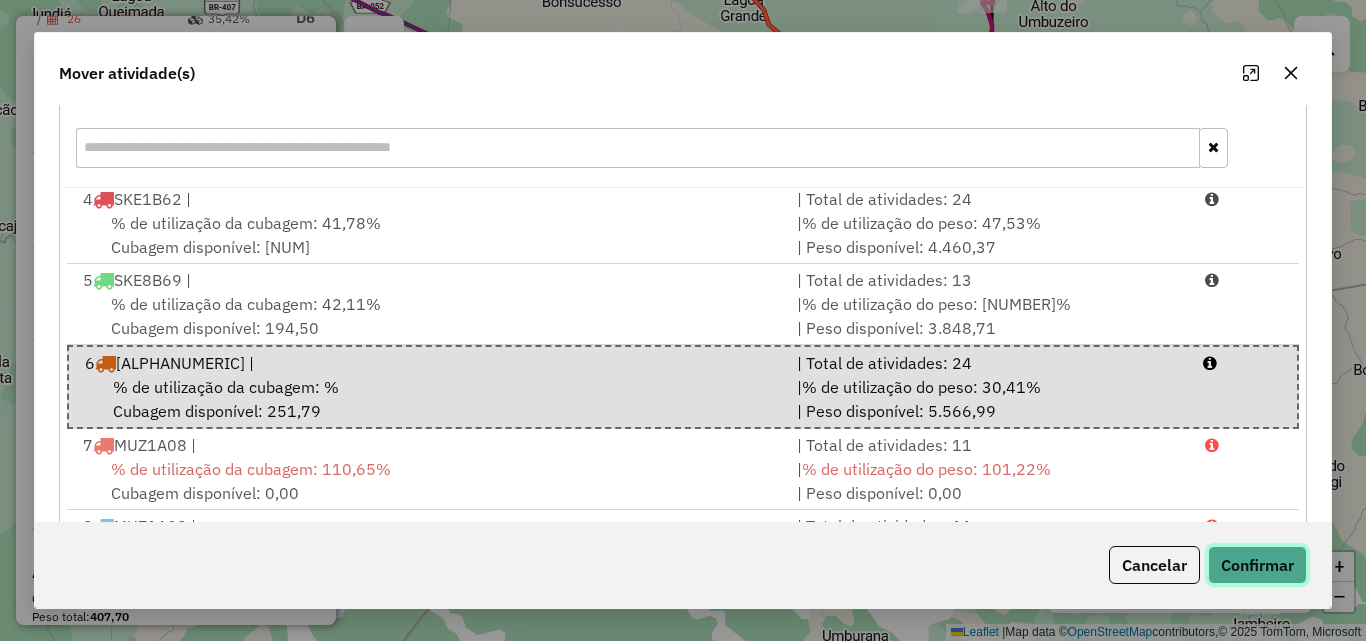 click on "Confirmar" 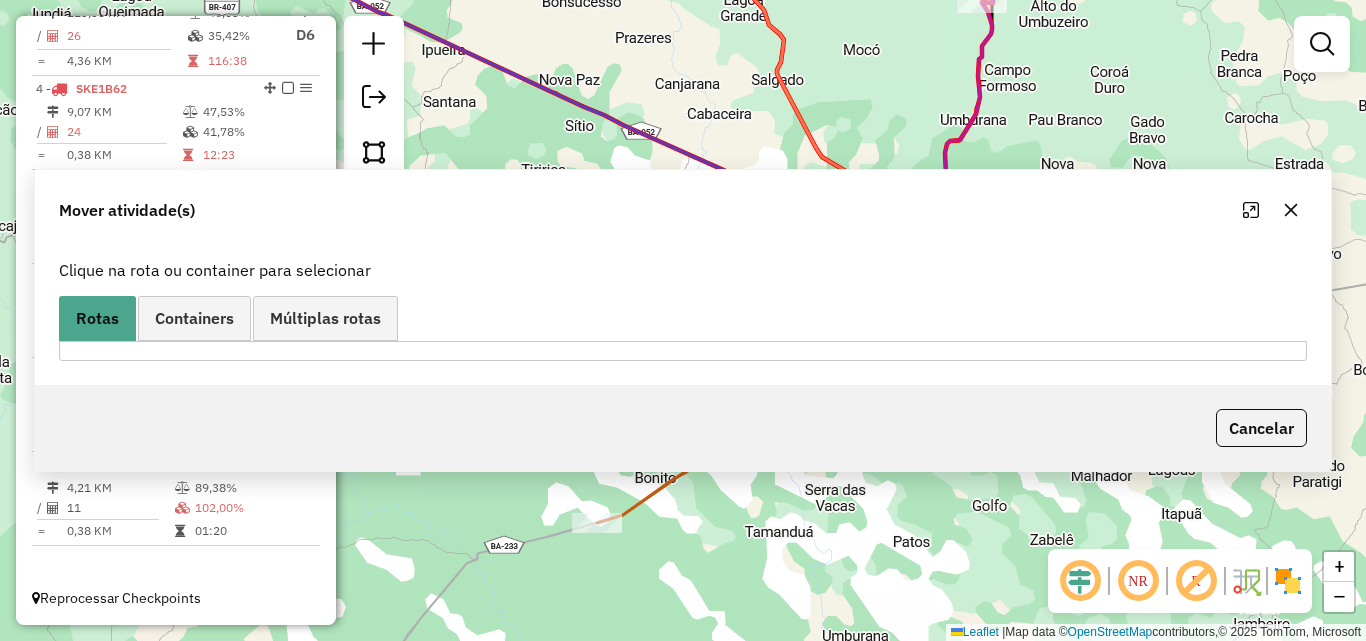 scroll, scrollTop: 0, scrollLeft: 0, axis: both 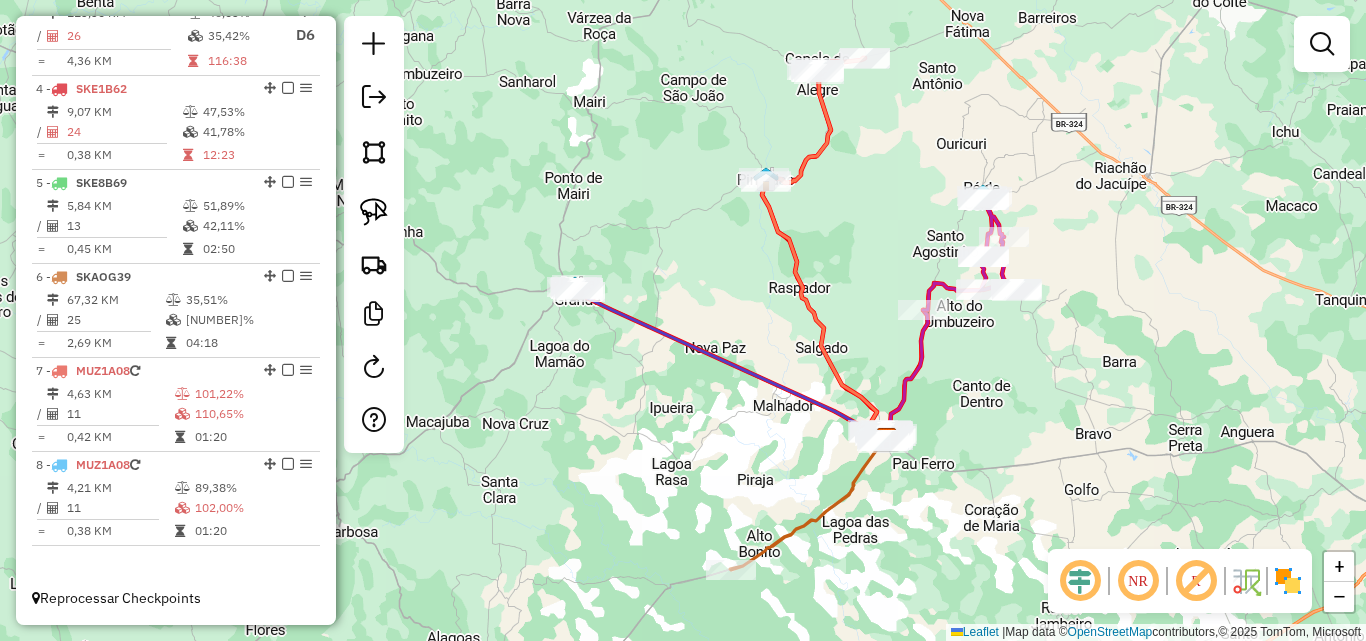 drag, startPoint x: 999, startPoint y: 367, endPoint x: 984, endPoint y: 490, distance: 123.911255 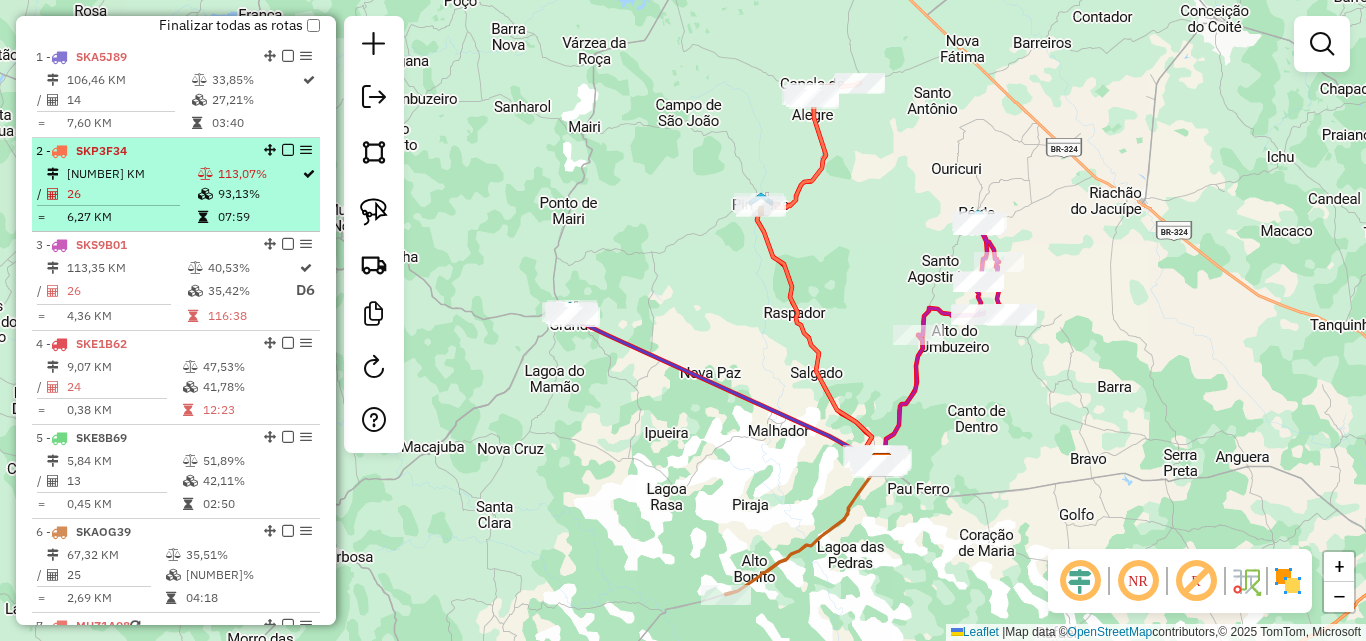 scroll, scrollTop: 700, scrollLeft: 0, axis: vertical 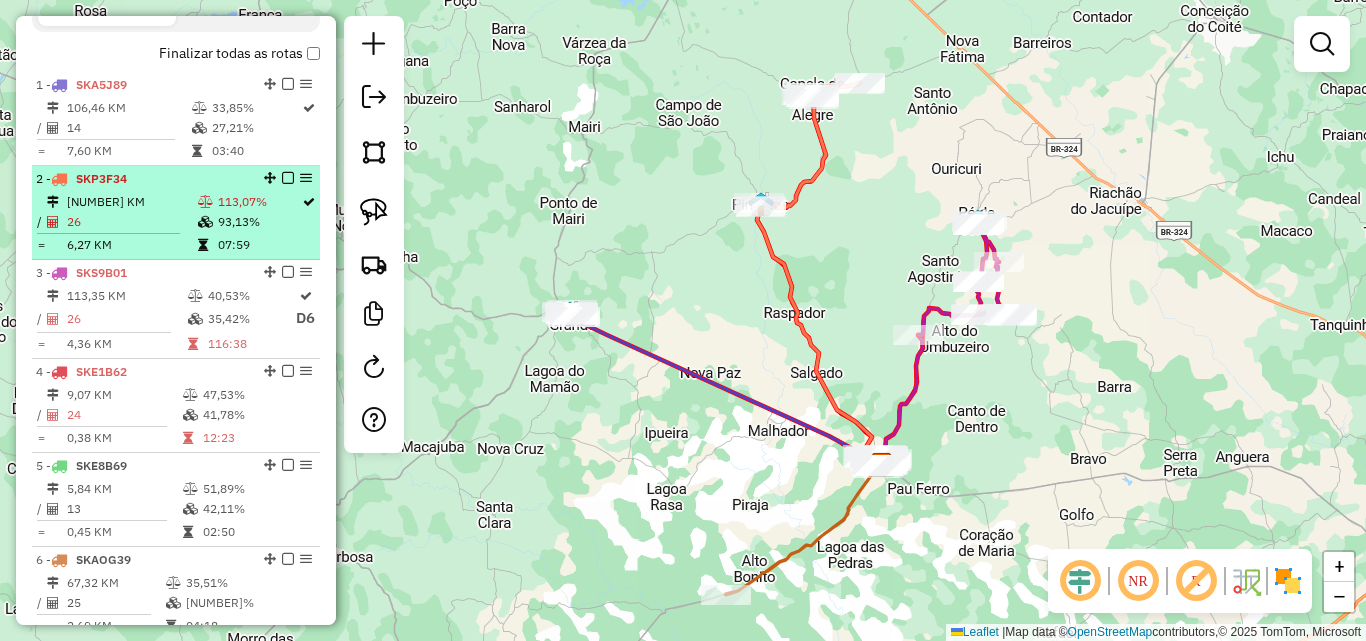 click on "26" at bounding box center [131, 222] 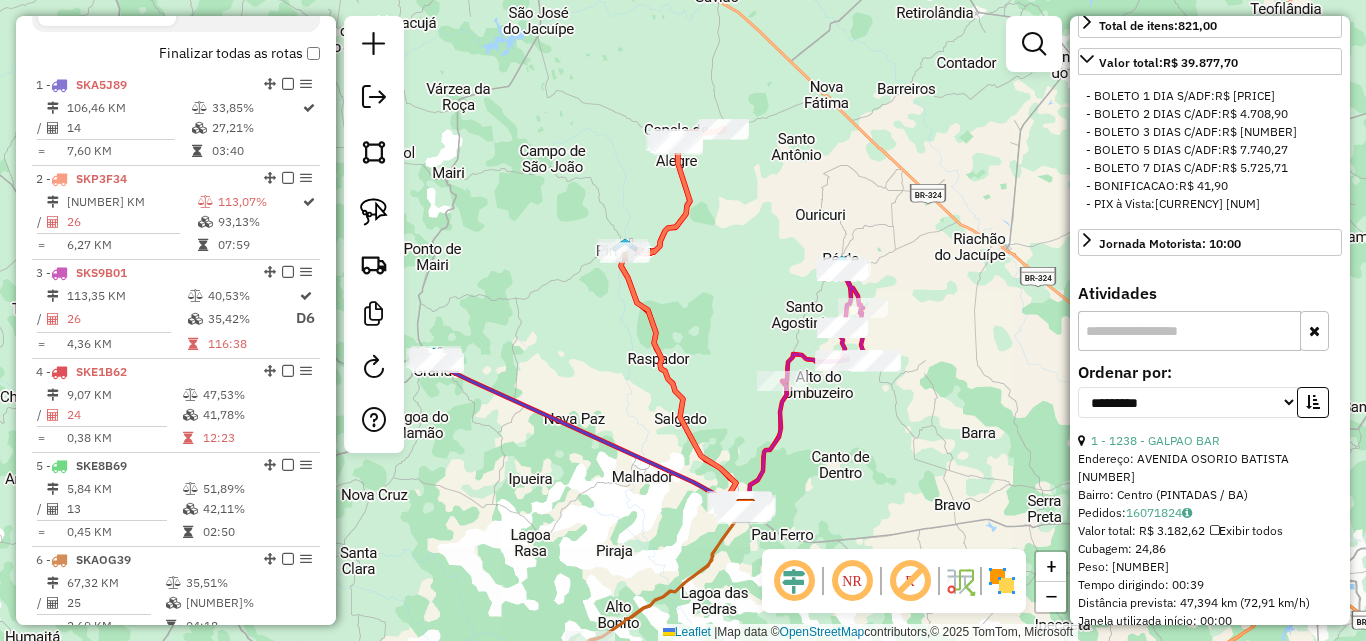 scroll, scrollTop: 700, scrollLeft: 0, axis: vertical 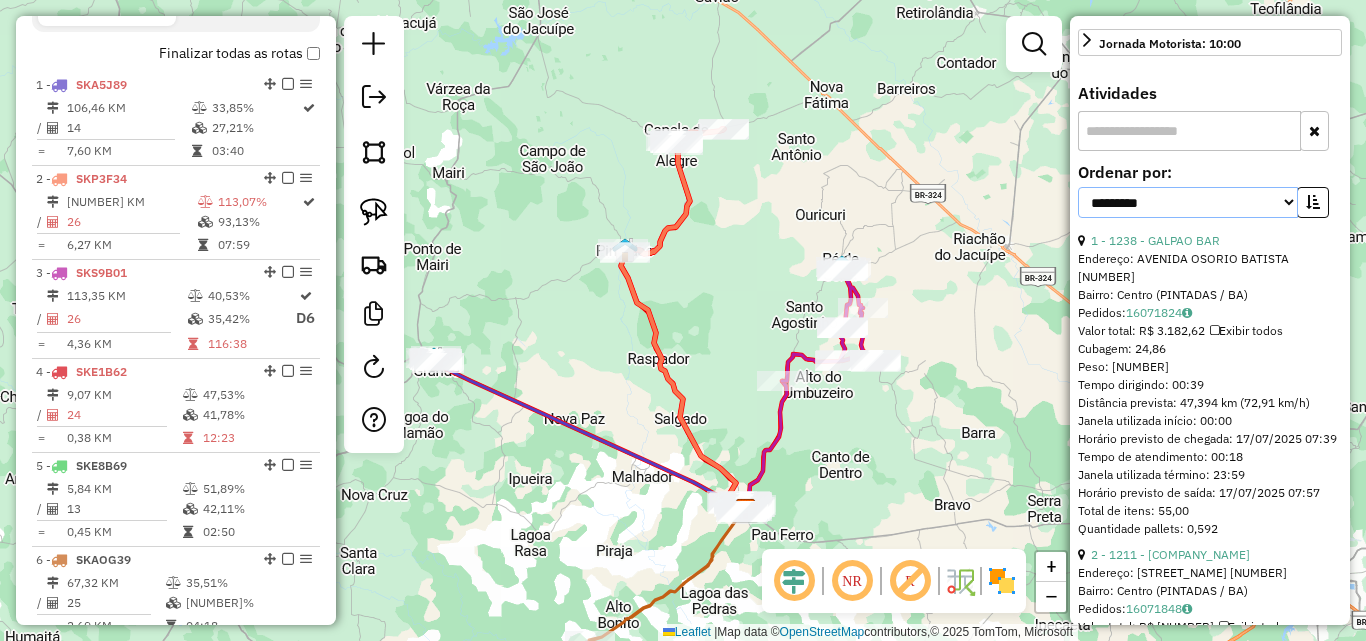 click on "**********" at bounding box center (1188, 202) 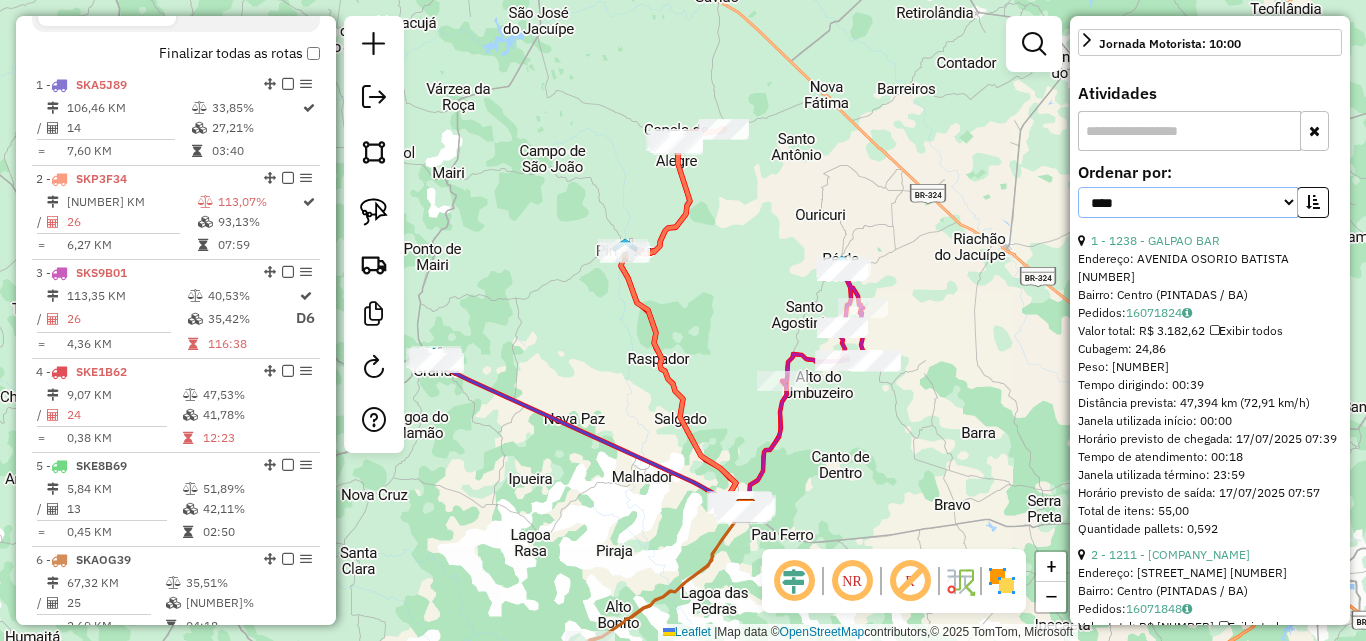 click on "**********" at bounding box center [1188, 202] 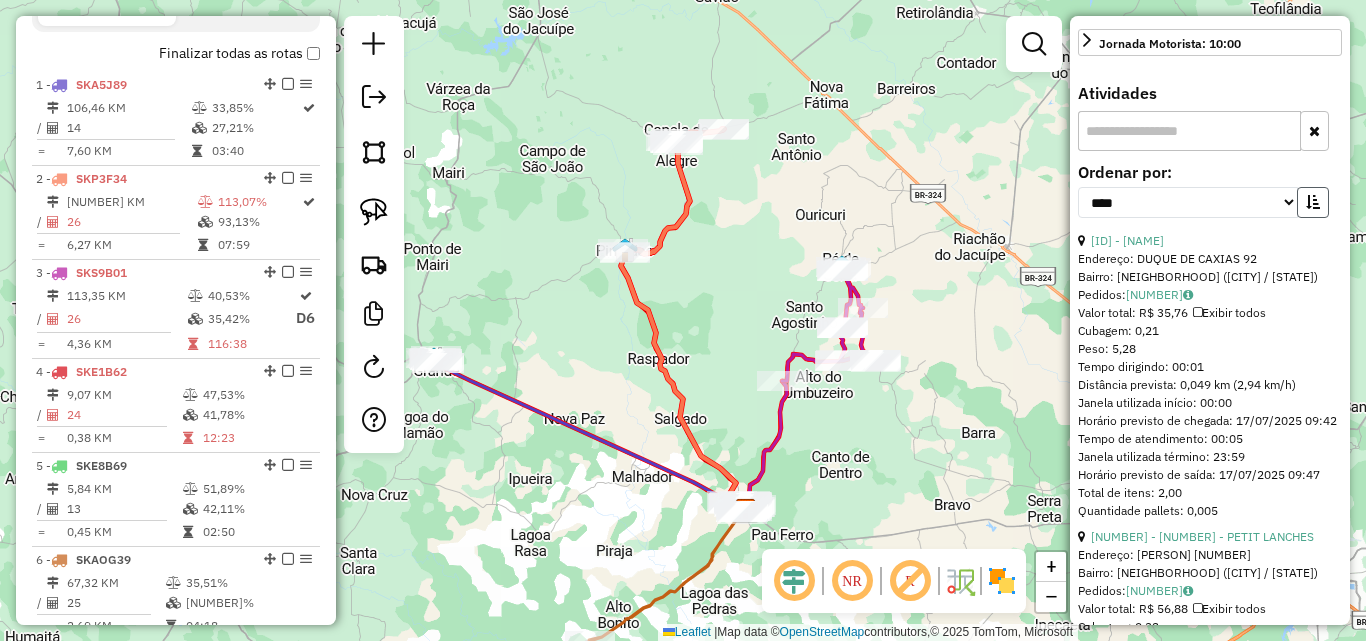 click at bounding box center [1313, 202] 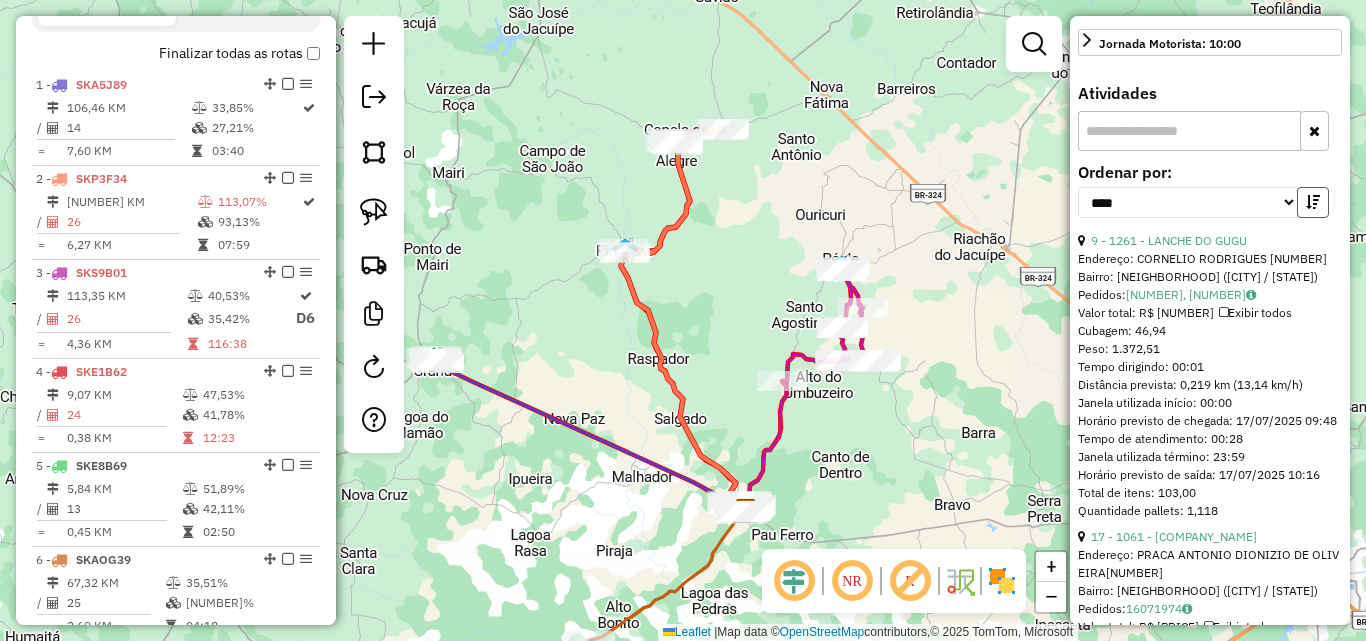 click at bounding box center [1313, 202] 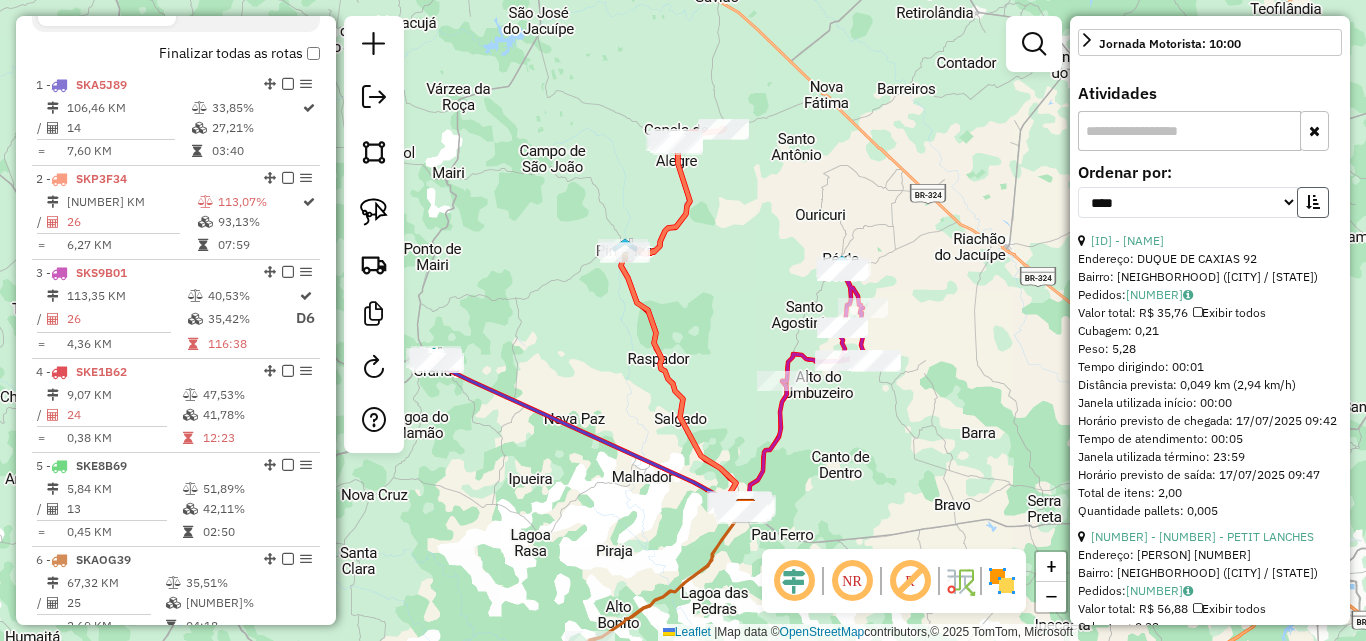 click at bounding box center (1313, 202) 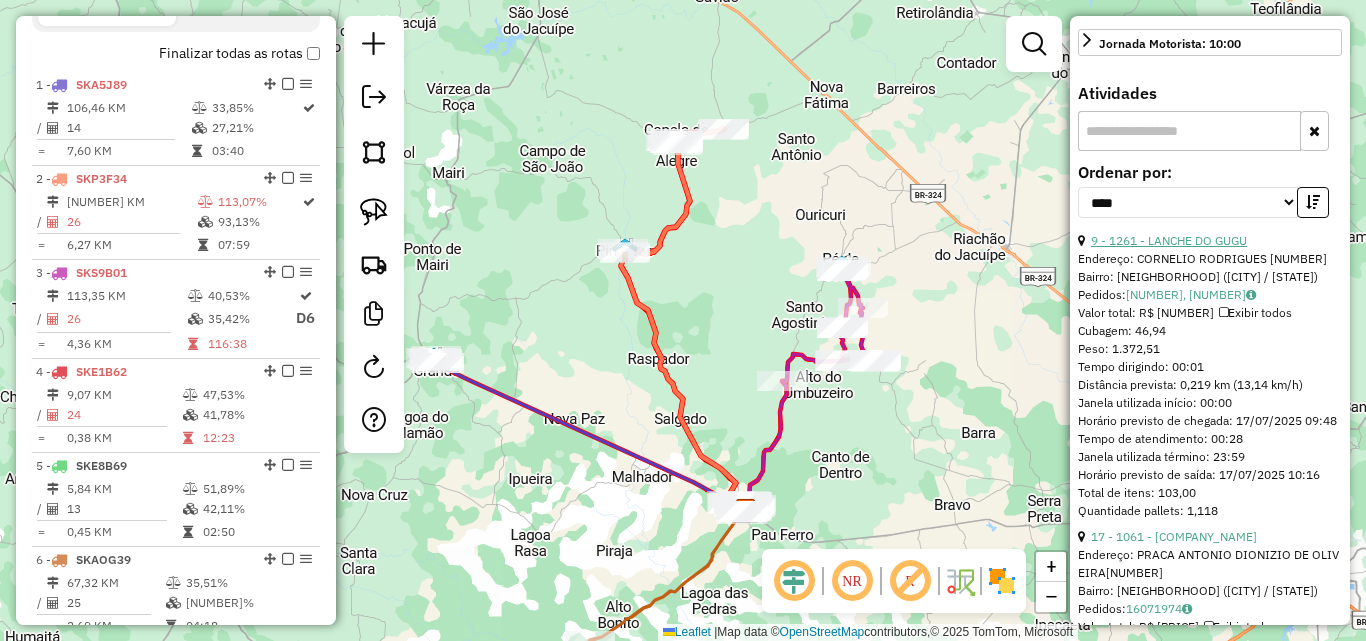 click on "9 - 1261 - LANCHE DO GUGU" at bounding box center [1169, 240] 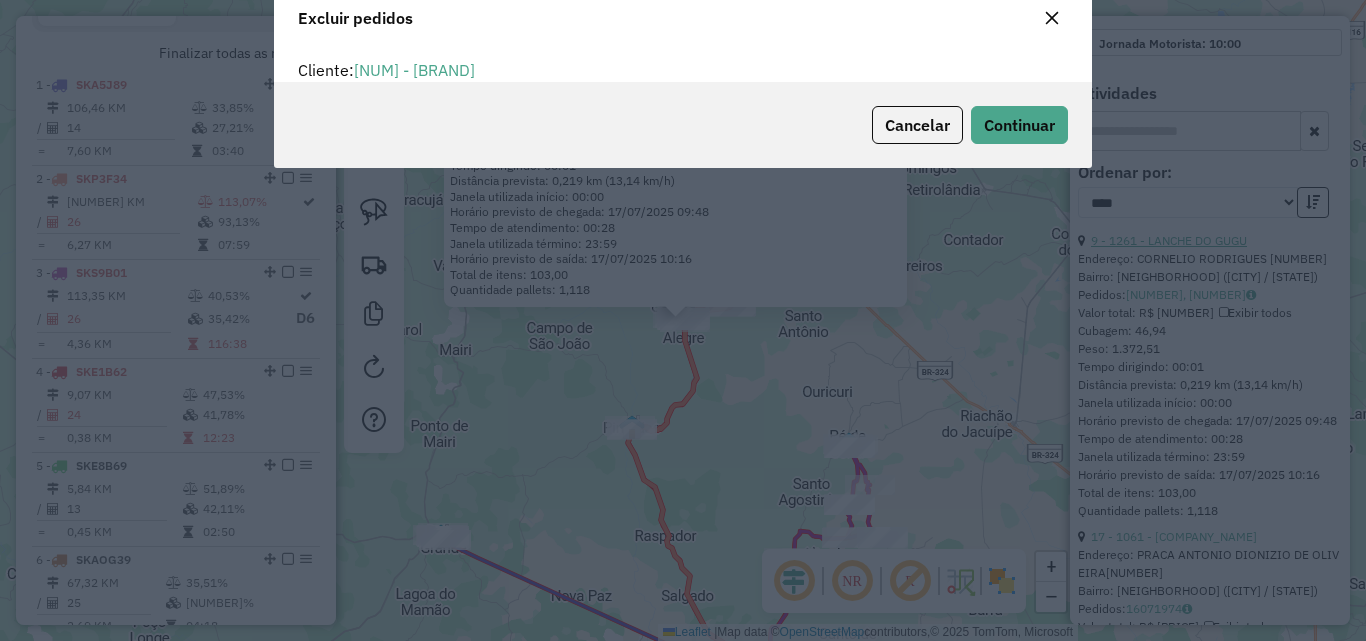 scroll, scrollTop: 12, scrollLeft: 6, axis: both 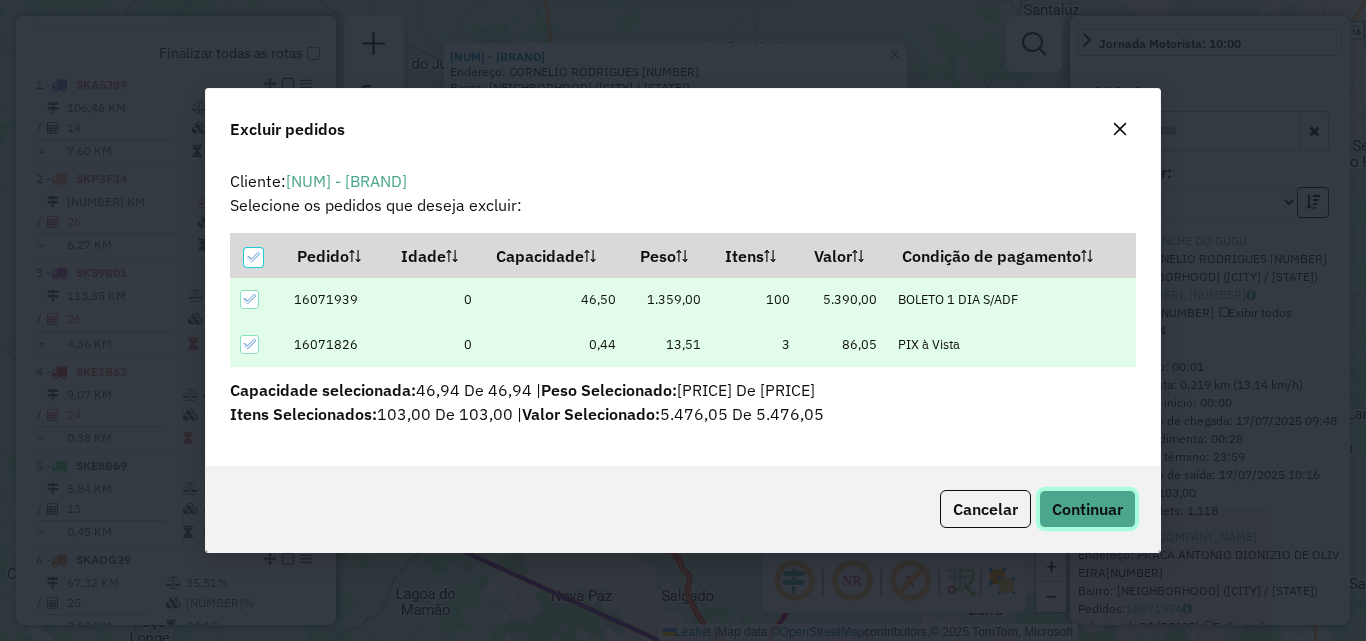 click on "Continuar" 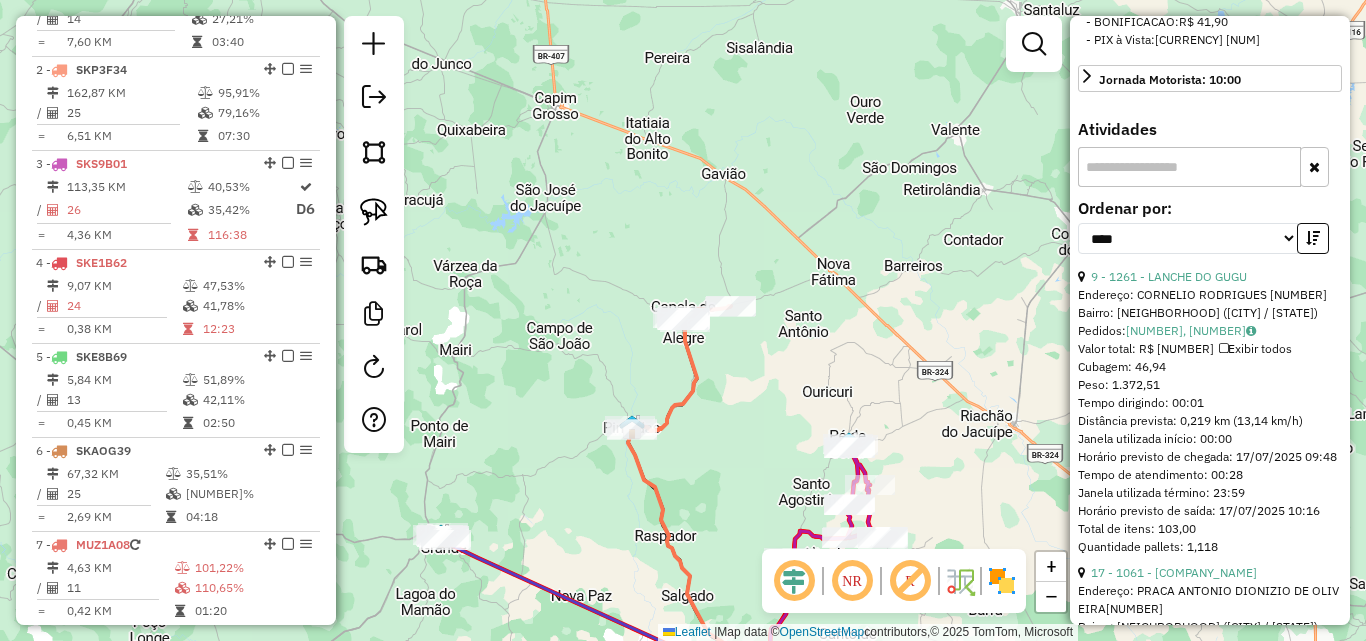 scroll, scrollTop: 868, scrollLeft: 0, axis: vertical 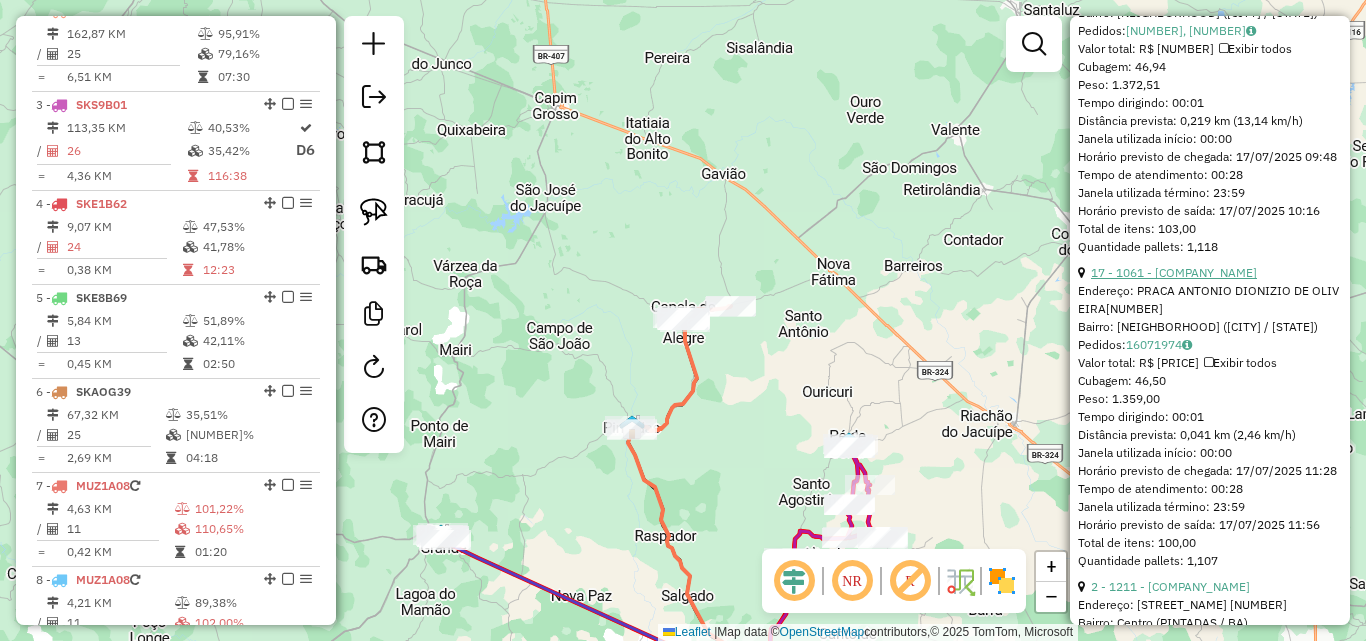 click on "17 - 1061 - [COMPANY_NAME]" at bounding box center (1174, 272) 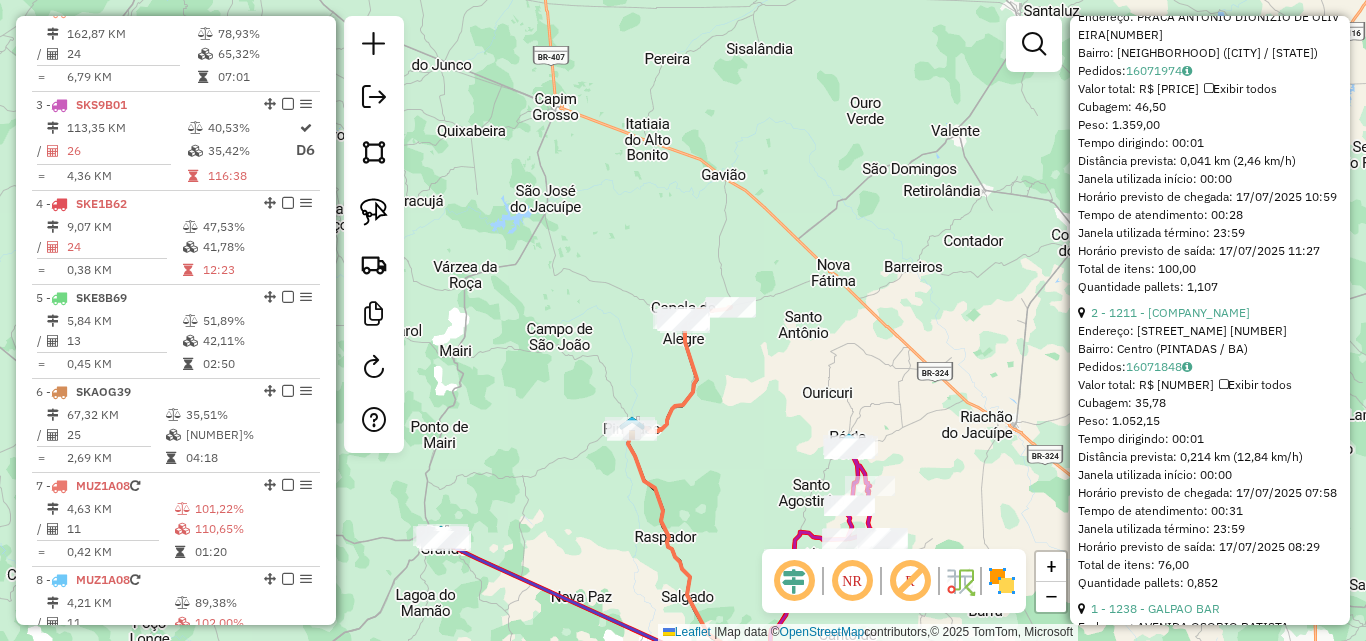 scroll, scrollTop: 986, scrollLeft: 0, axis: vertical 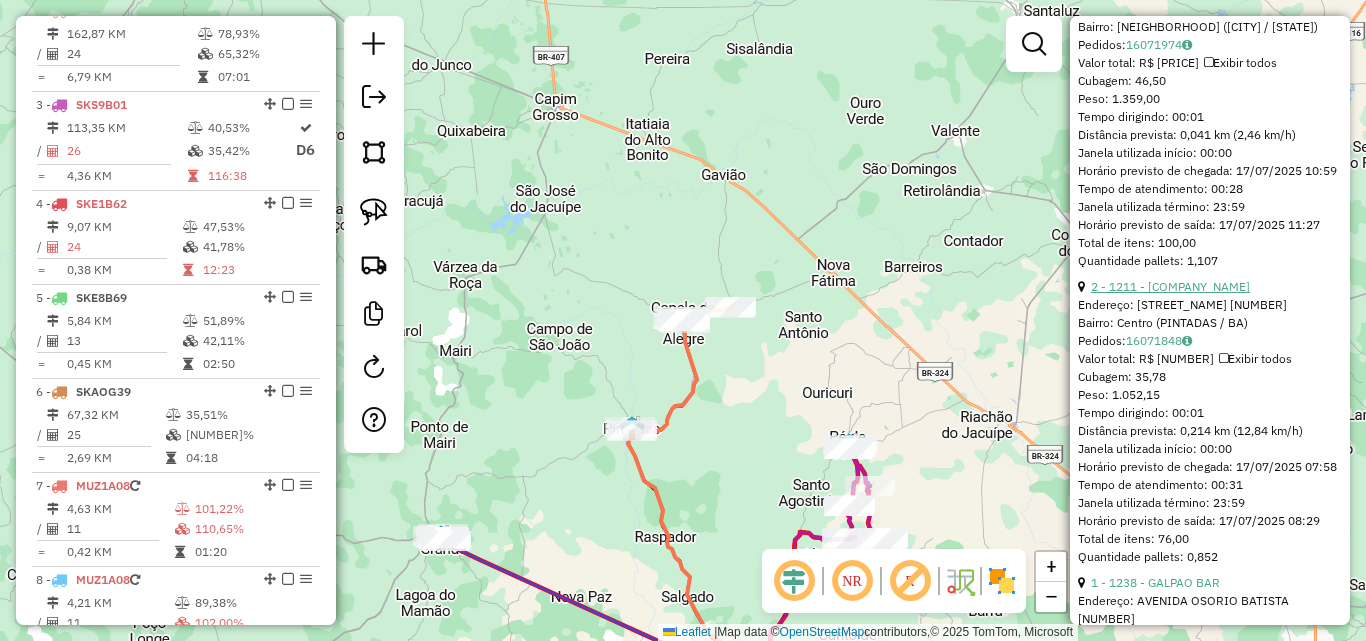 click on "2 - 1211 - [COMPANY_NAME]" at bounding box center (1170, 286) 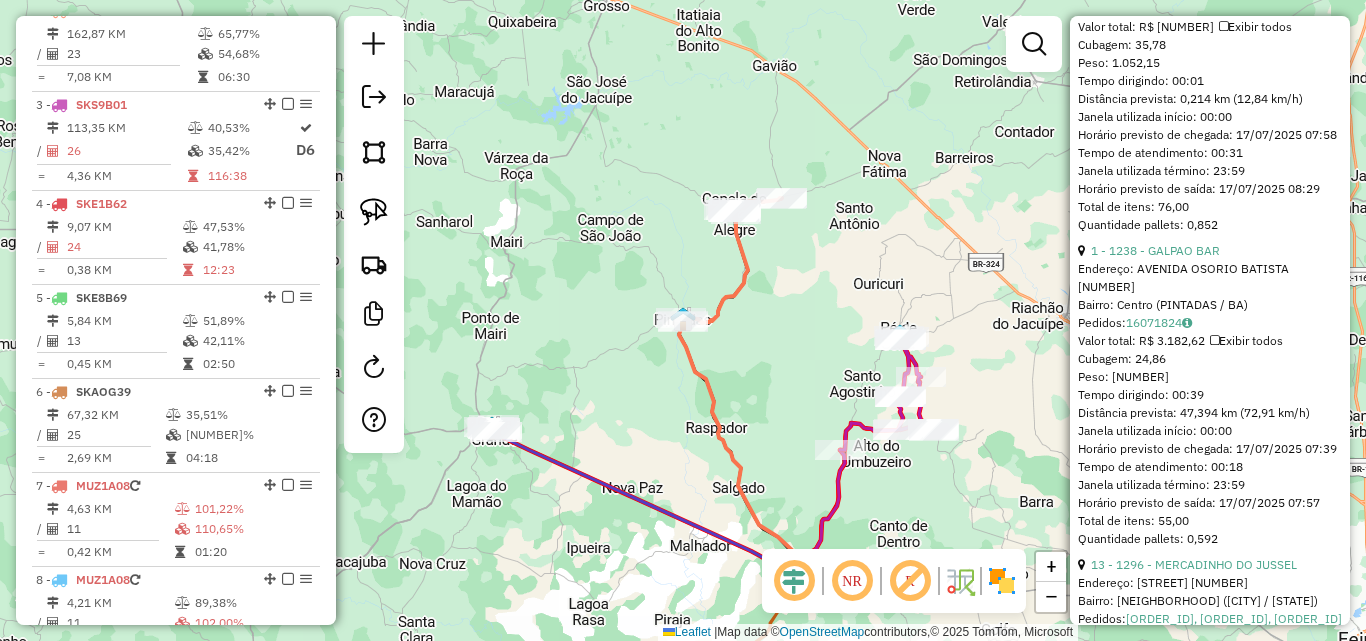 scroll, scrollTop: 636, scrollLeft: 0, axis: vertical 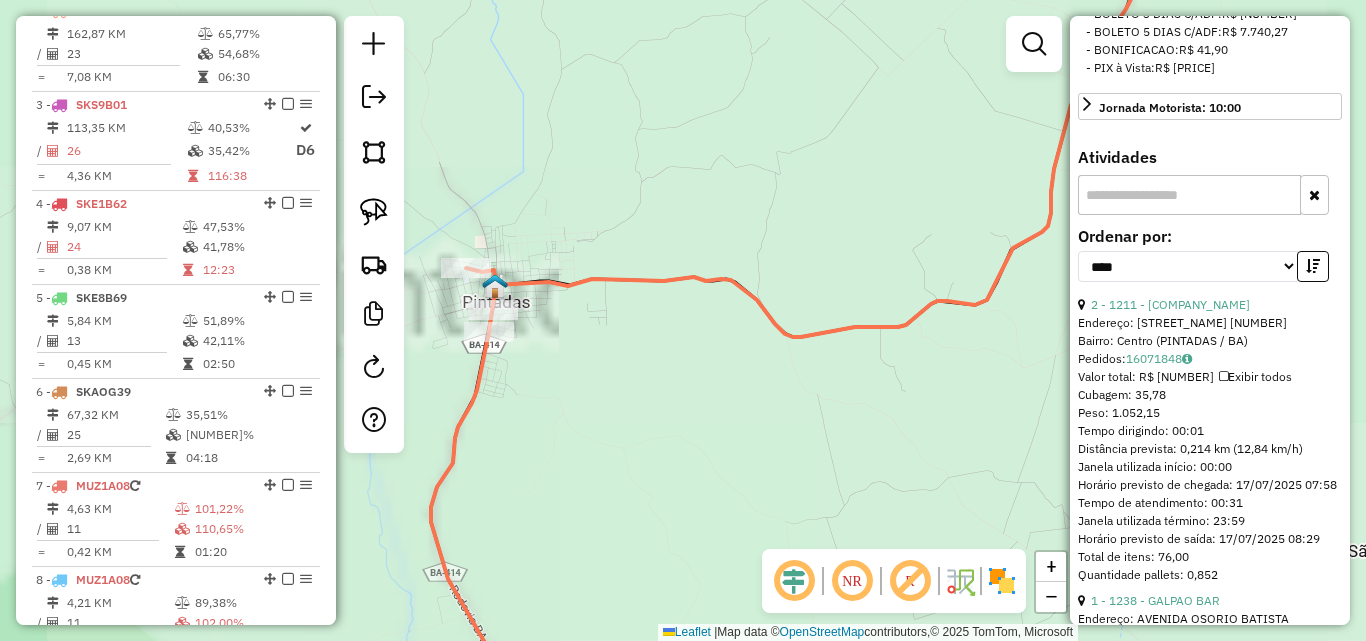 drag, startPoint x: 538, startPoint y: 336, endPoint x: 642, endPoint y: 349, distance: 104.80935 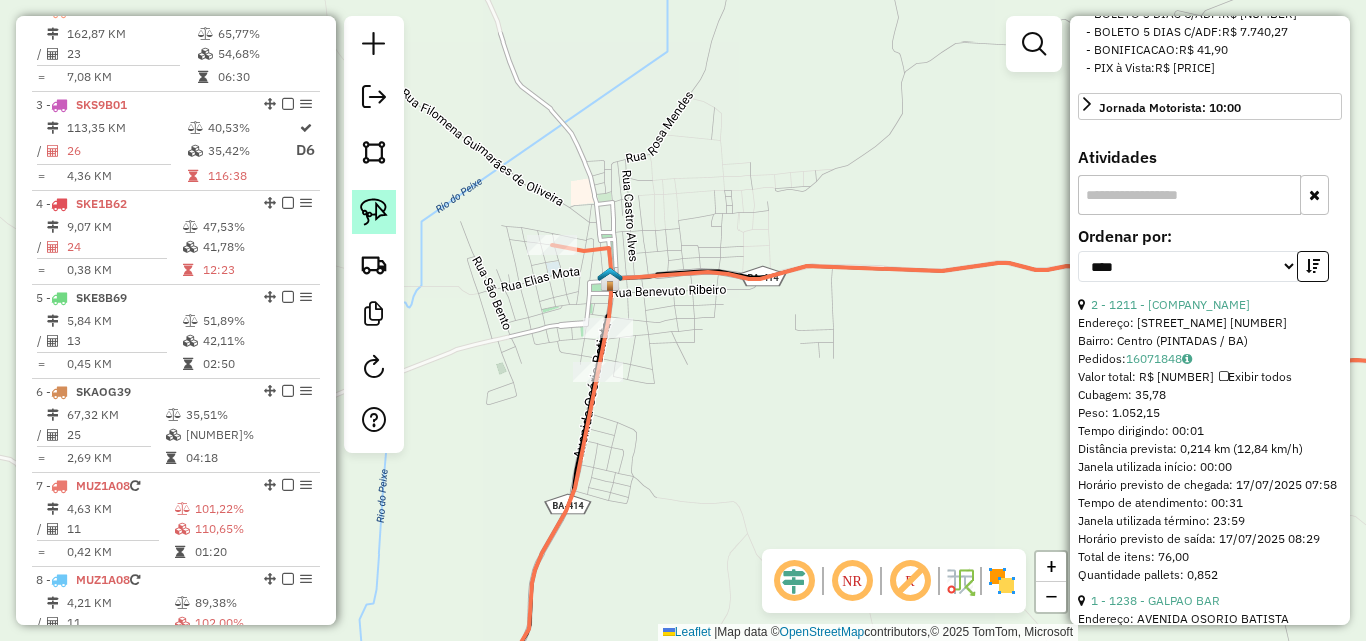 click 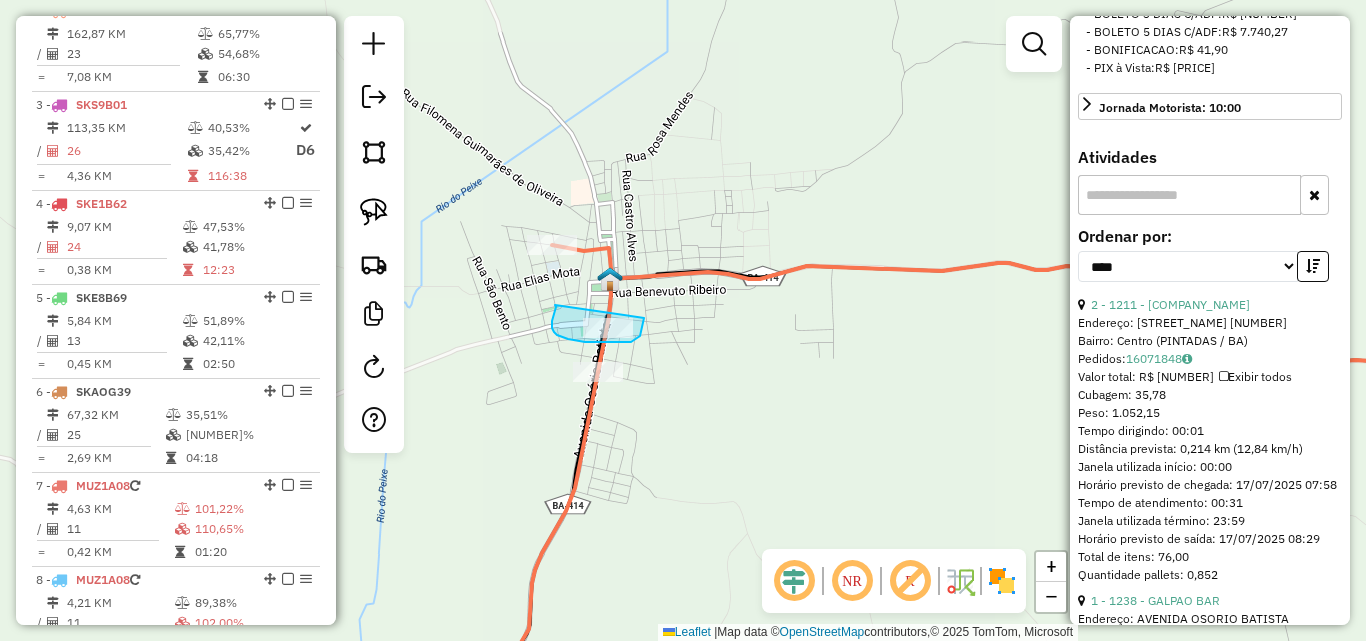 drag, startPoint x: 555, startPoint y: 305, endPoint x: 644, endPoint y: 309, distance: 89.08984 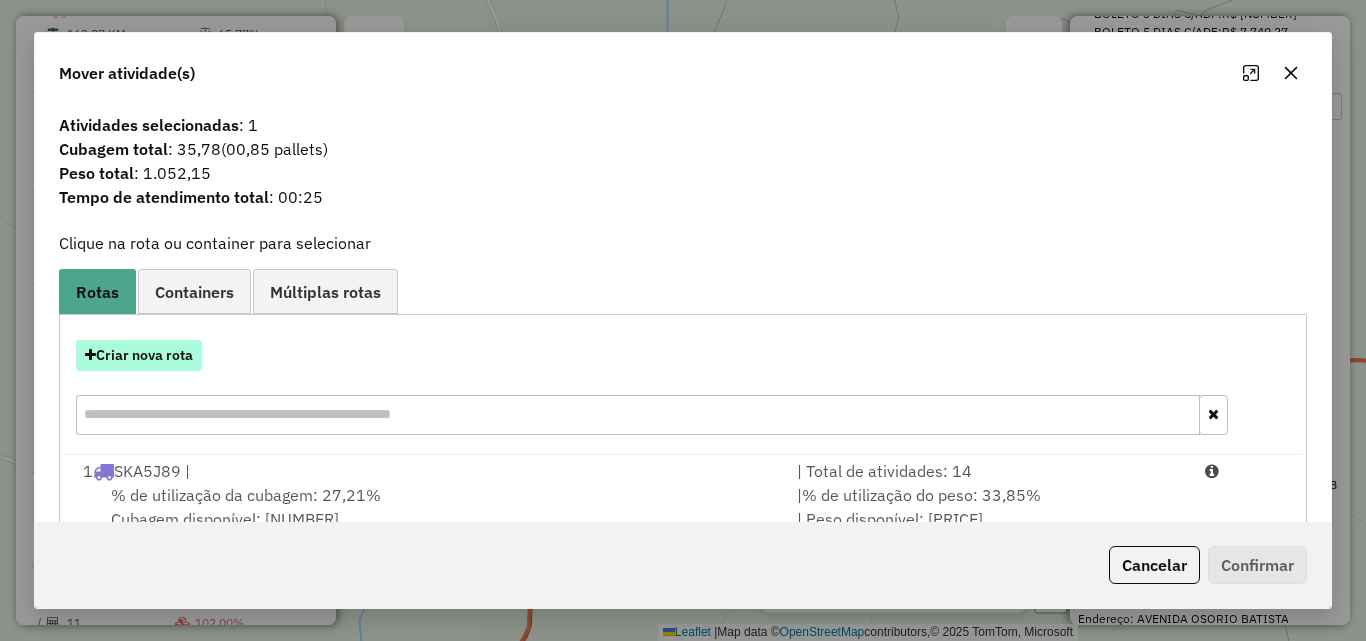 click on "Criar nova rota" at bounding box center [139, 355] 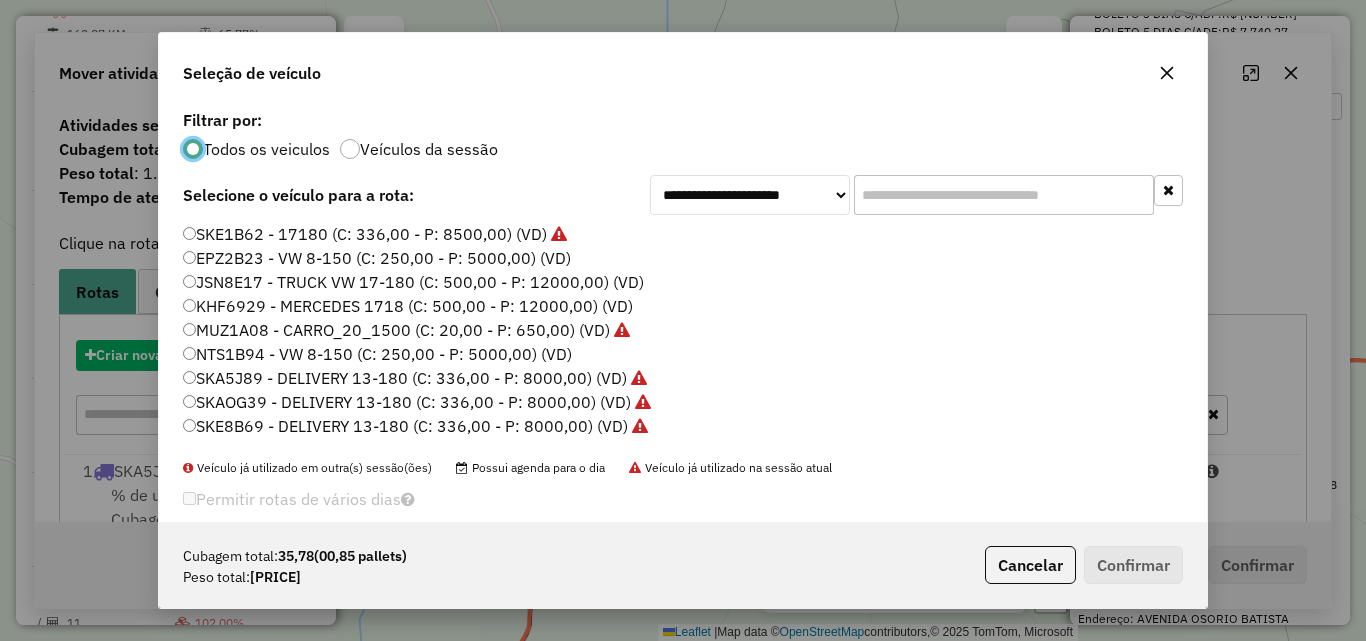 scroll, scrollTop: 11, scrollLeft: 6, axis: both 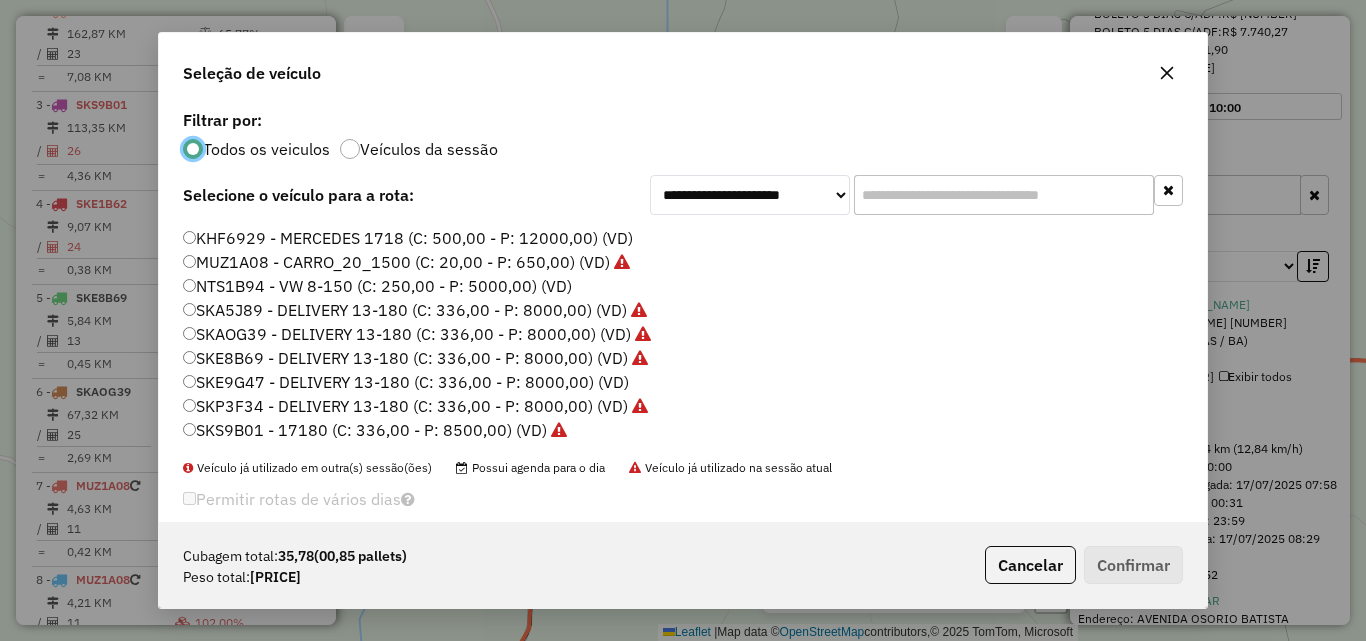 click on "SKE9G47 - DELIVERY 13-180 (C: 336,00 - P: 8000,00) (VD)" 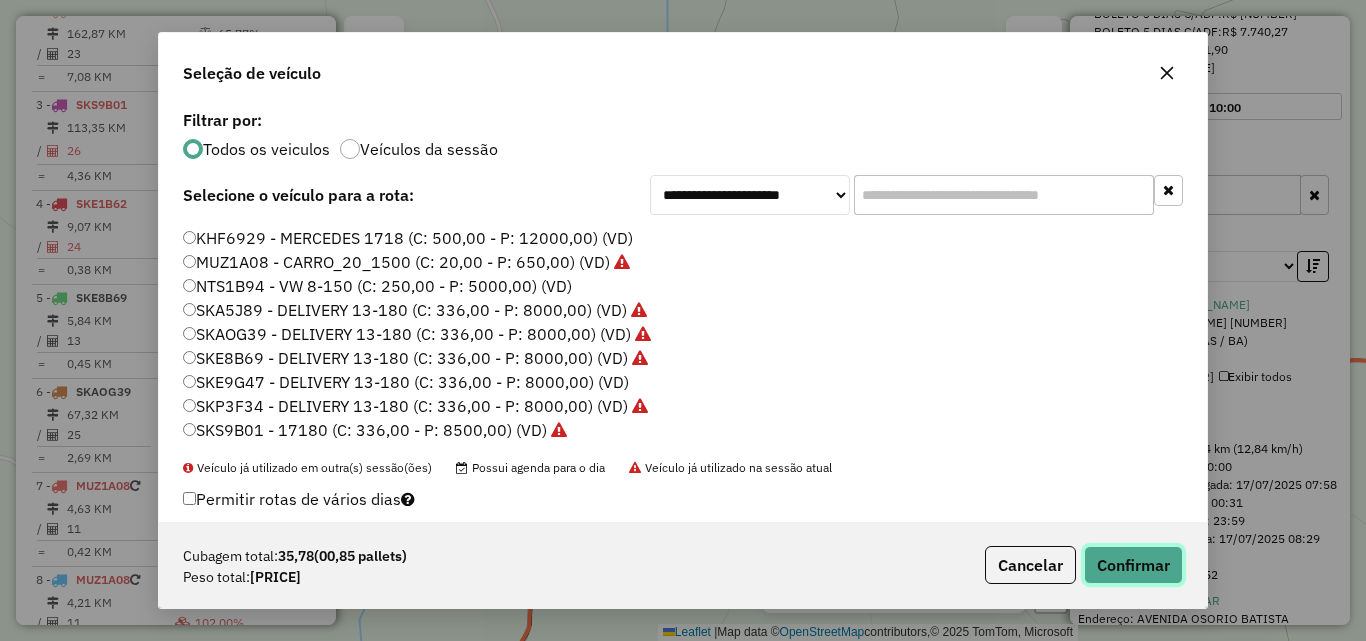 click on "Confirmar" 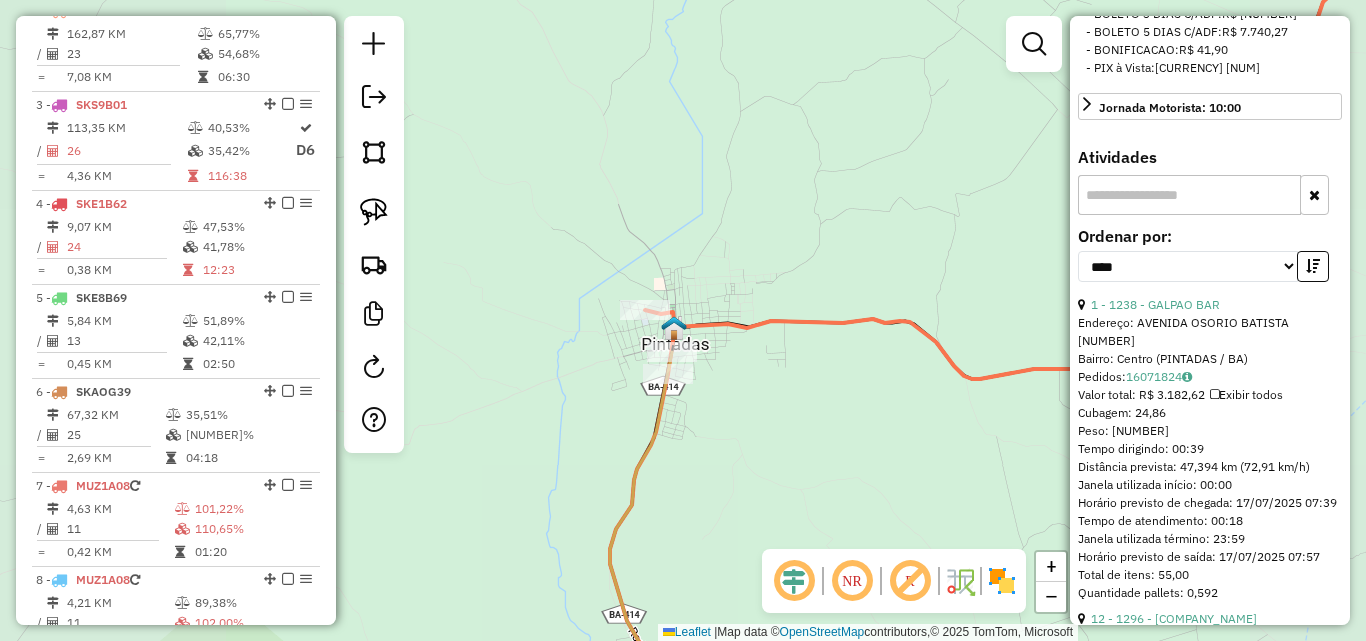 drag, startPoint x: 849, startPoint y: 392, endPoint x: 677, endPoint y: 422, distance: 174.59668 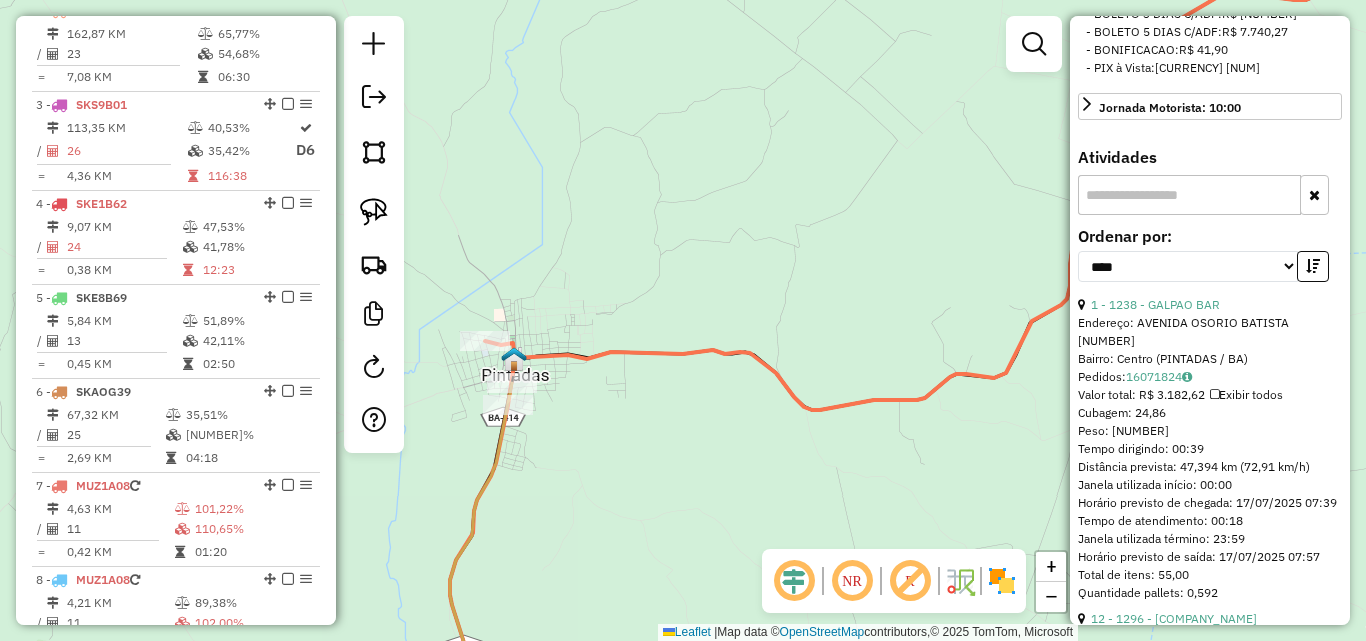 click on "Janela de atendimento Grade de atendimento Capacidade Transportadoras Veículos Cliente Pedidos  Rotas Selecione os dias de semana para filtrar as janelas de atendimento  Seg   Ter   Qua   Qui   Sex   Sáb   Dom  Informe o período da janela de atendimento: De: Até:  Filtrar exatamente a janela do cliente  Considerar janela de atendimento padrão  Selecione os dias de semana para filtrar as grades de atendimento  Seg   Ter   Qua   Qui   Sex   Sáb   Dom   Considerar clientes sem dia de atendimento cadastrado  Clientes fora do dia de atendimento selecionado Filtrar as atividades entre os valores definidos abaixo:  Peso mínimo:  ****  Peso máximo:  ****  Cubagem mínima:   Cubagem máxima:   De:   Até:  Filtrar as atividades entre o tempo de atendimento definido abaixo:  De:   Até:   Considerar capacidade total dos clientes não roteirizados Transportadora: Selecione um ou mais itens Tipo de veículo: Selecione um ou mais itens Veículo: Selecione um ou mais itens Motorista: Selecione um ou mais itens De:" 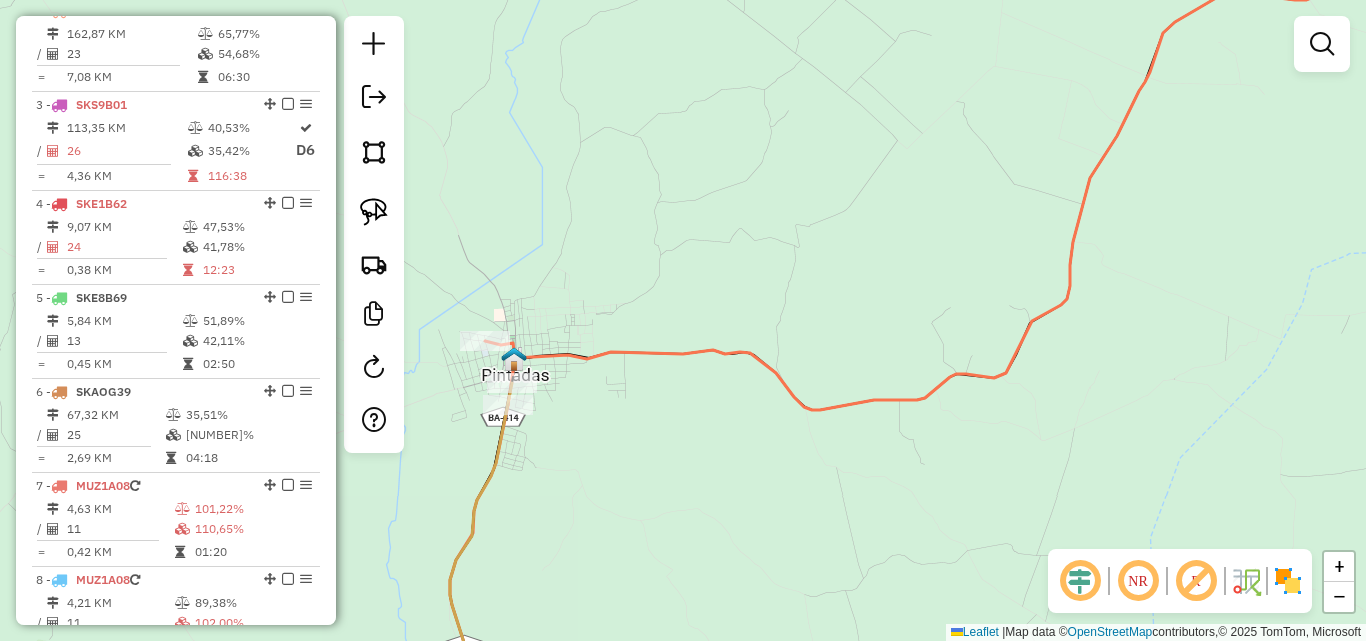 drag, startPoint x: 806, startPoint y: 282, endPoint x: 623, endPoint y: 521, distance: 301.01495 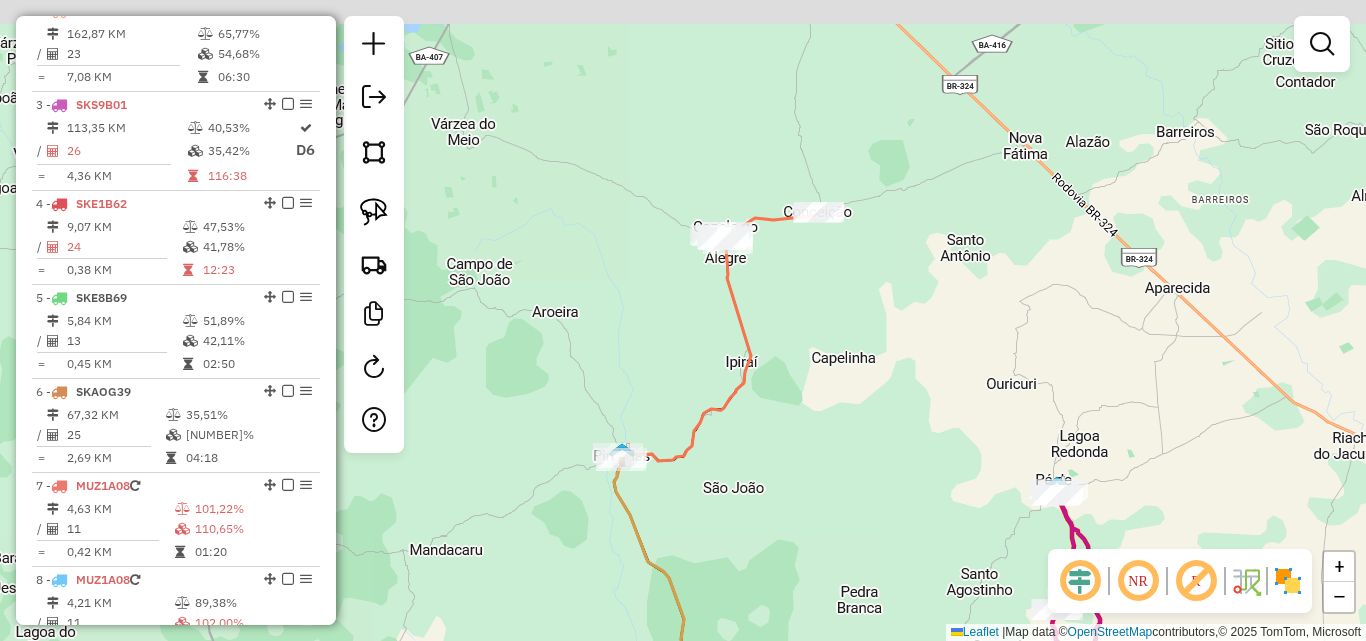 drag, startPoint x: 734, startPoint y: 256, endPoint x: 647, endPoint y: 402, distance: 169.95587 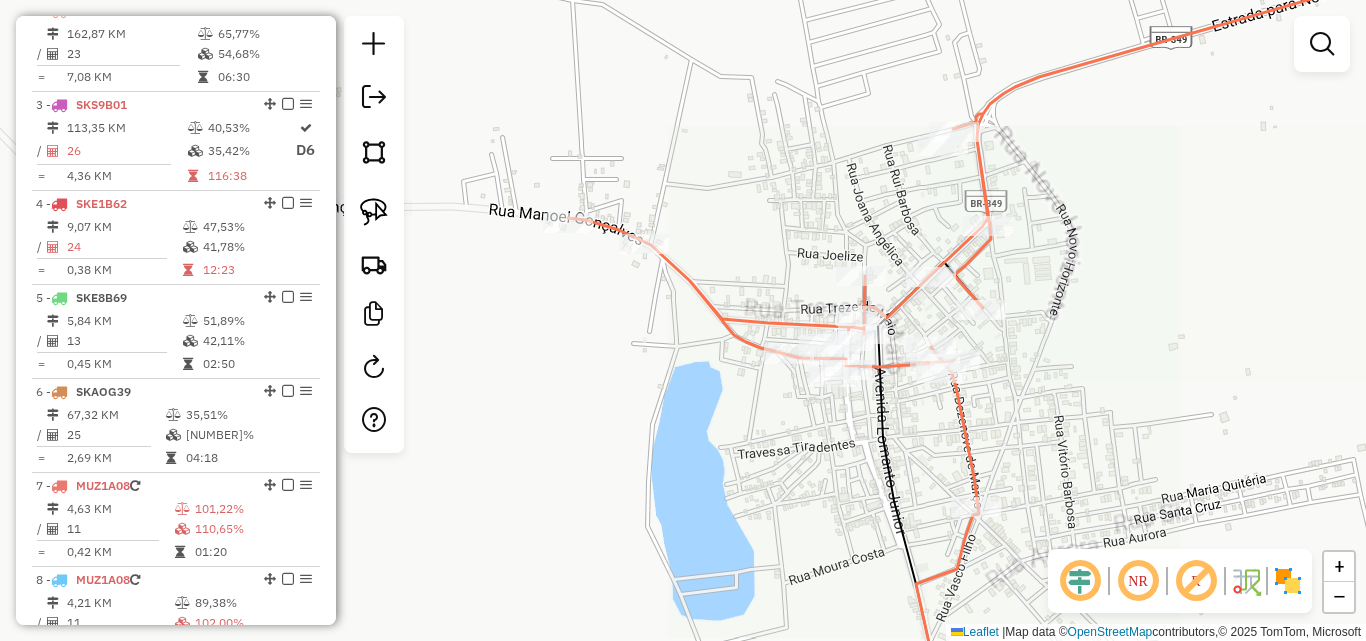 drag, startPoint x: 884, startPoint y: 382, endPoint x: 647, endPoint y: 433, distance: 242.42525 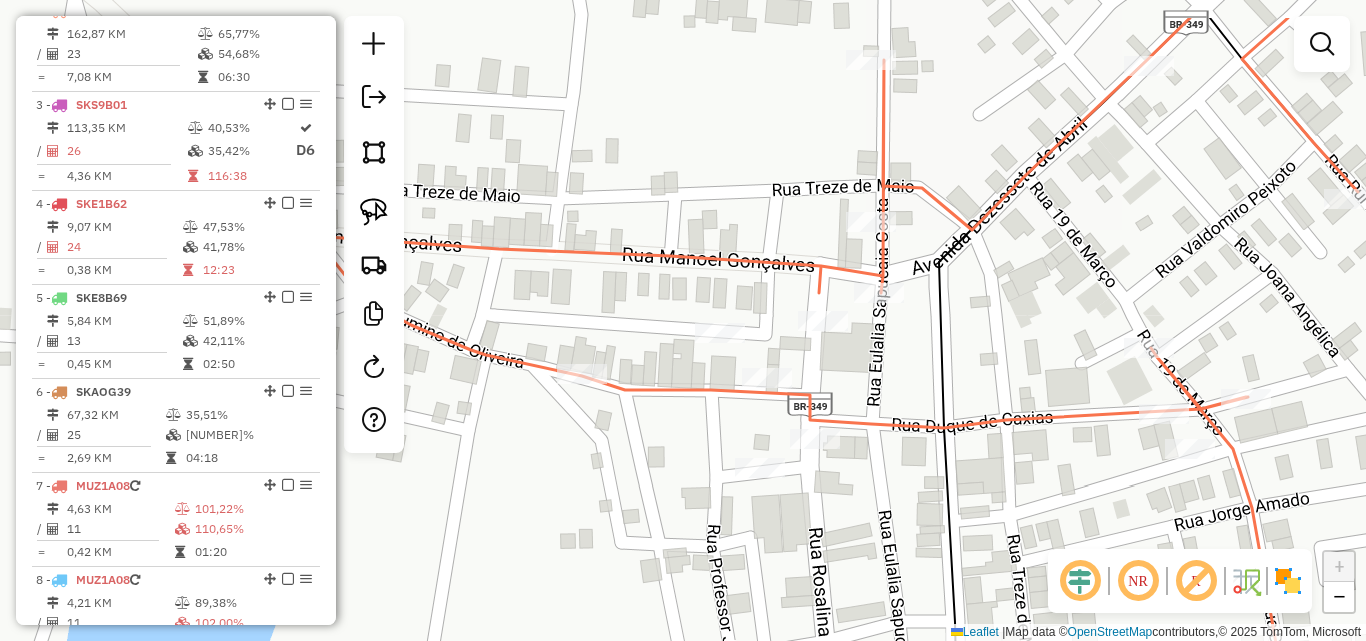 drag, startPoint x: 760, startPoint y: 398, endPoint x: 684, endPoint y: 484, distance: 114.76933 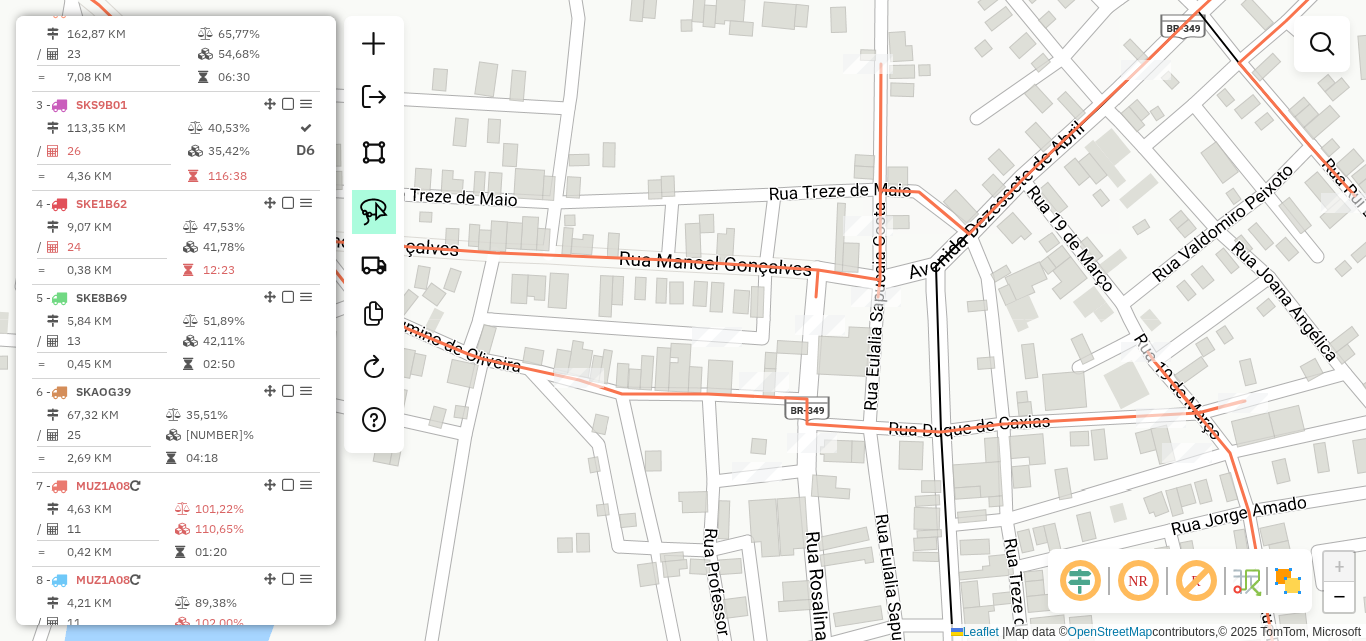 drag, startPoint x: 369, startPoint y: 206, endPoint x: 465, endPoint y: 275, distance: 118.224365 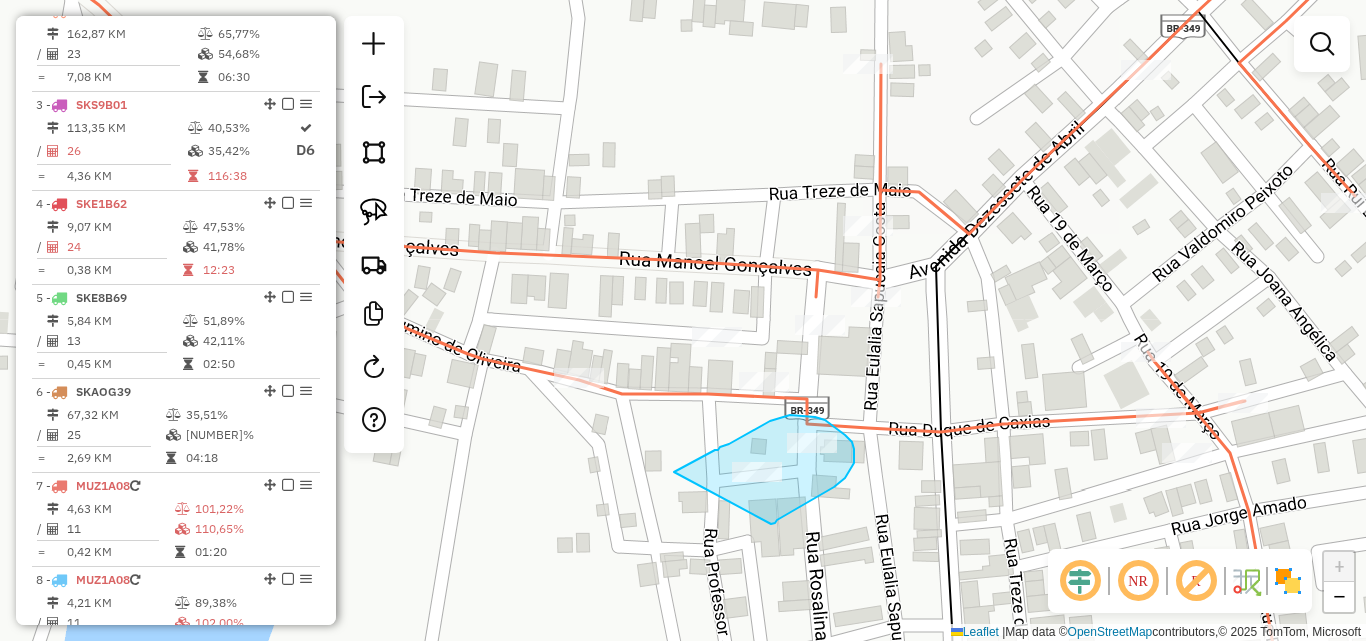 drag, startPoint x: 674, startPoint y: 472, endPoint x: 771, endPoint y: 525, distance: 110.535065 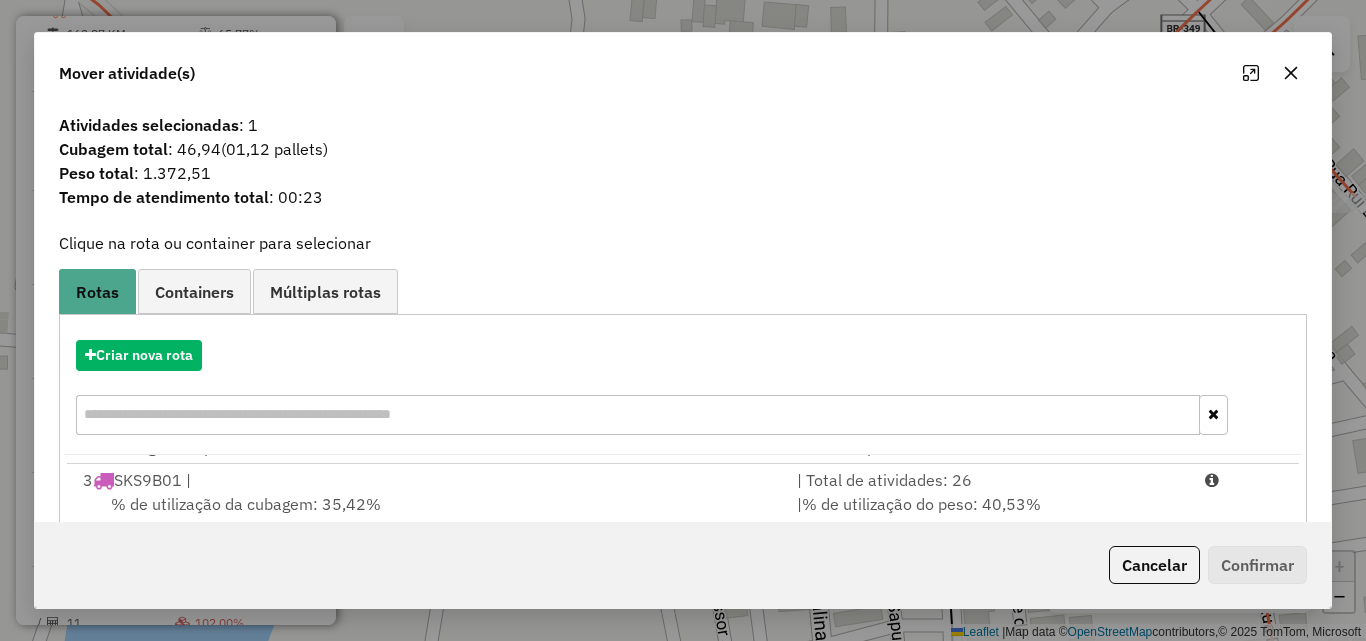 scroll, scrollTop: 329, scrollLeft: 0, axis: vertical 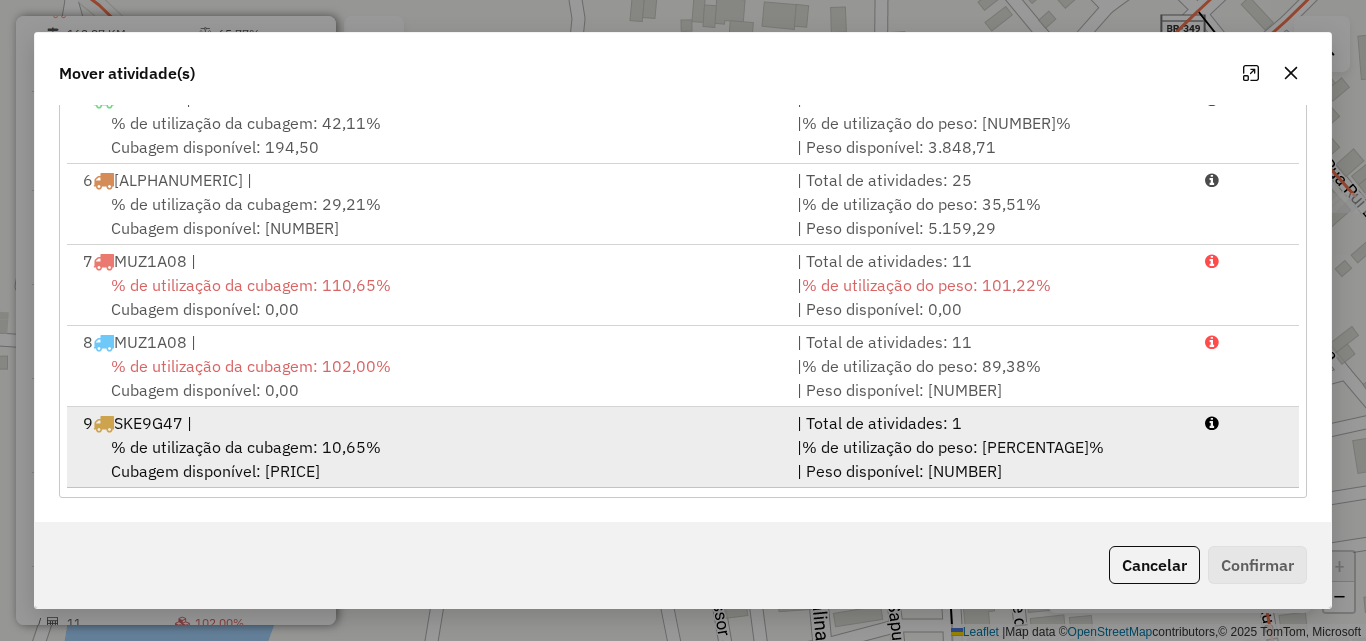 click on "% de utilização da cubagem: 10,65%  Cubagem disponível: 300,23" at bounding box center [428, 459] 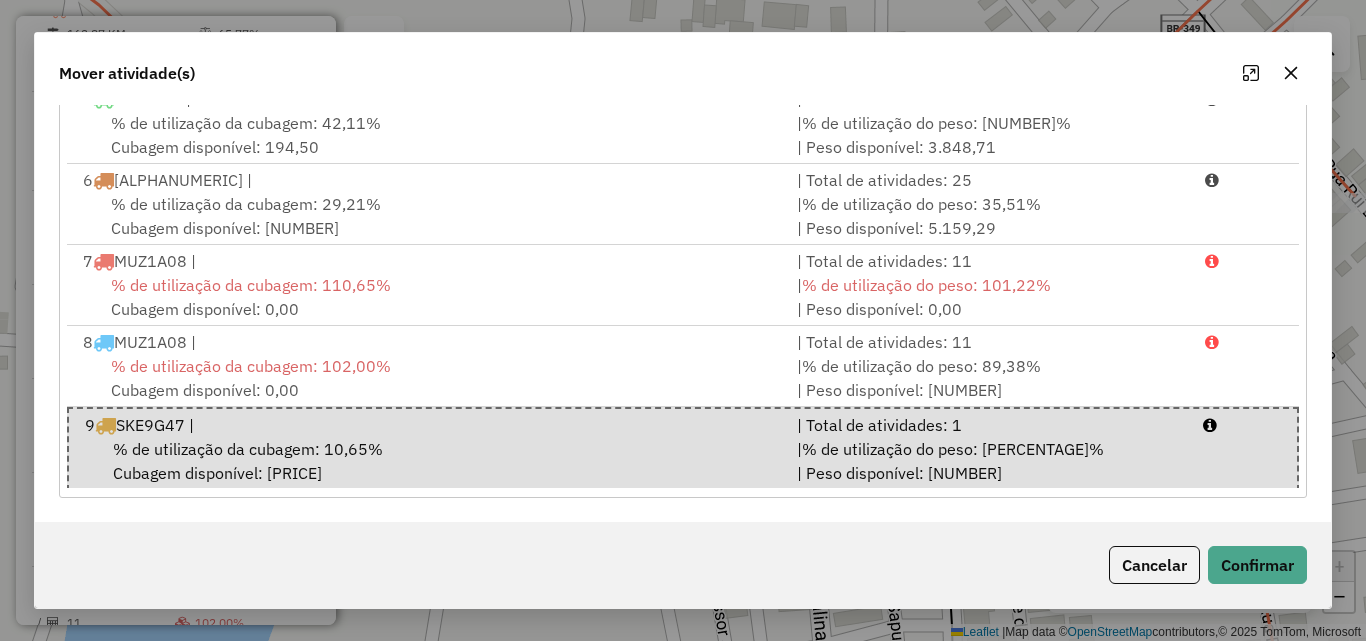 click on "Cancelar   Confirmar" 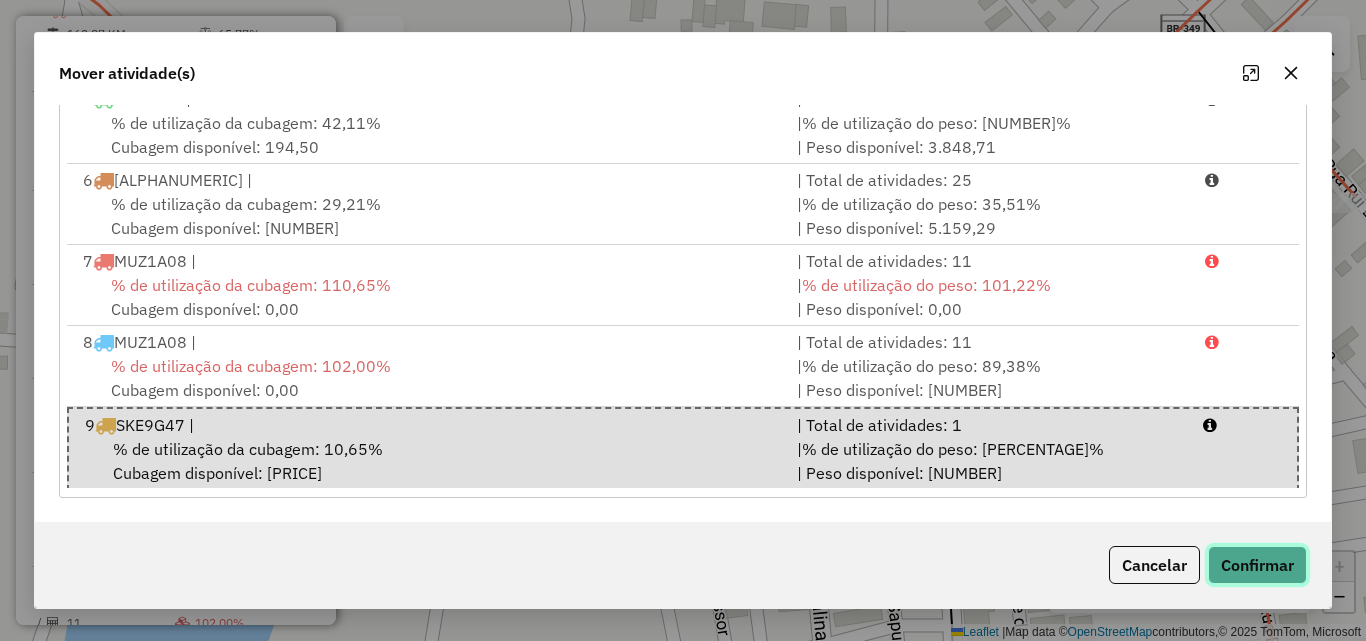 click on "Confirmar" 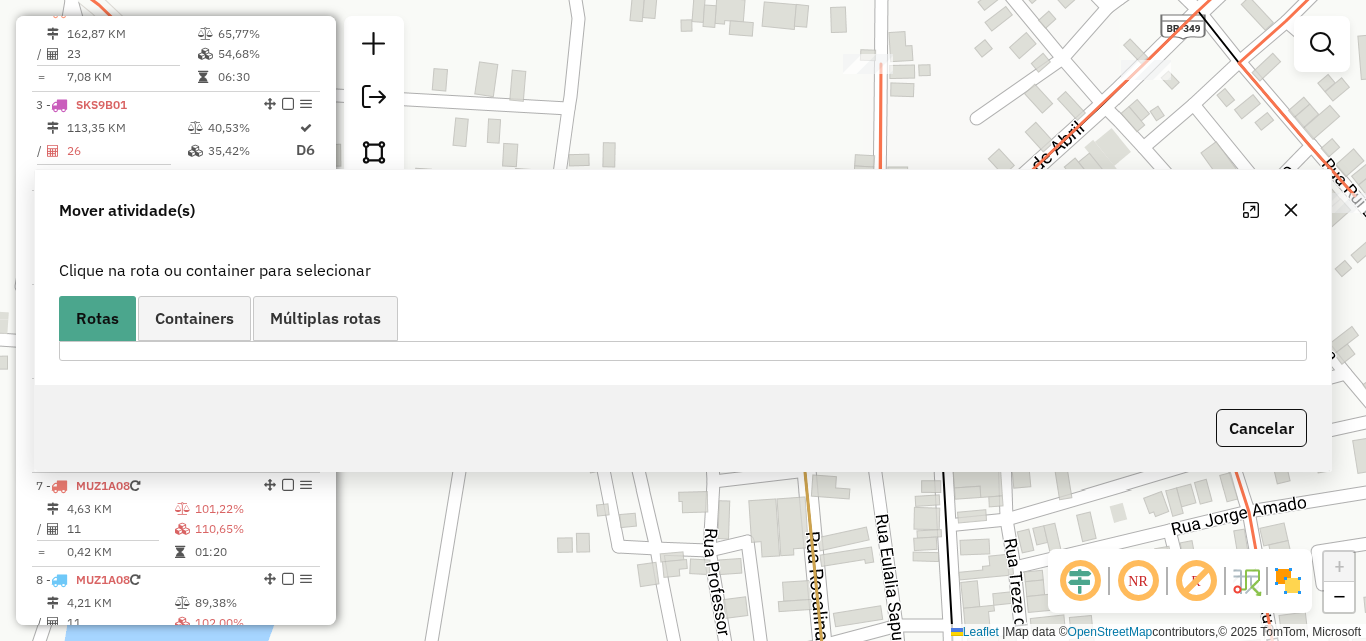 scroll, scrollTop: 0, scrollLeft: 0, axis: both 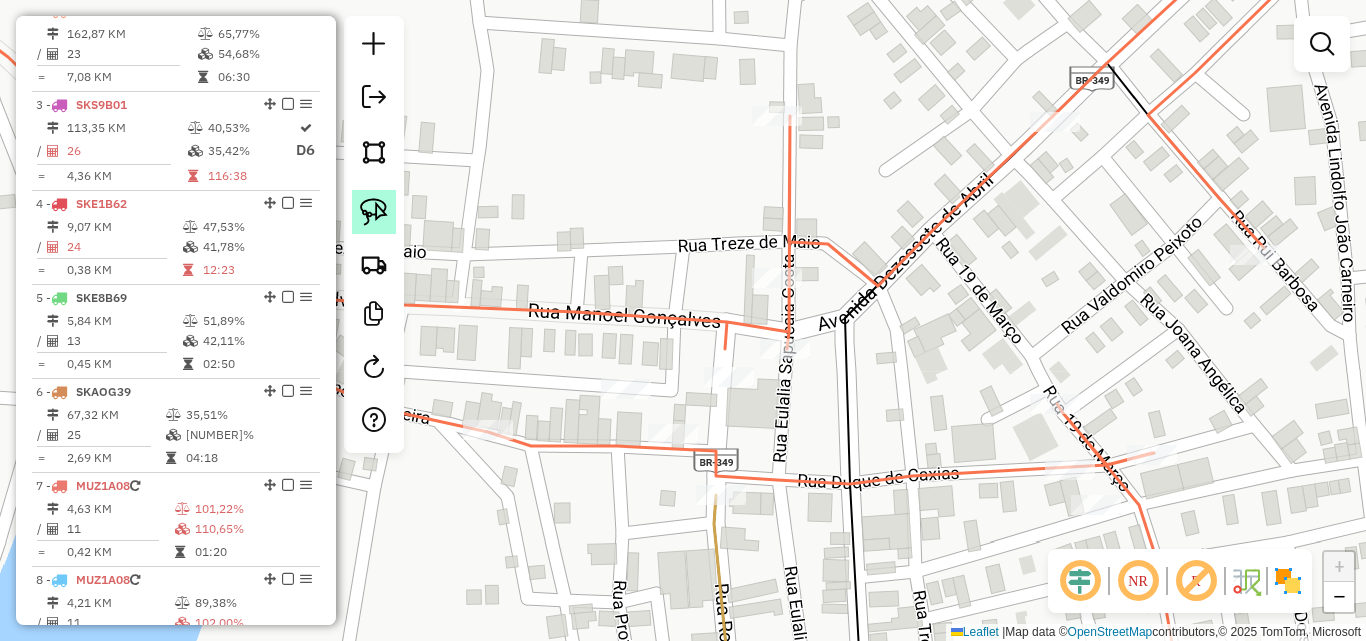 click 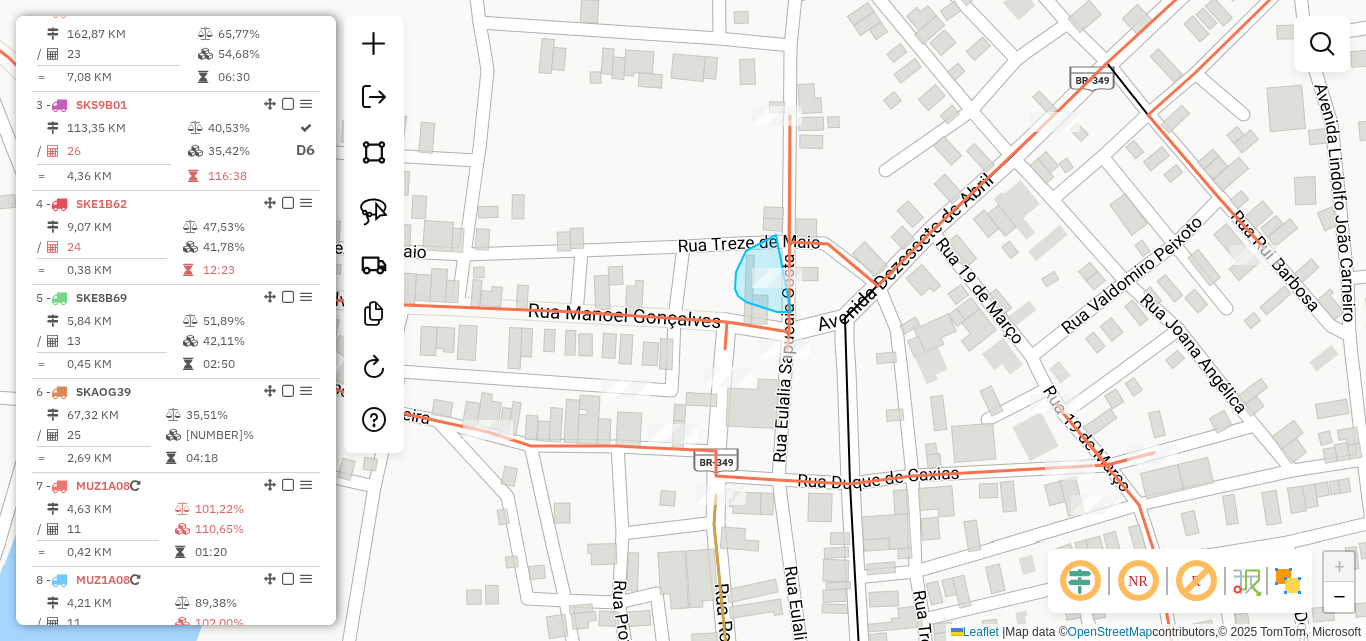 drag, startPoint x: 774, startPoint y: 236, endPoint x: 823, endPoint y: 293, distance: 75.16648 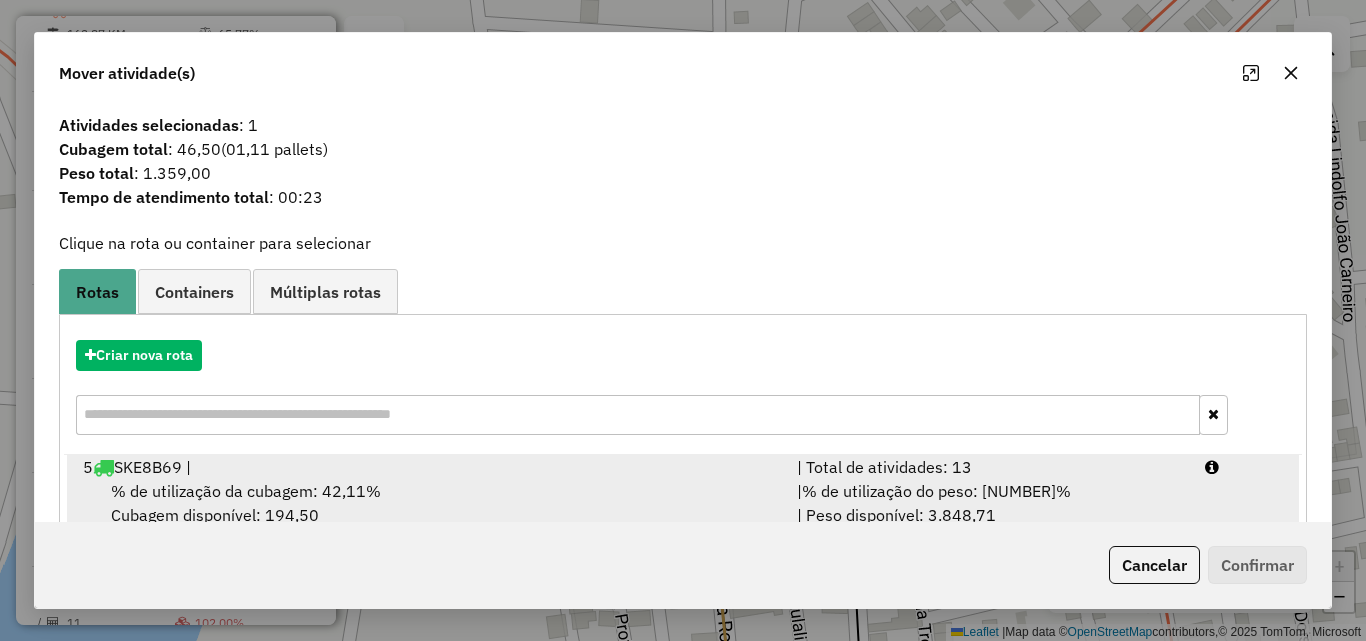 scroll, scrollTop: 329, scrollLeft: 0, axis: vertical 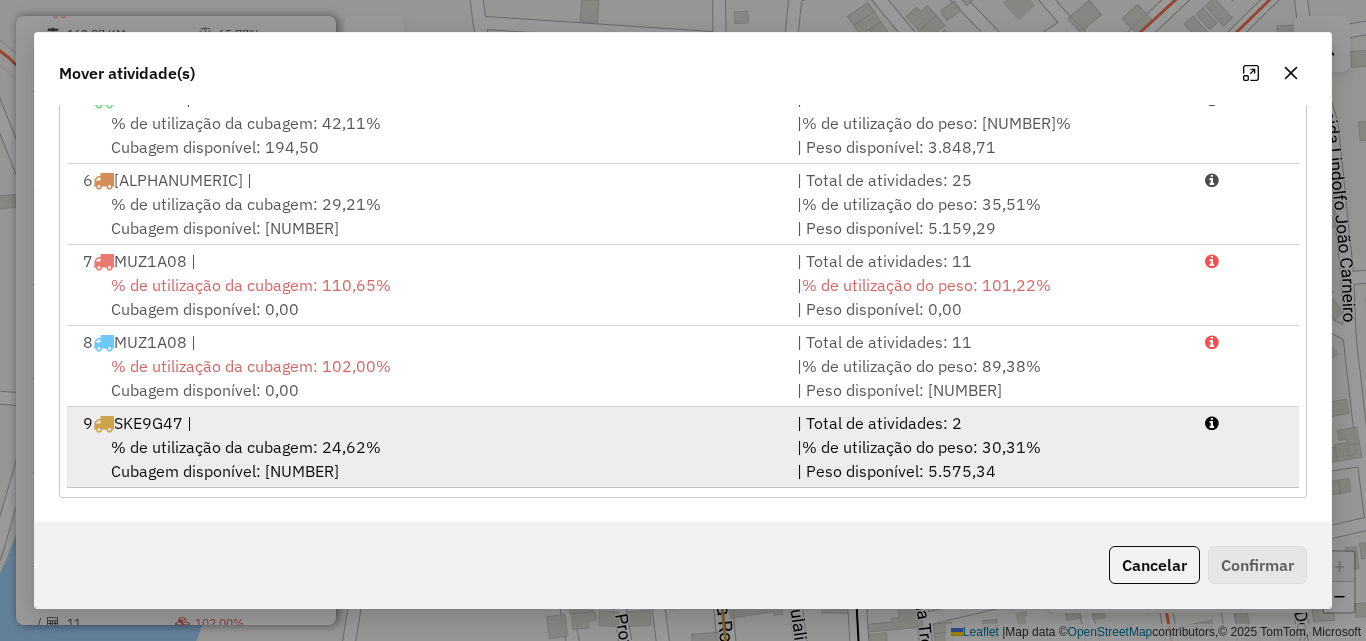click on "% de utilização da cubagem: 24,62%" at bounding box center (246, 447) 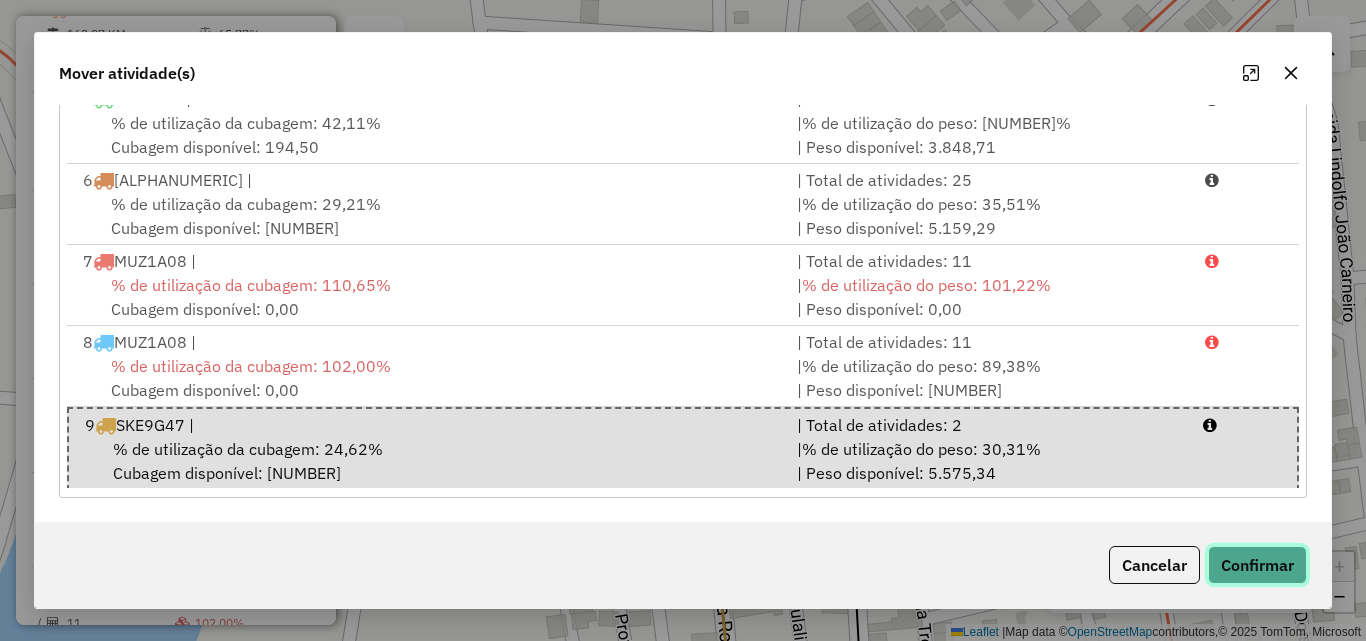 click on "Confirmar" 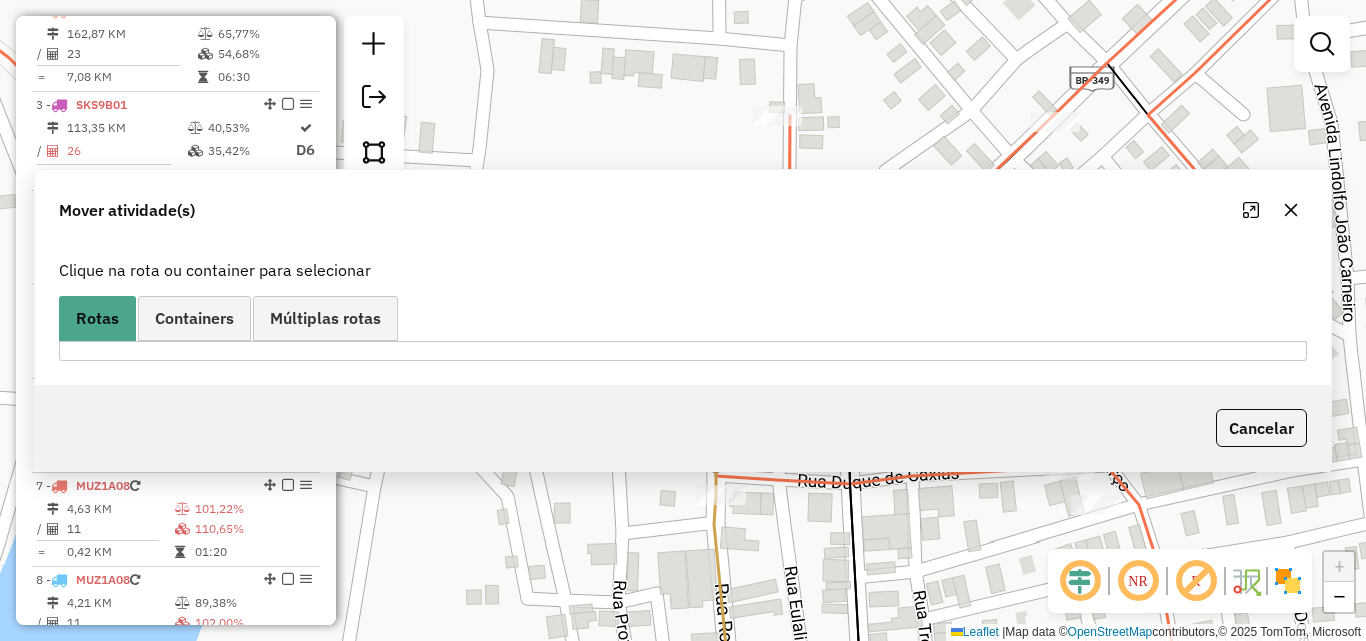 scroll, scrollTop: 0, scrollLeft: 0, axis: both 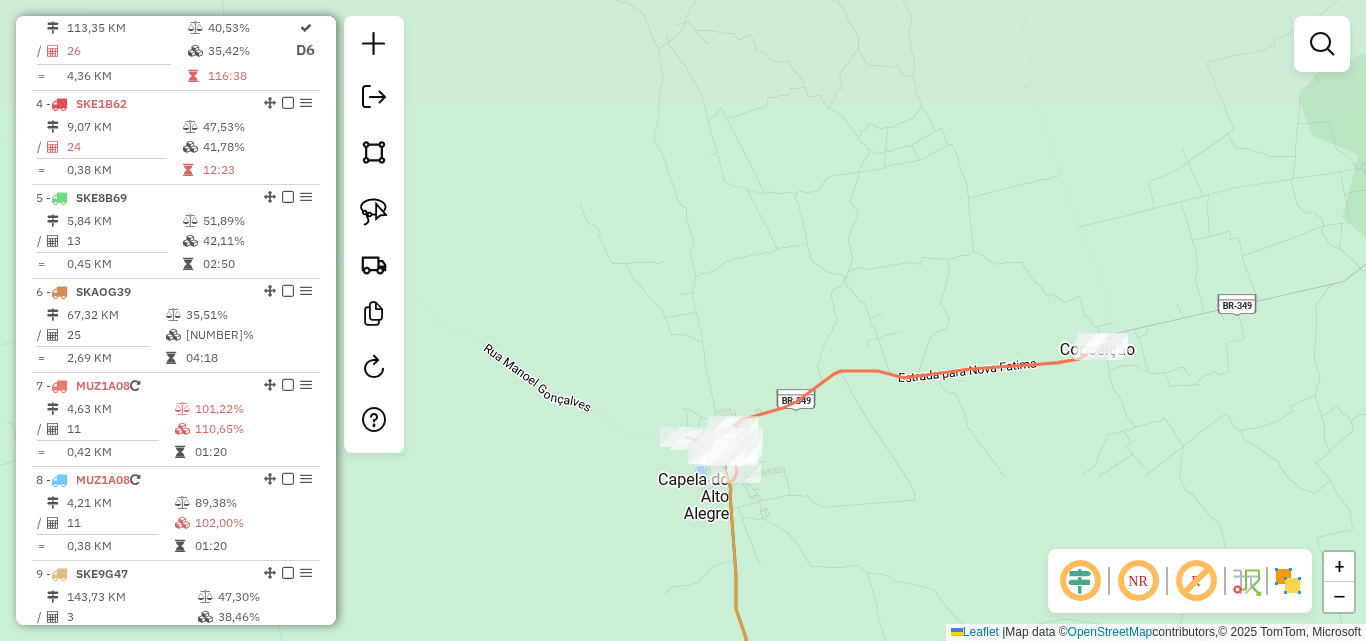 drag, startPoint x: 923, startPoint y: 465, endPoint x: 858, endPoint y: 370, distance: 115.10864 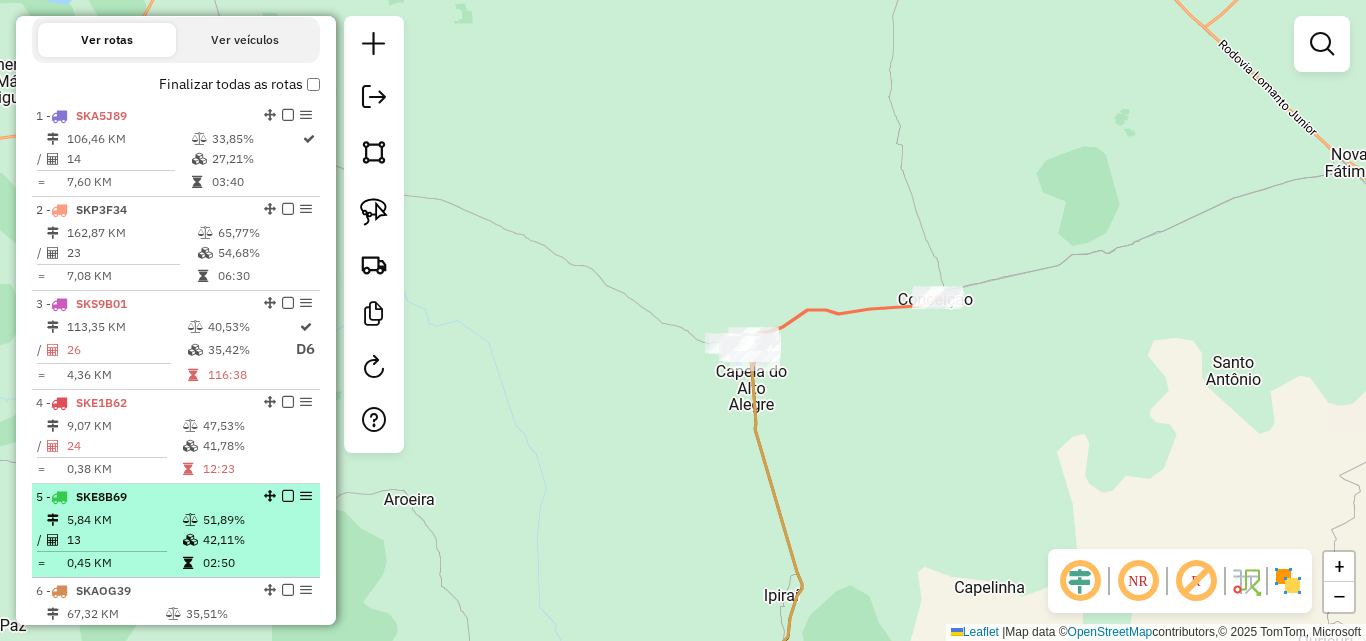 scroll, scrollTop: 668, scrollLeft: 0, axis: vertical 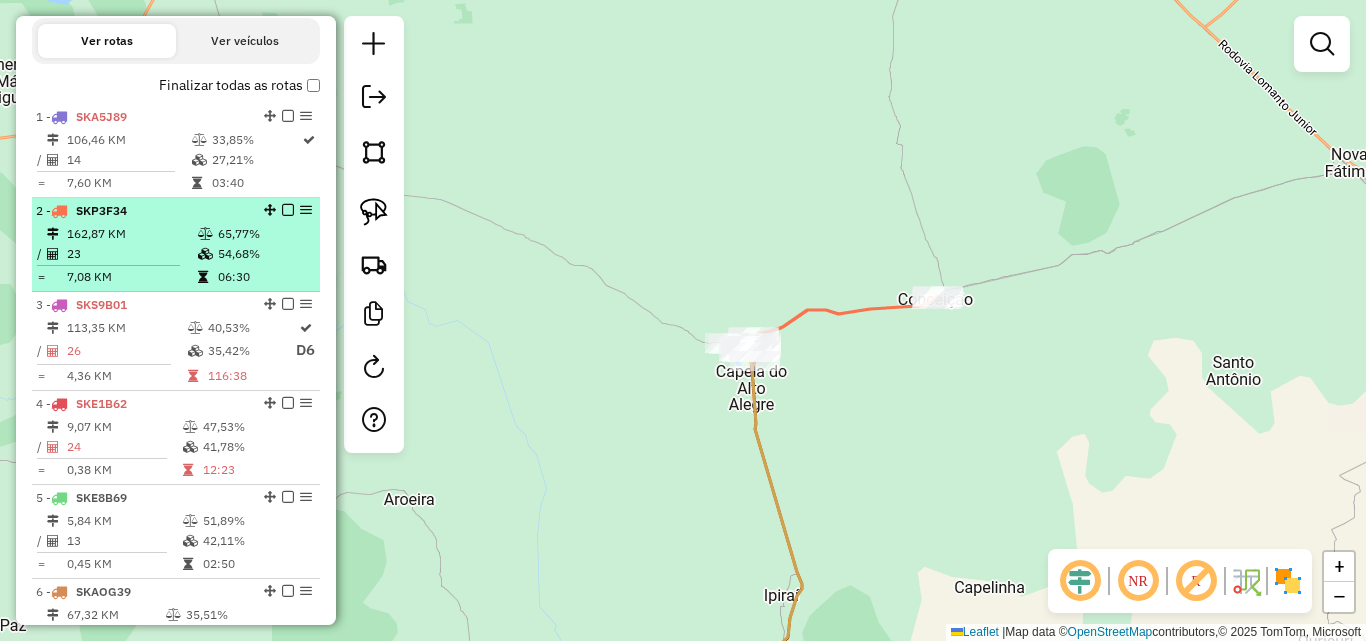 click on "162,87 KM" at bounding box center [131, 234] 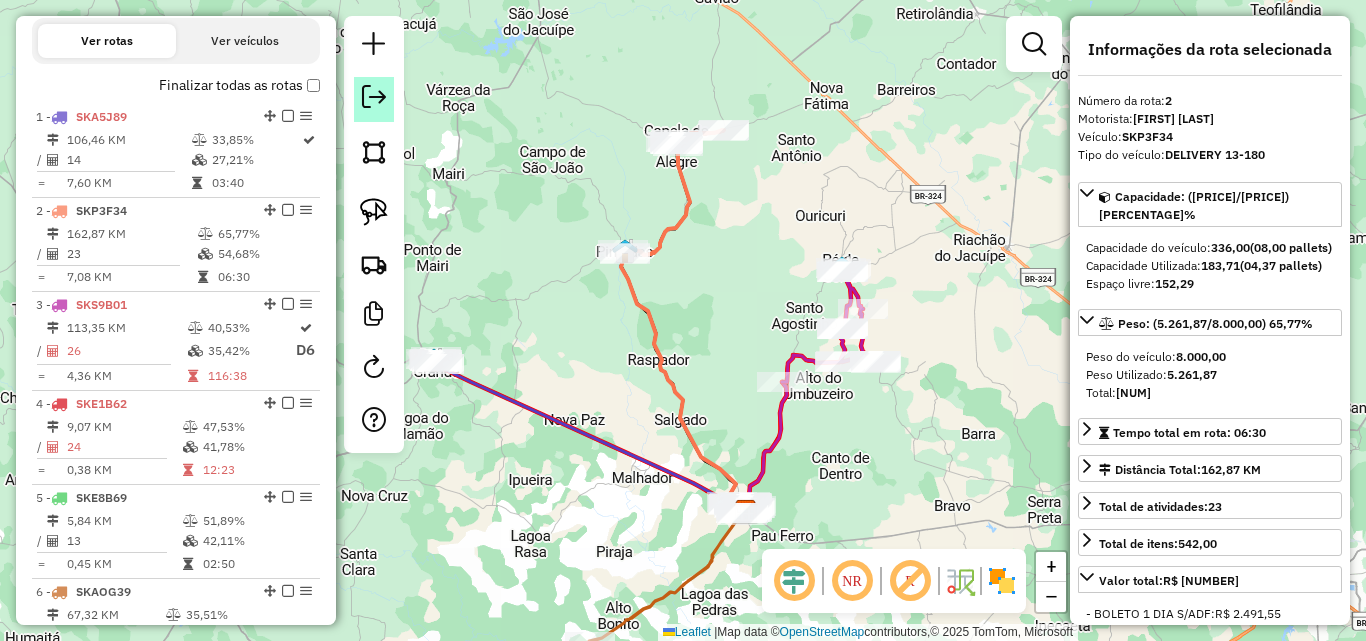 click 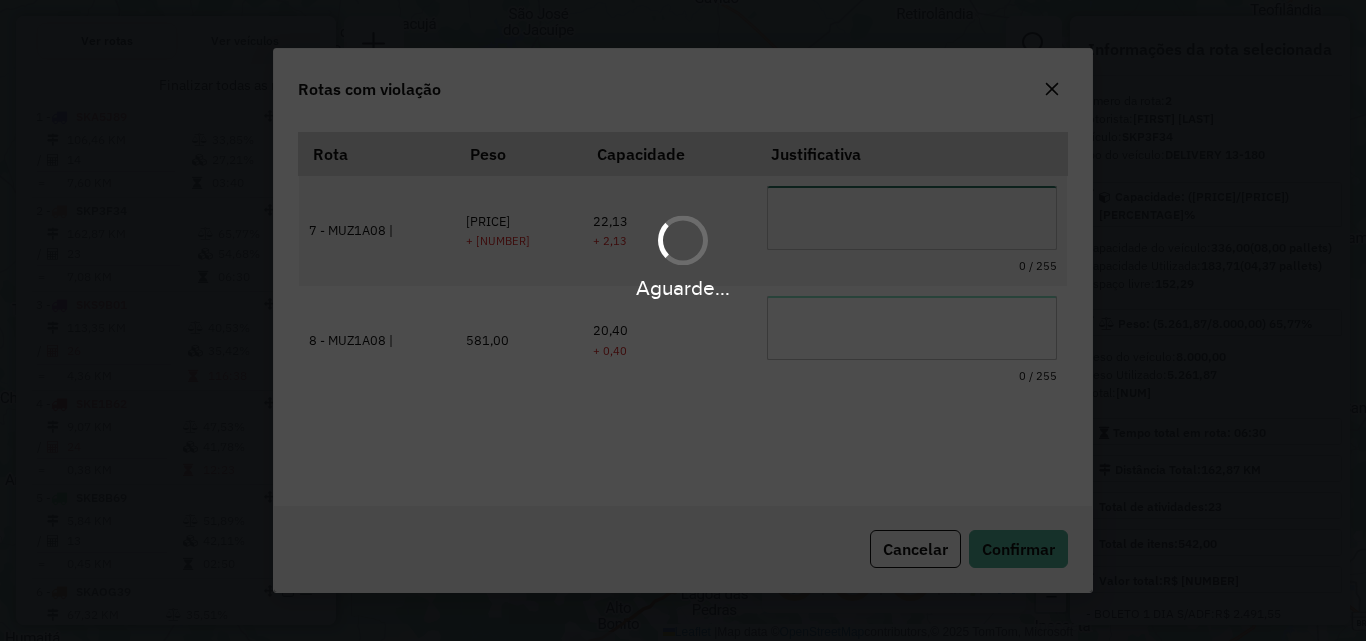 scroll, scrollTop: 37, scrollLeft: 0, axis: vertical 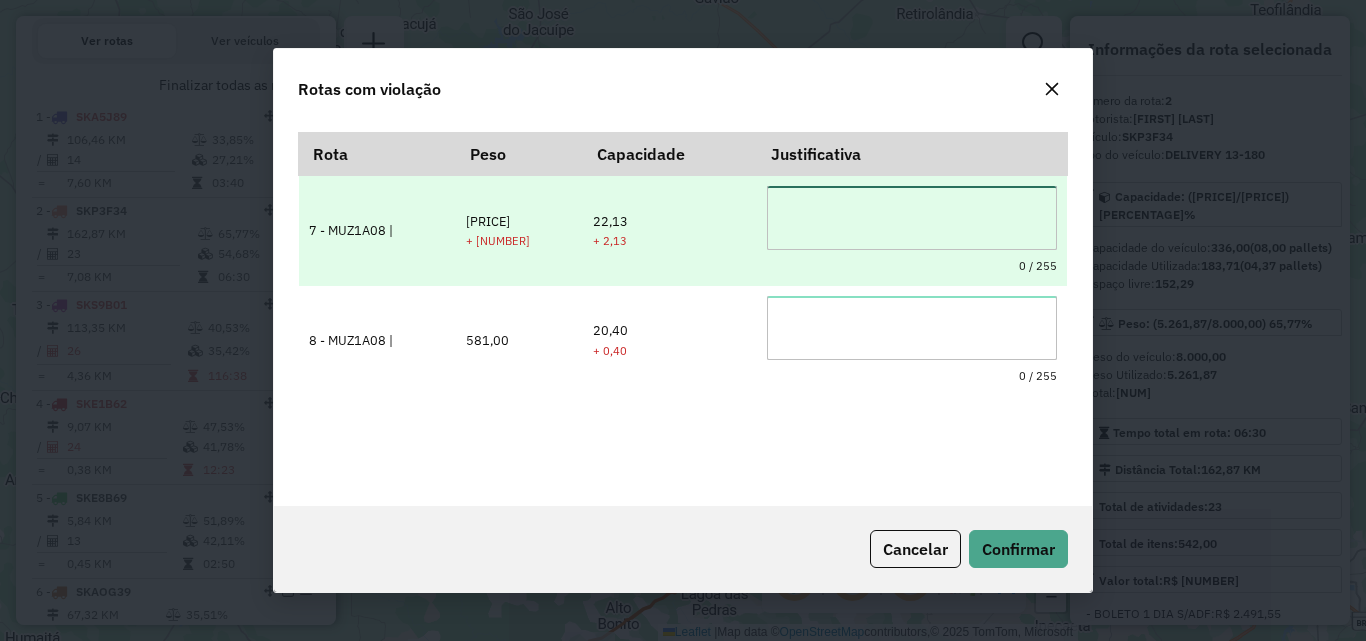 click at bounding box center (912, 218) 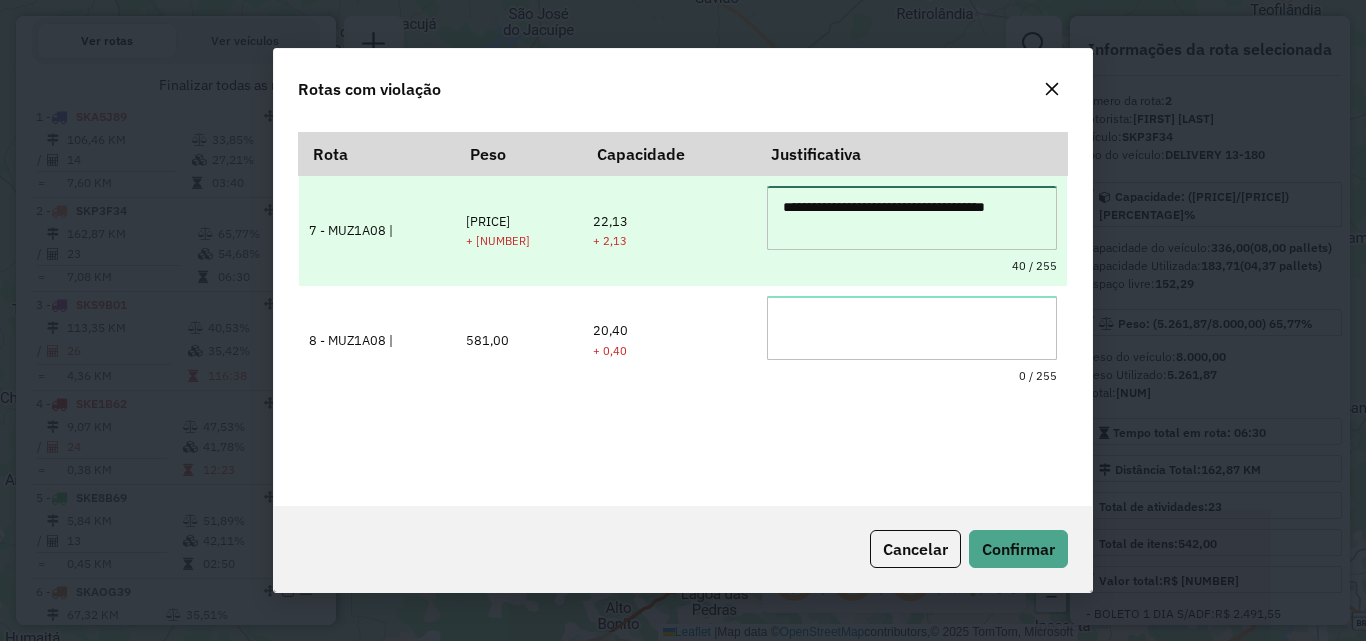 drag, startPoint x: 854, startPoint y: 224, endPoint x: 758, endPoint y: 182, distance: 104.78549 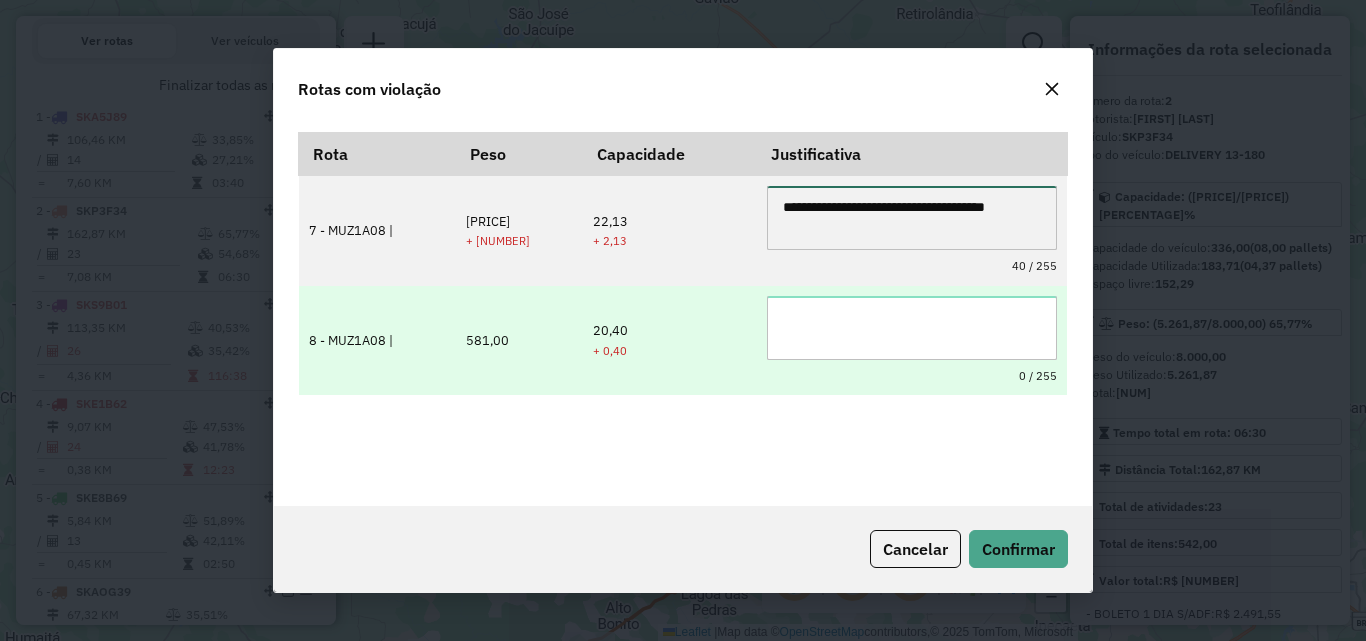 type on "**********" 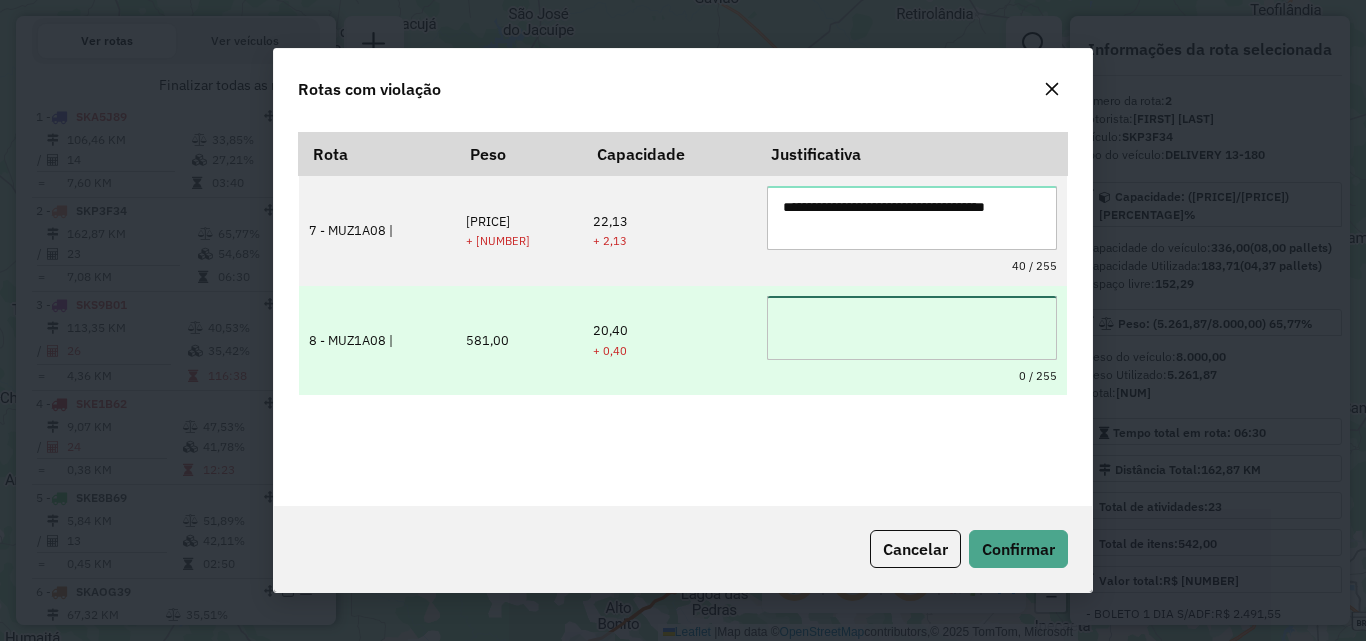 paste on "**********" 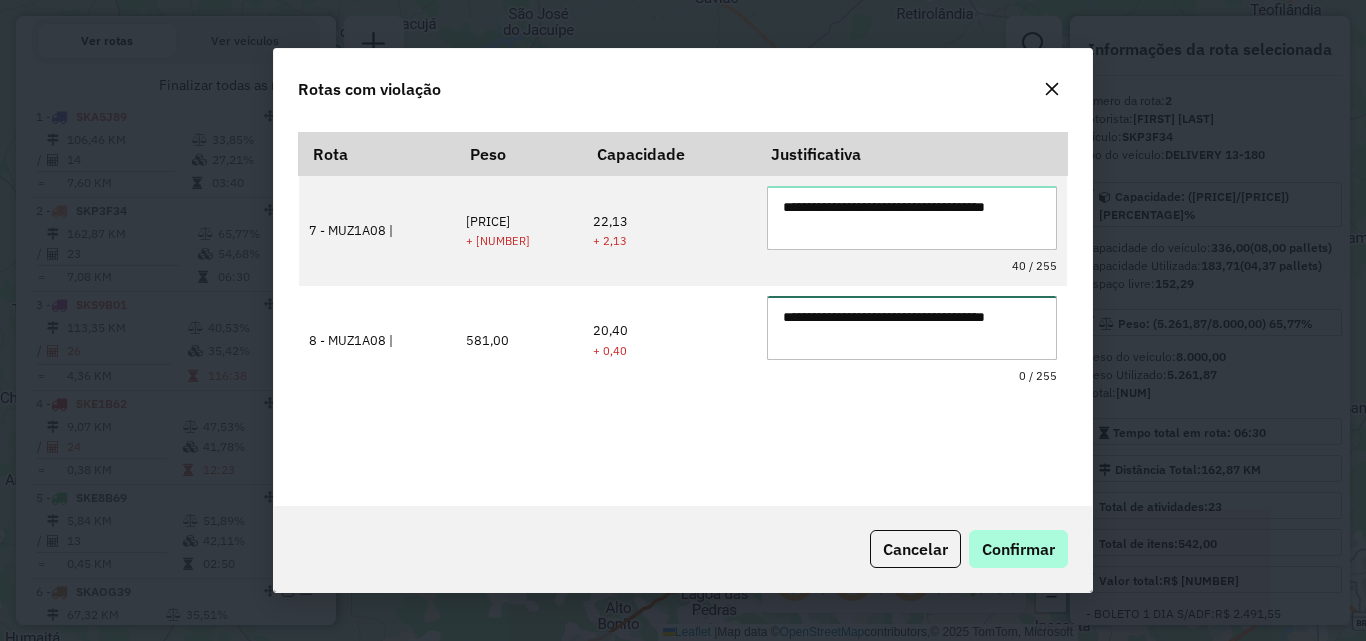 type on "**********" 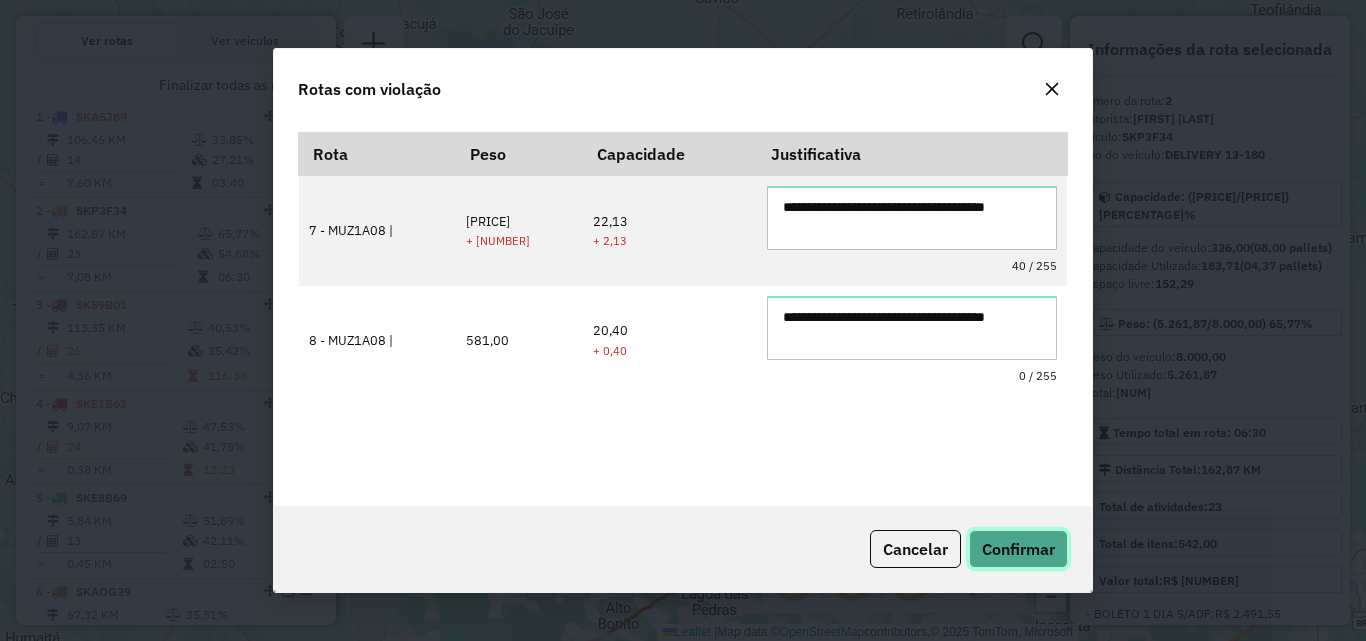 click on "Confirmar" 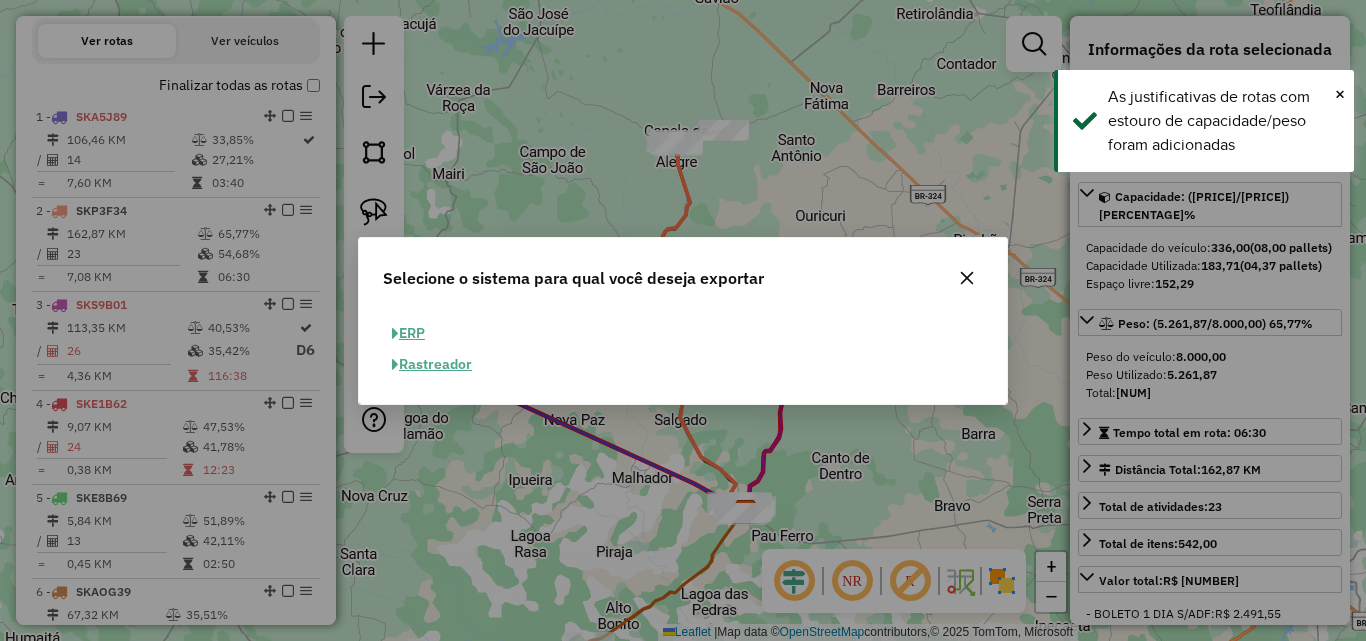 drag, startPoint x: 416, startPoint y: 313, endPoint x: 415, endPoint y: 329, distance: 16.03122 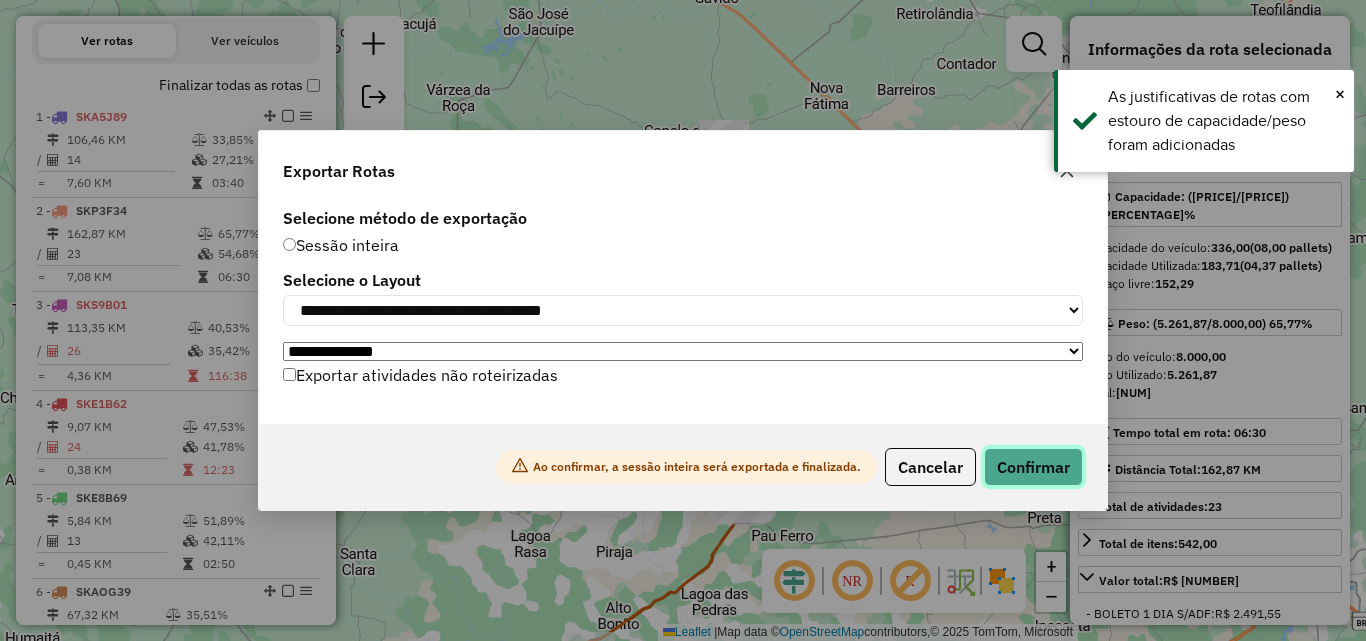 click on "Confirmar" 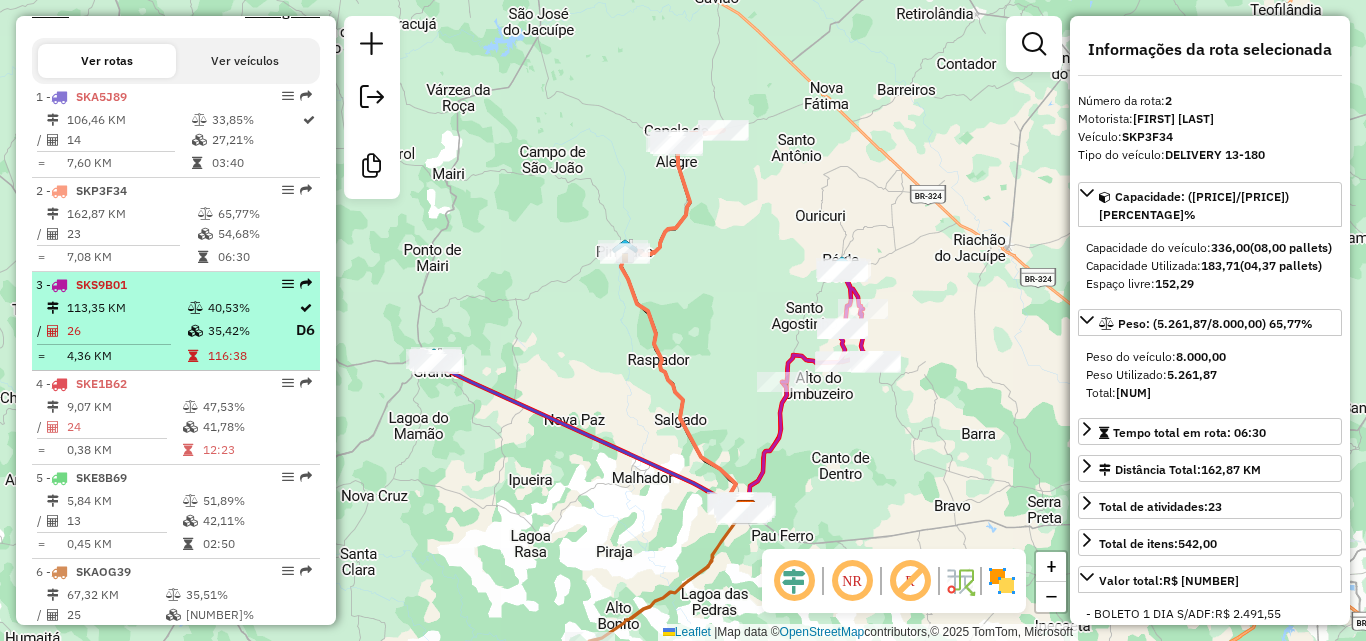 scroll, scrollTop: 682, scrollLeft: 0, axis: vertical 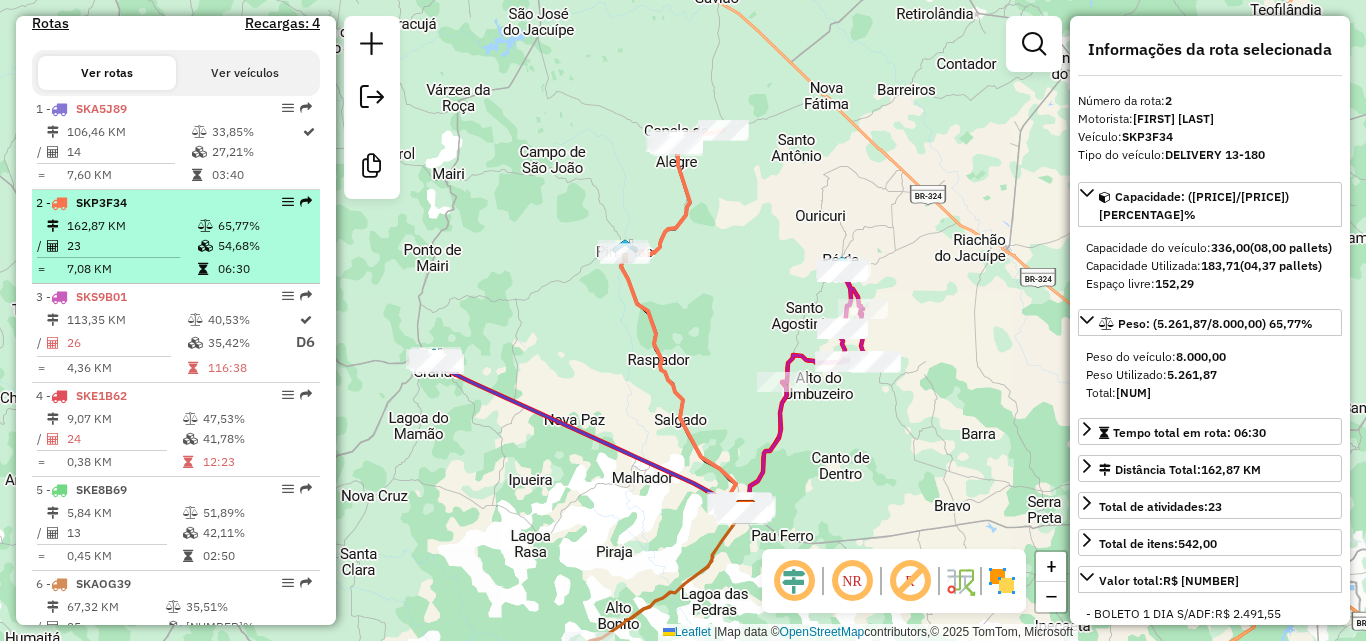 click on "23" at bounding box center [131, 246] 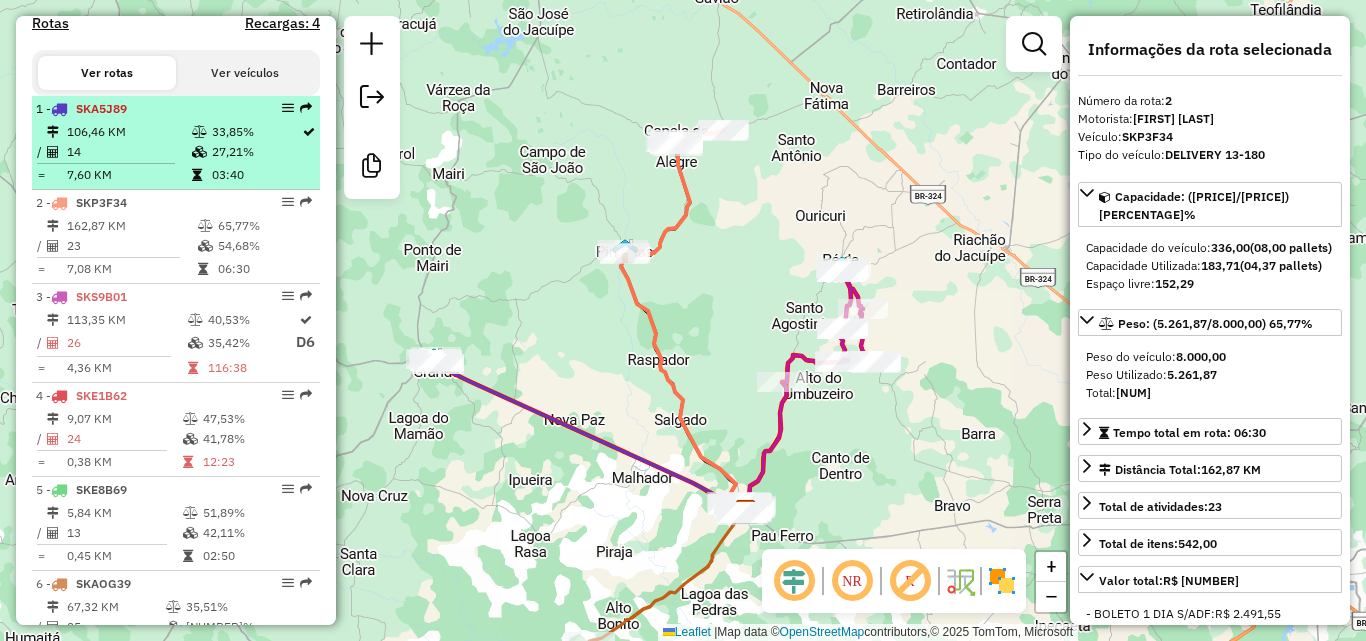 click on "14" at bounding box center (128, 152) 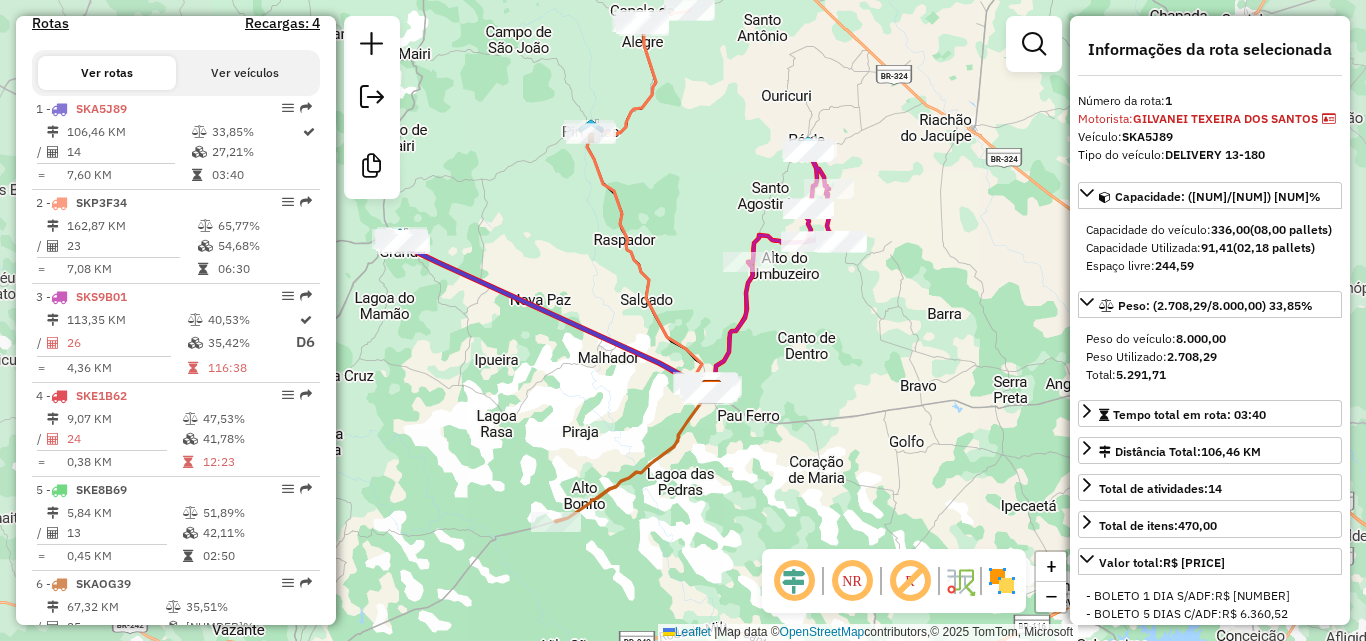 drag, startPoint x: 551, startPoint y: 423, endPoint x: 603, endPoint y: 428, distance: 52.23983 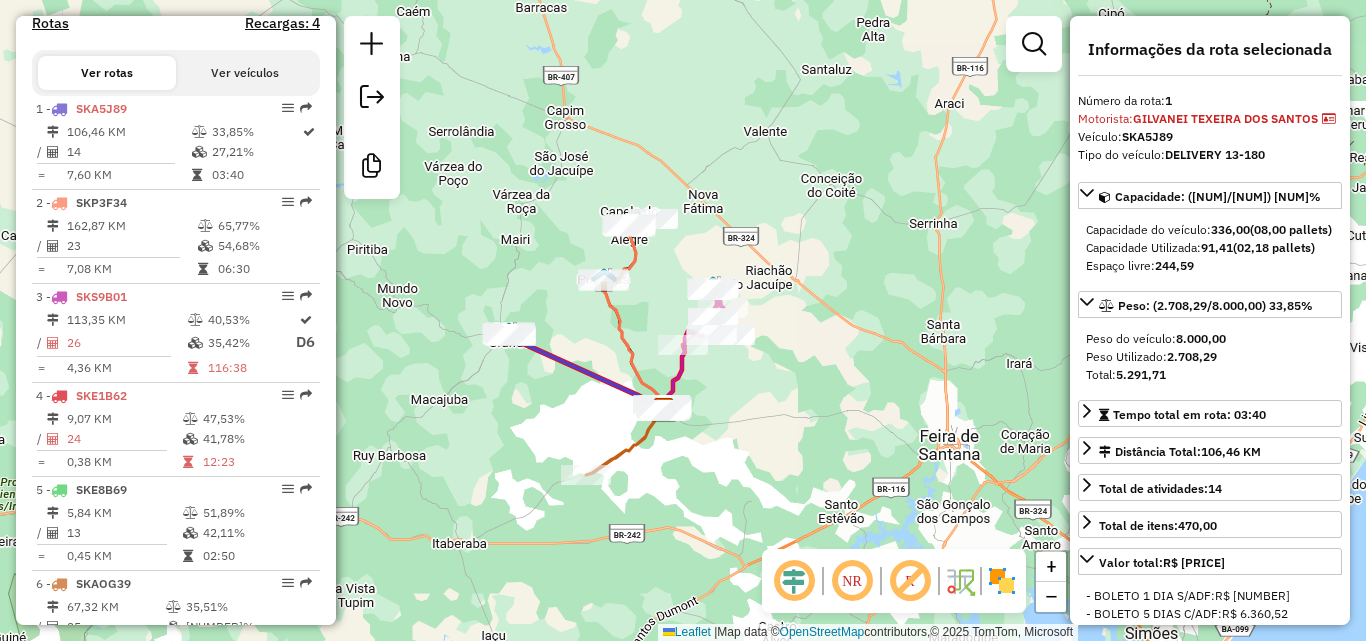 click on "Rota [NUMBER] - Placa [PLATE] [NUMBER] - [PERSON] Rota [NUMBER] - Placa [PLATE] [NUMBER] - [PERSON] Janela de atendimento Grade de atendimento Capacidade Transportadoras Veículos Cliente Pedidos Rotas Selecione os dias de semana para filtrar as janelas de atendimento Seg Ter Qua Qui Sex Sáb Dom Informe o período da janela de atendimento: De: Até: Filtrar exatamente a janela do cliente Considerar janela de atendimento padrão Selecione os dias de semana para filtrar as grades de atendimento Seg Ter Qua Qui Sex Sáb Dom Considerar clientes sem dia de atendimento cadastrado Clientes fora do dia de atendimento selecionado Filtrar as atividades entre os valores definidos abaixo: Peso mínimo: **** Peso máximo: **** Cubagem mínima: Cubagem máxima: De: Até: Filtrar as atividades entre o tempo de atendimento definido abaixo: De: Até: Considerar capacidade total dos clientes não roteirizados Transportadora: Selecione um ou mais itens Tipo de veículo: Veículo: +" 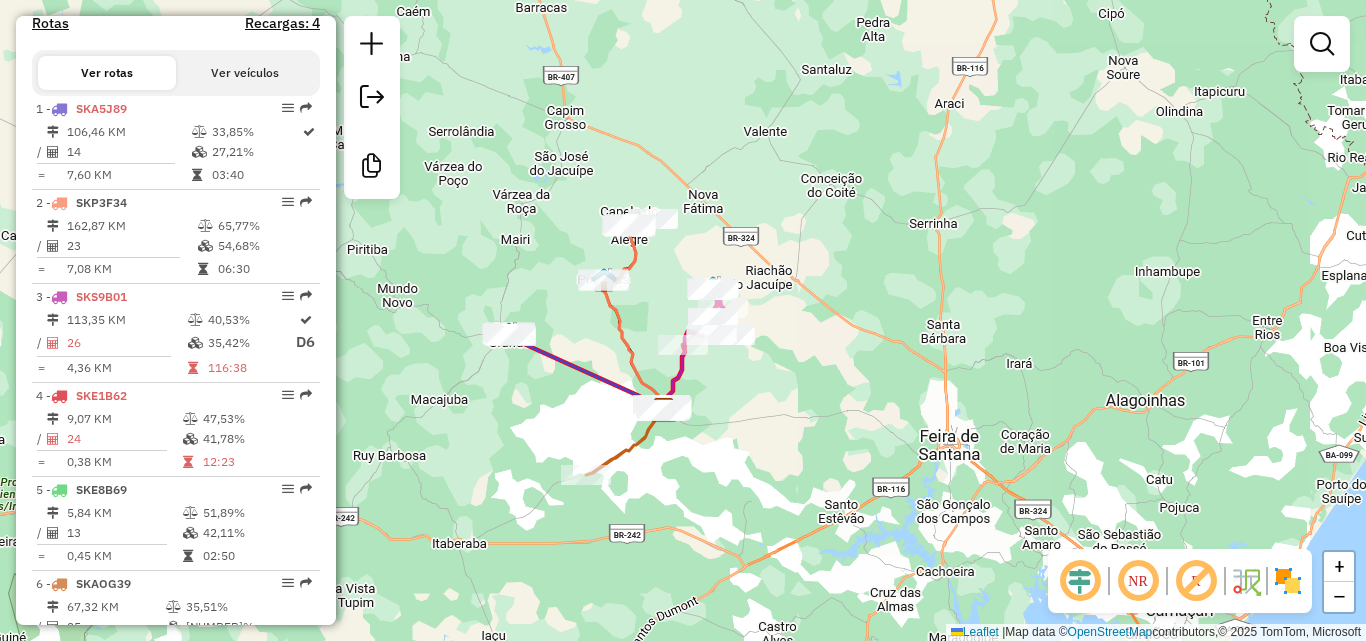 click on "Janela de atendimento Grade de atendimento Capacidade Transportadoras Veículos Cliente Pedidos  Rotas Selecione os dias de semana para filtrar as janelas de atendimento  Seg   Ter   Qua   Qui   Sex   Sáb   Dom  Informe o período da janela de atendimento: De: Até:  Filtrar exatamente a janela do cliente  Considerar janela de atendimento padrão  Selecione os dias de semana para filtrar as grades de atendimento  Seg   Ter   Qua   Qui   Sex   Sáb   Dom   Considerar clientes sem dia de atendimento cadastrado  Clientes fora do dia de atendimento selecionado Filtrar as atividades entre os valores definidos abaixo:  Peso mínimo:  ****  Peso máximo:  ****  Cubagem mínima:   Cubagem máxima:   De:   Até:  Filtrar as atividades entre o tempo de atendimento definido abaixo:  De:   Até:   Considerar capacidade total dos clientes não roteirizados Transportadora: Selecione um ou mais itens Tipo de veículo: Selecione um ou mais itens Veículo: Selecione um ou mais itens Motorista: Selecione um ou mais itens De:" 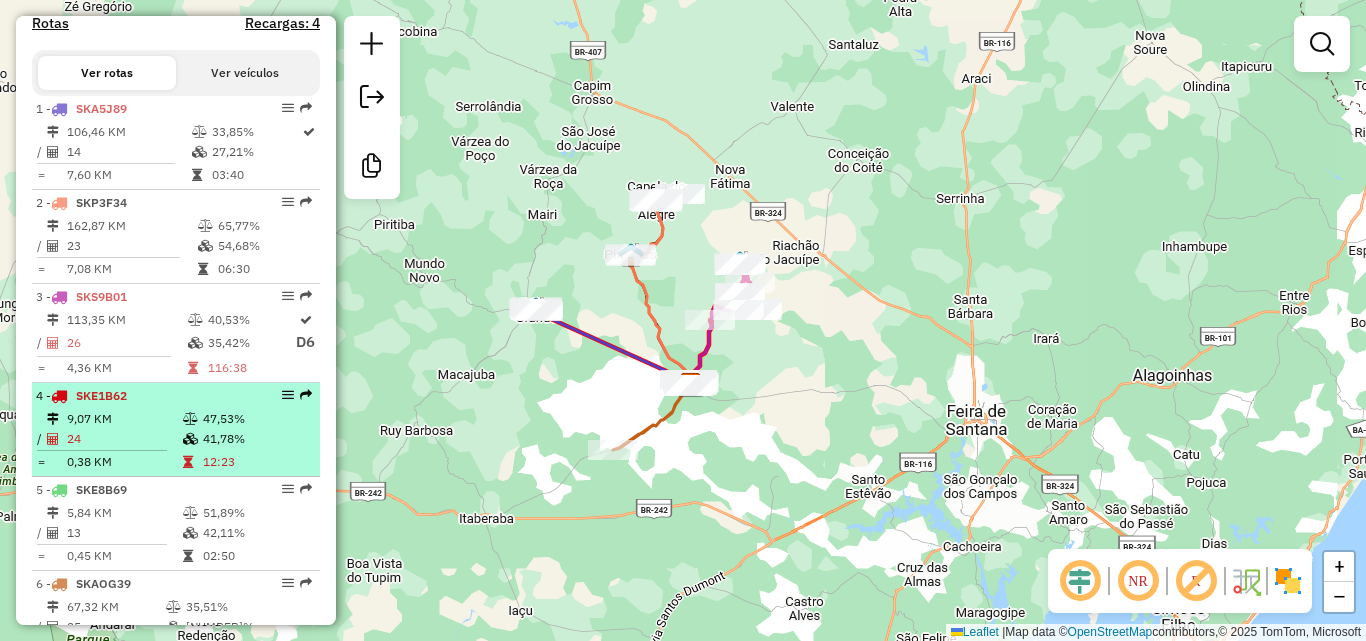 scroll, scrollTop: 1064, scrollLeft: 0, axis: vertical 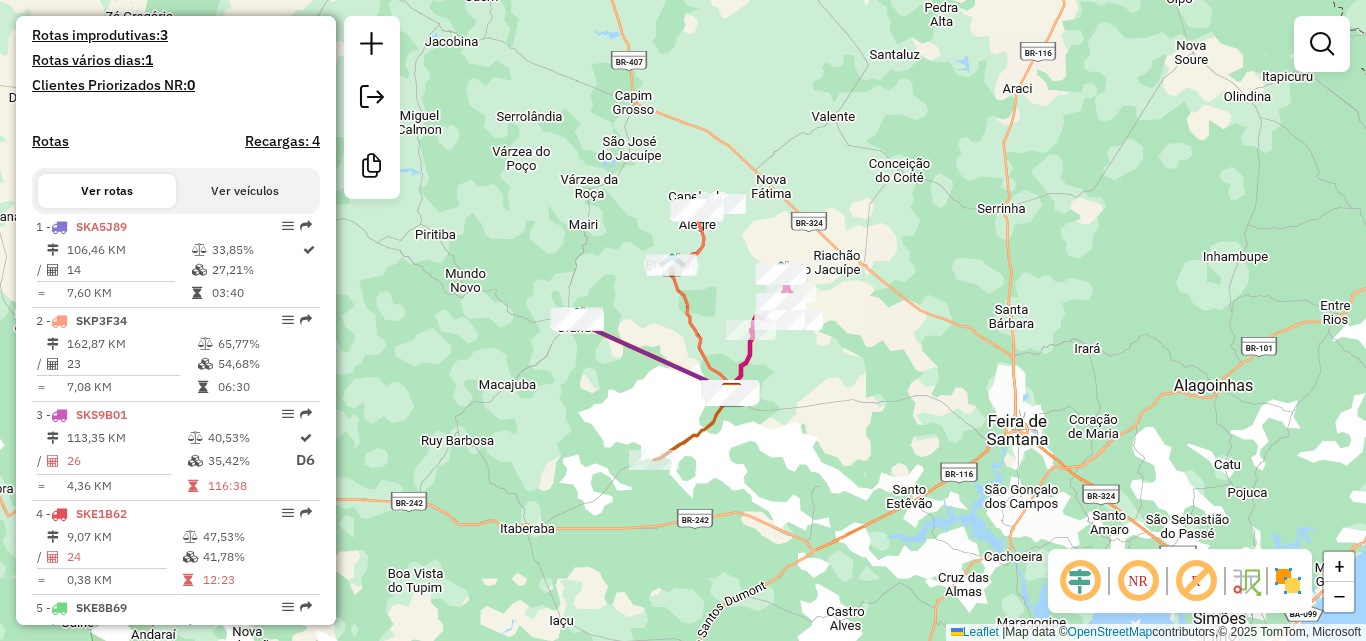 drag, startPoint x: 562, startPoint y: 415, endPoint x: 654, endPoint y: 436, distance: 94.36631 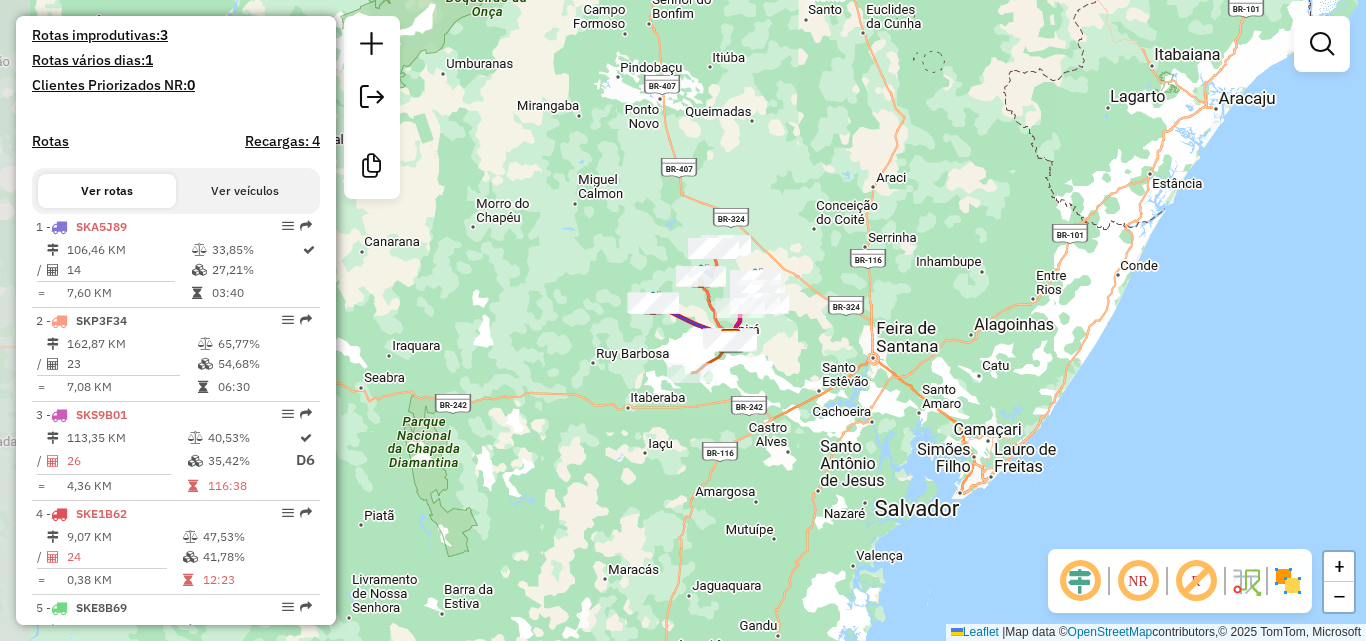 drag, startPoint x: 503, startPoint y: 396, endPoint x: 576, endPoint y: 349, distance: 86.821655 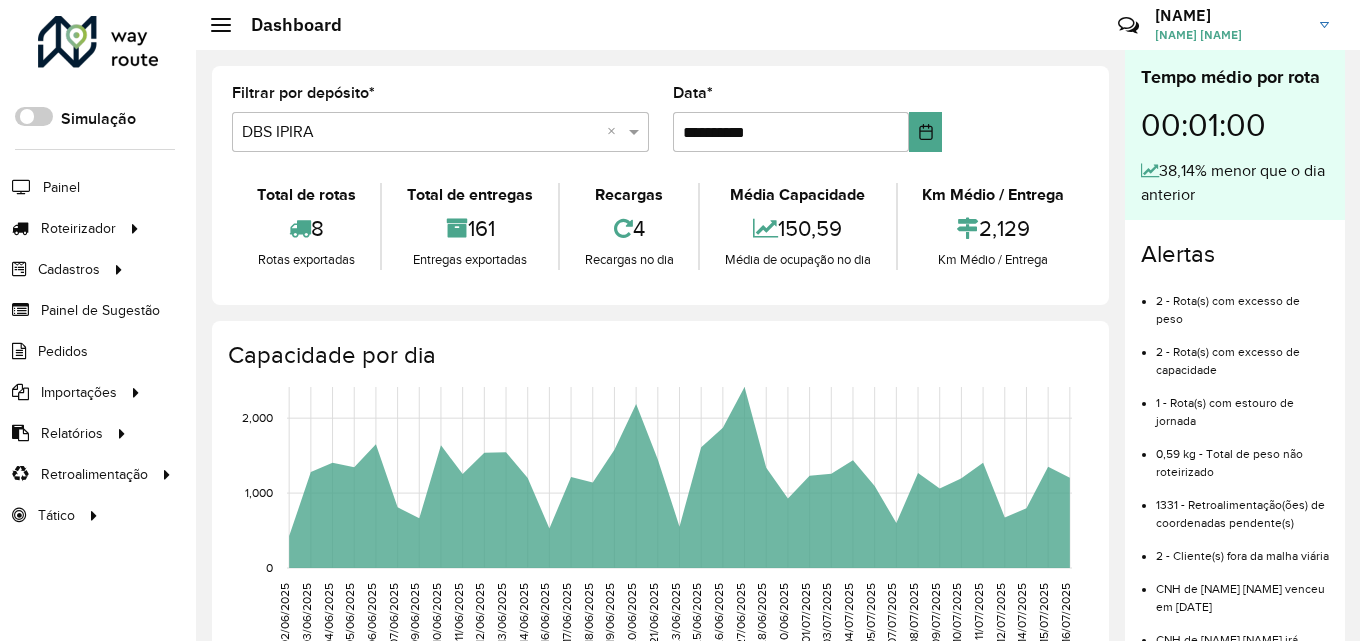 scroll, scrollTop: 0, scrollLeft: 0, axis: both 